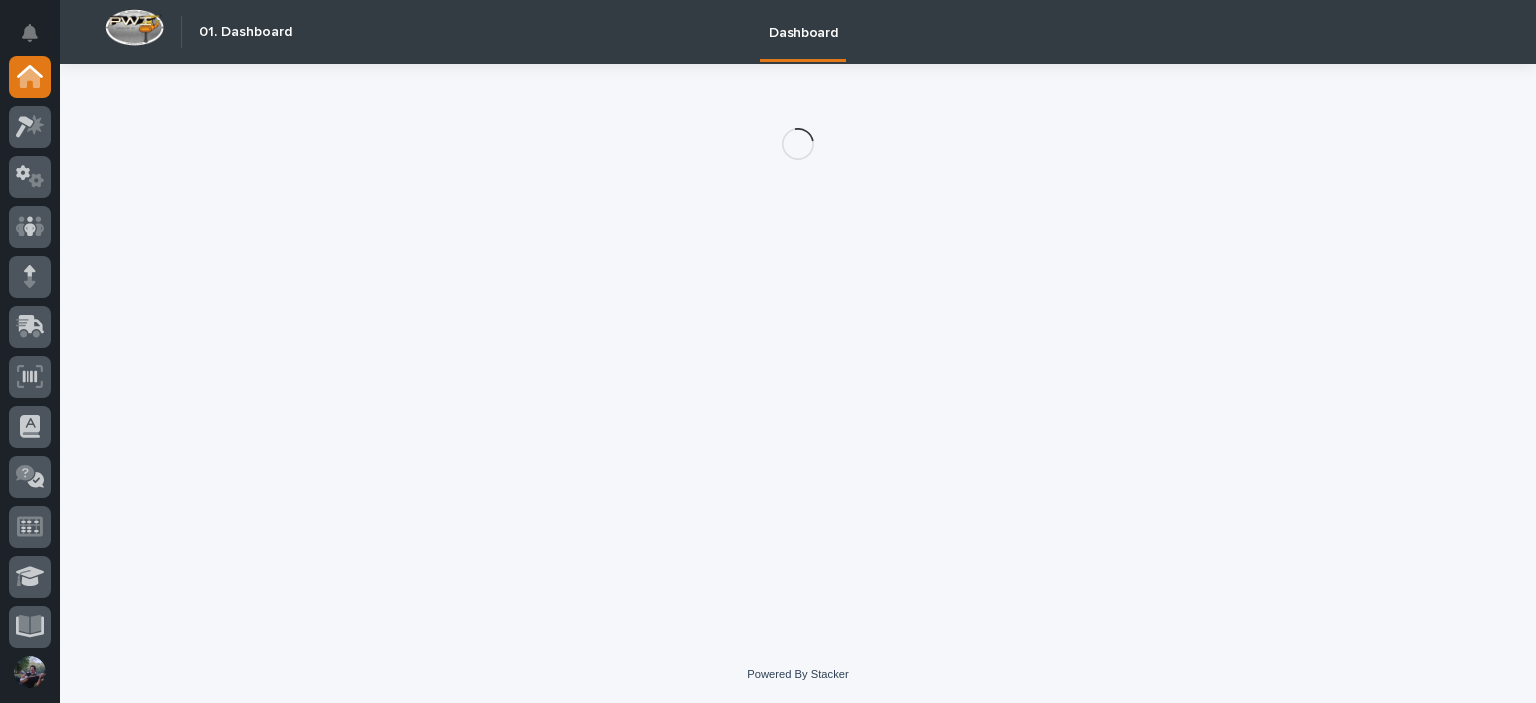 scroll, scrollTop: 0, scrollLeft: 0, axis: both 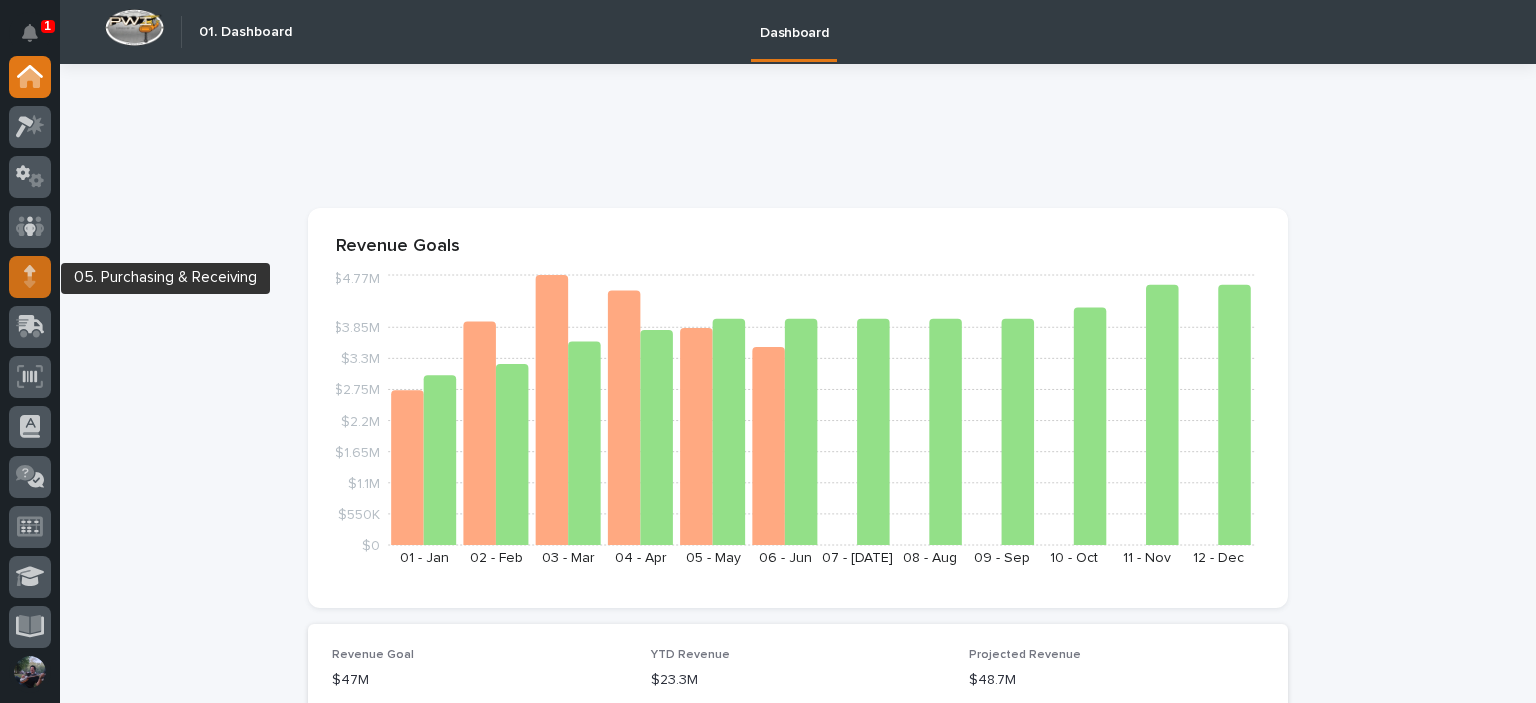 click 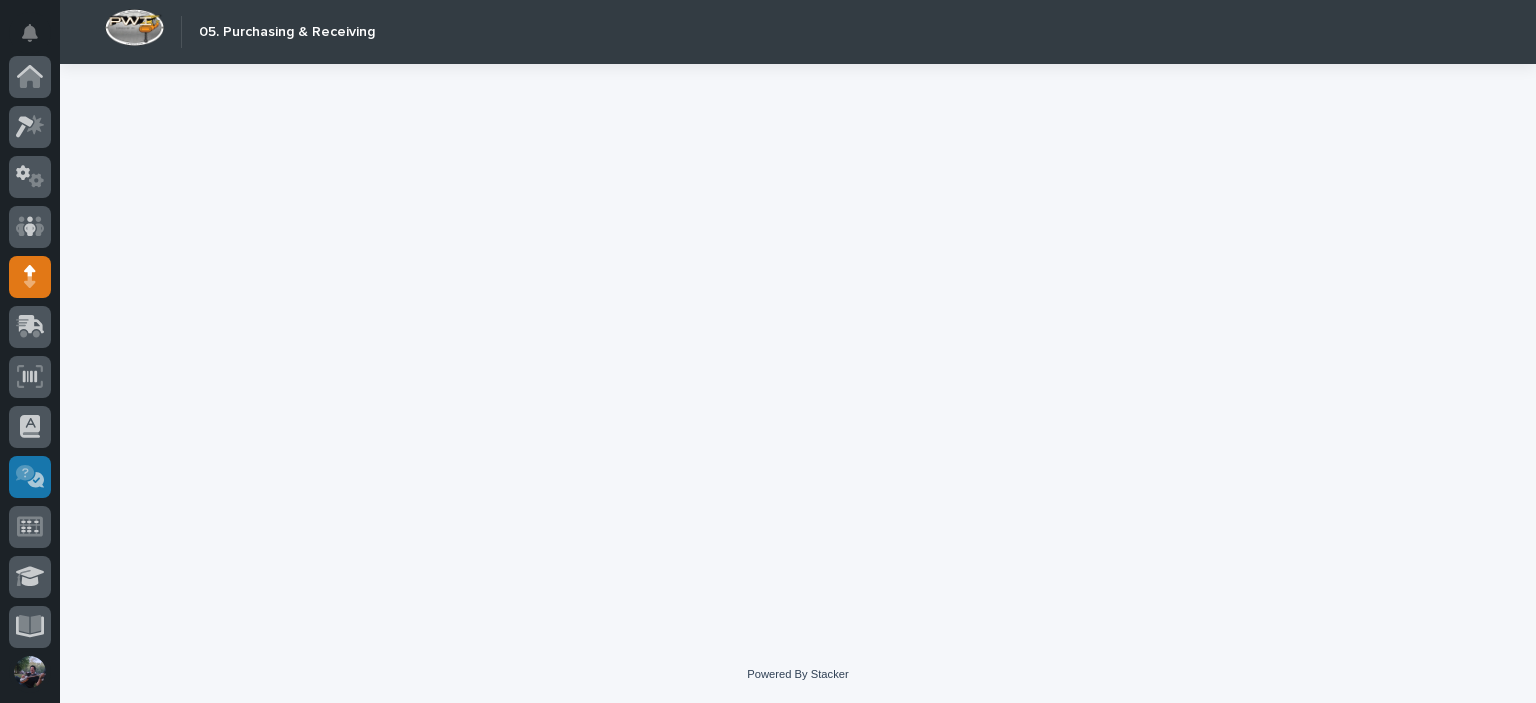 scroll, scrollTop: 200, scrollLeft: 0, axis: vertical 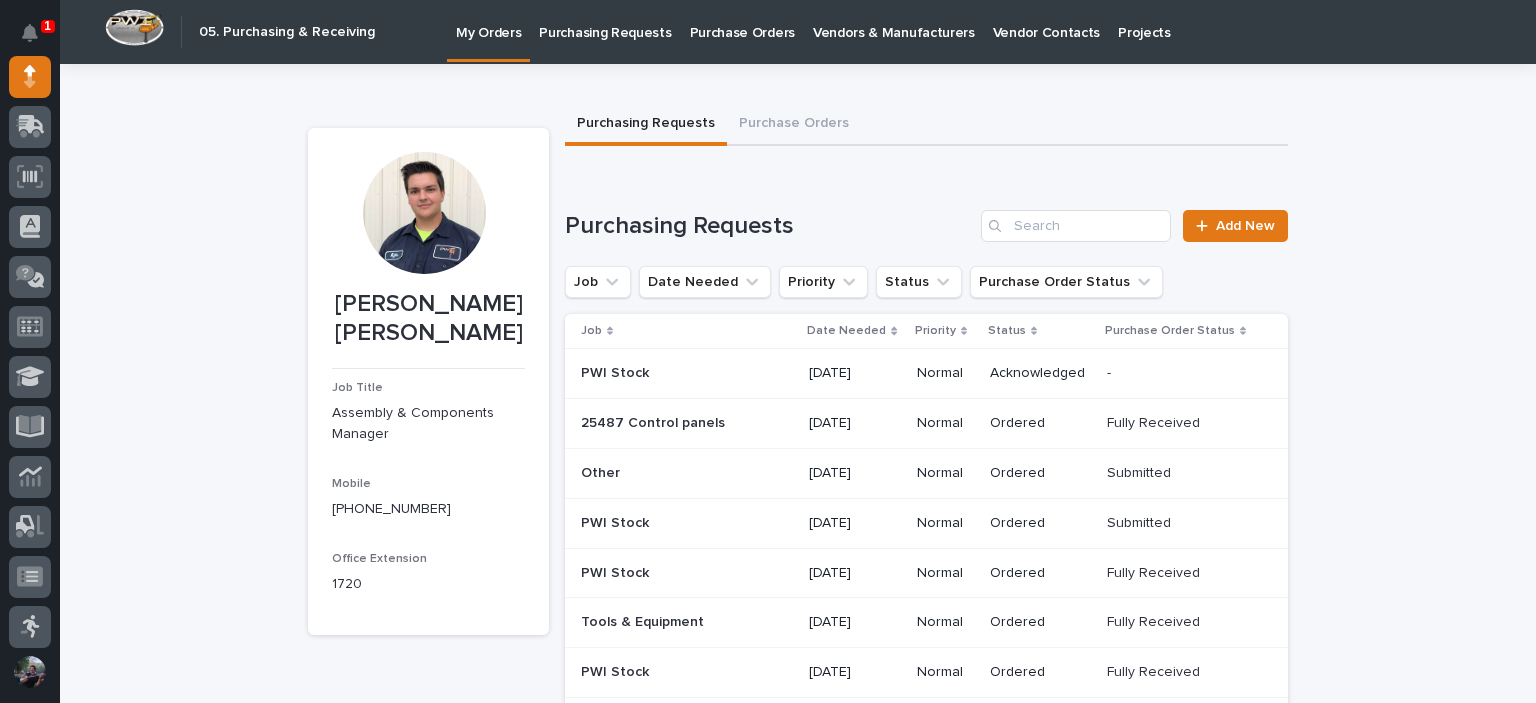 click on "Purchasing Requests" at bounding box center [605, 31] 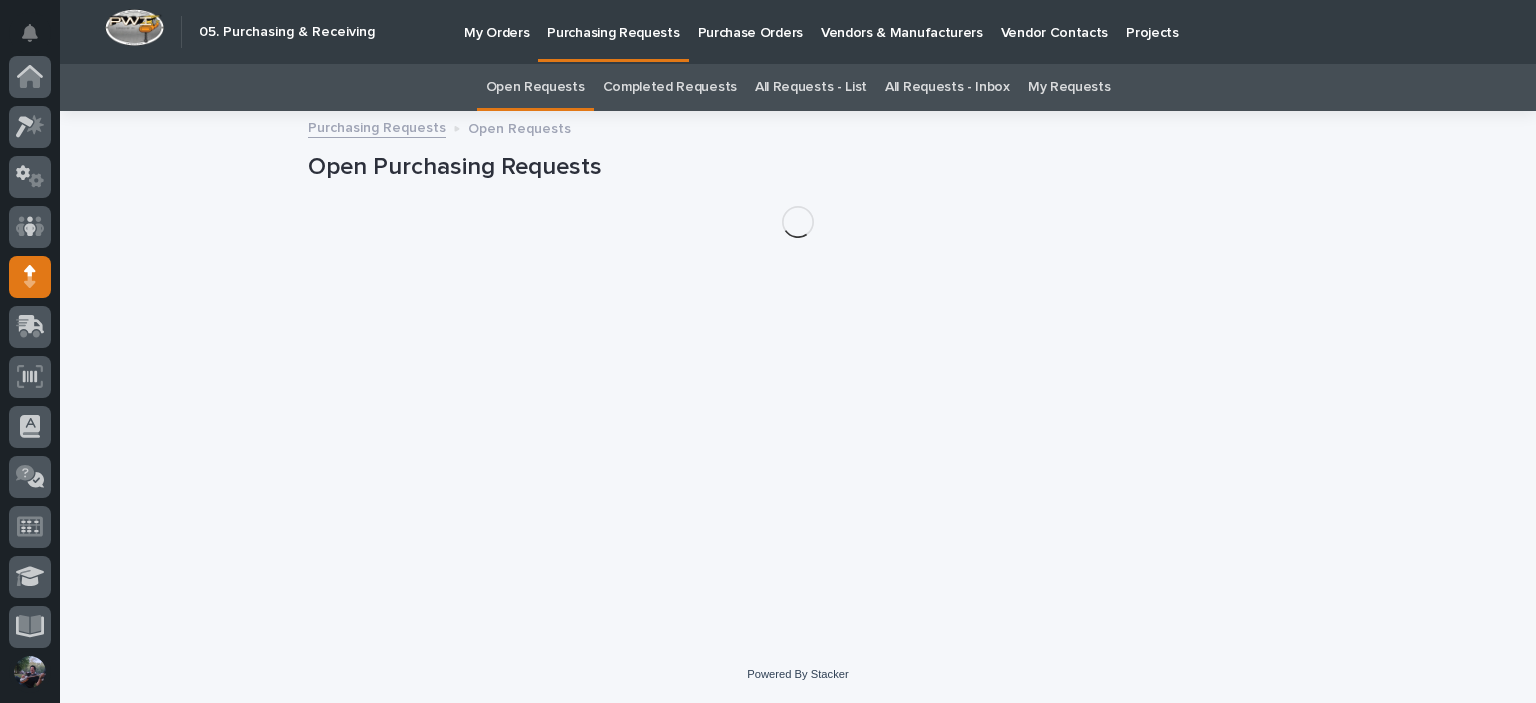 scroll, scrollTop: 200, scrollLeft: 0, axis: vertical 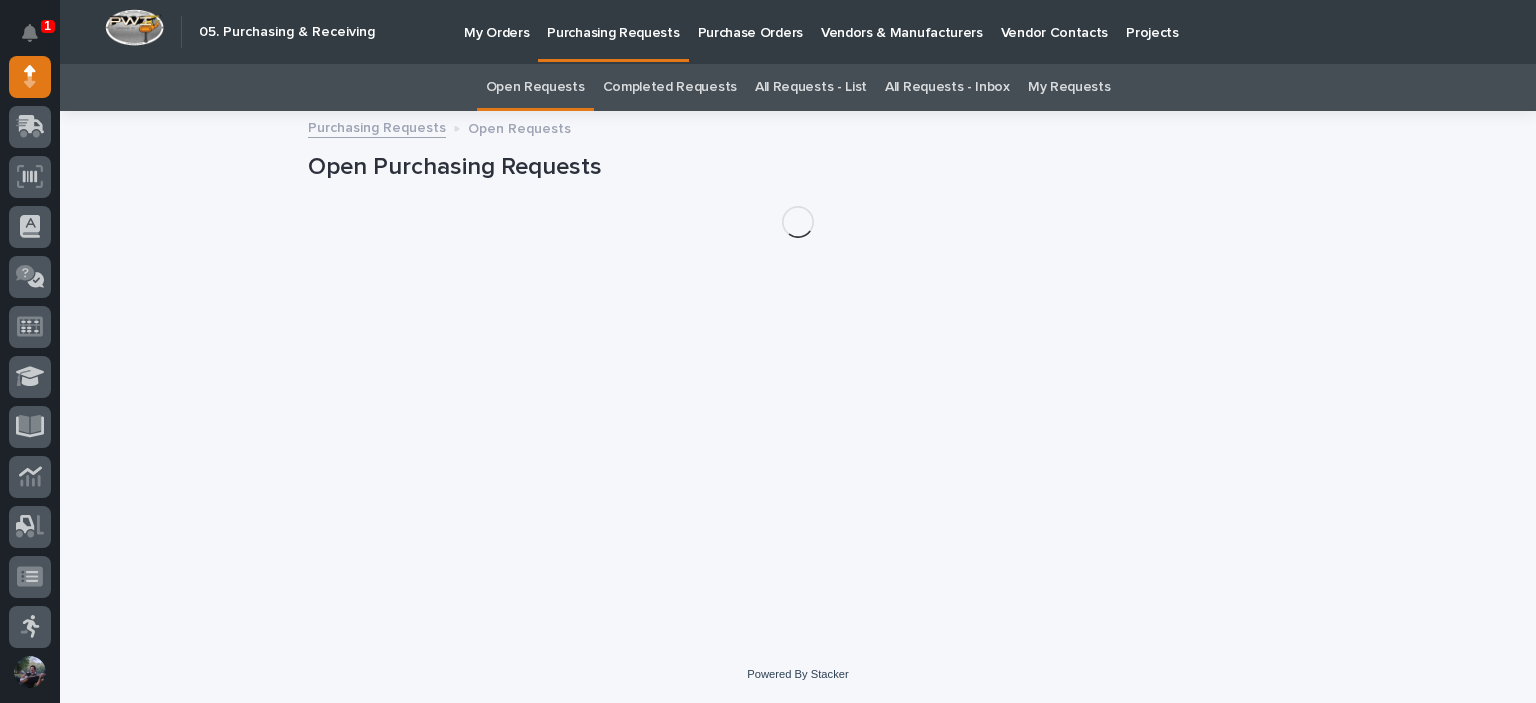 click on "Purchase Orders" at bounding box center [750, 31] 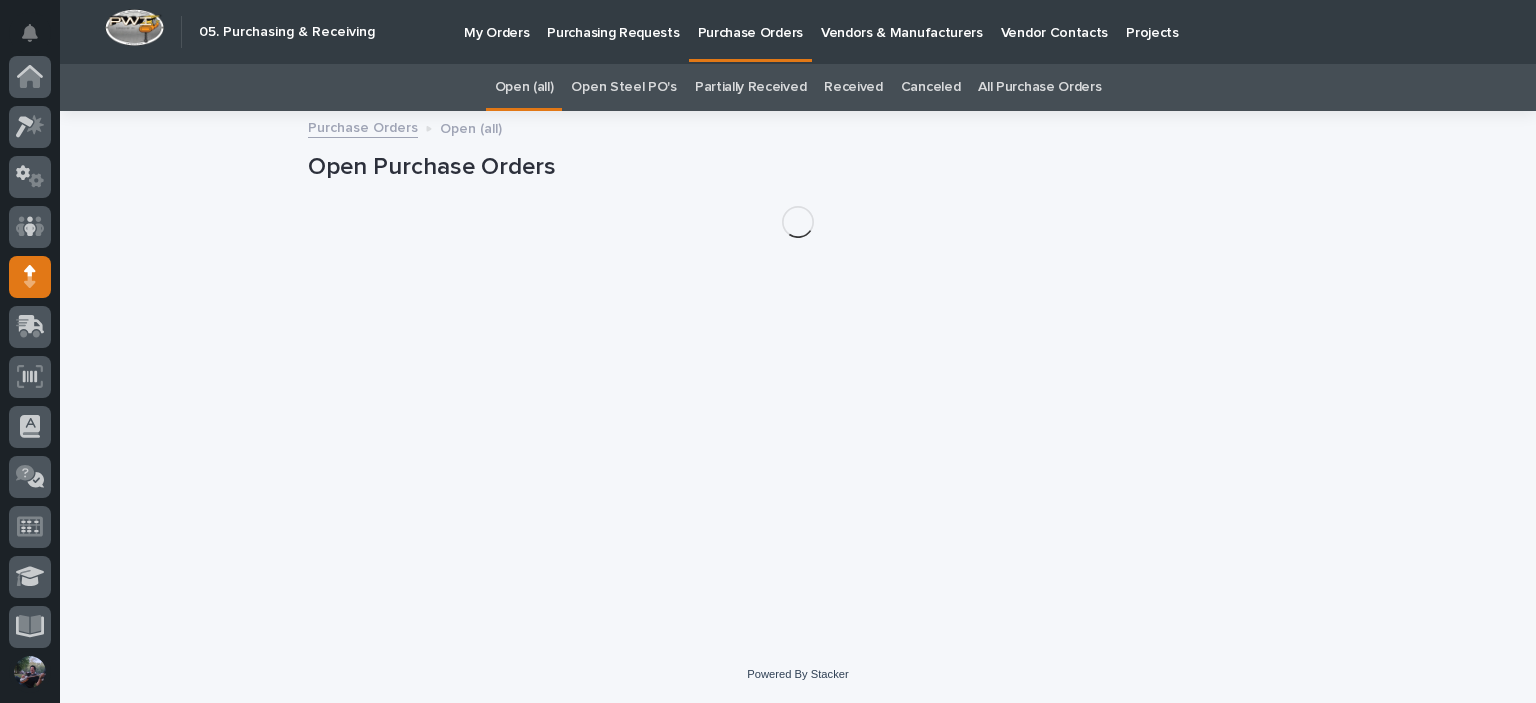scroll, scrollTop: 200, scrollLeft: 0, axis: vertical 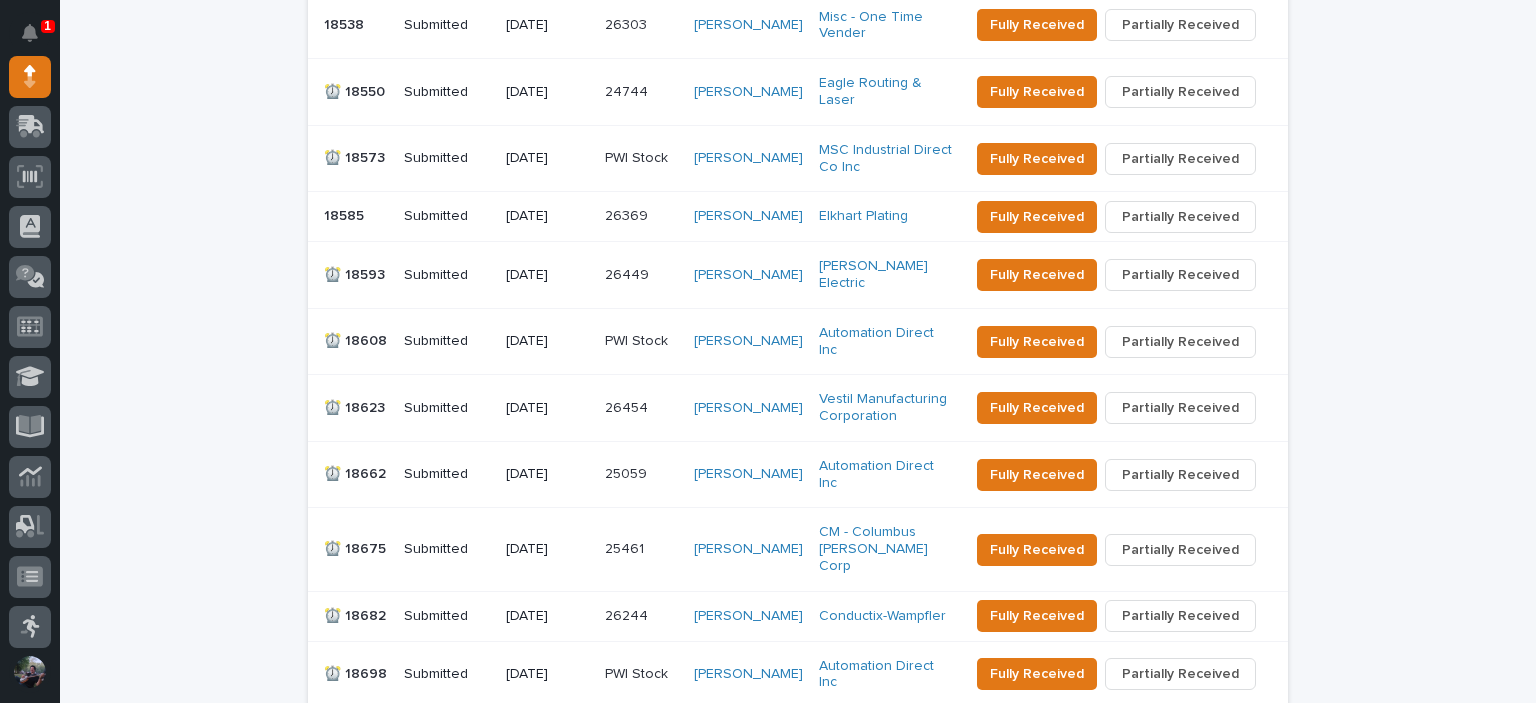 click on "26449" at bounding box center [642, 275] 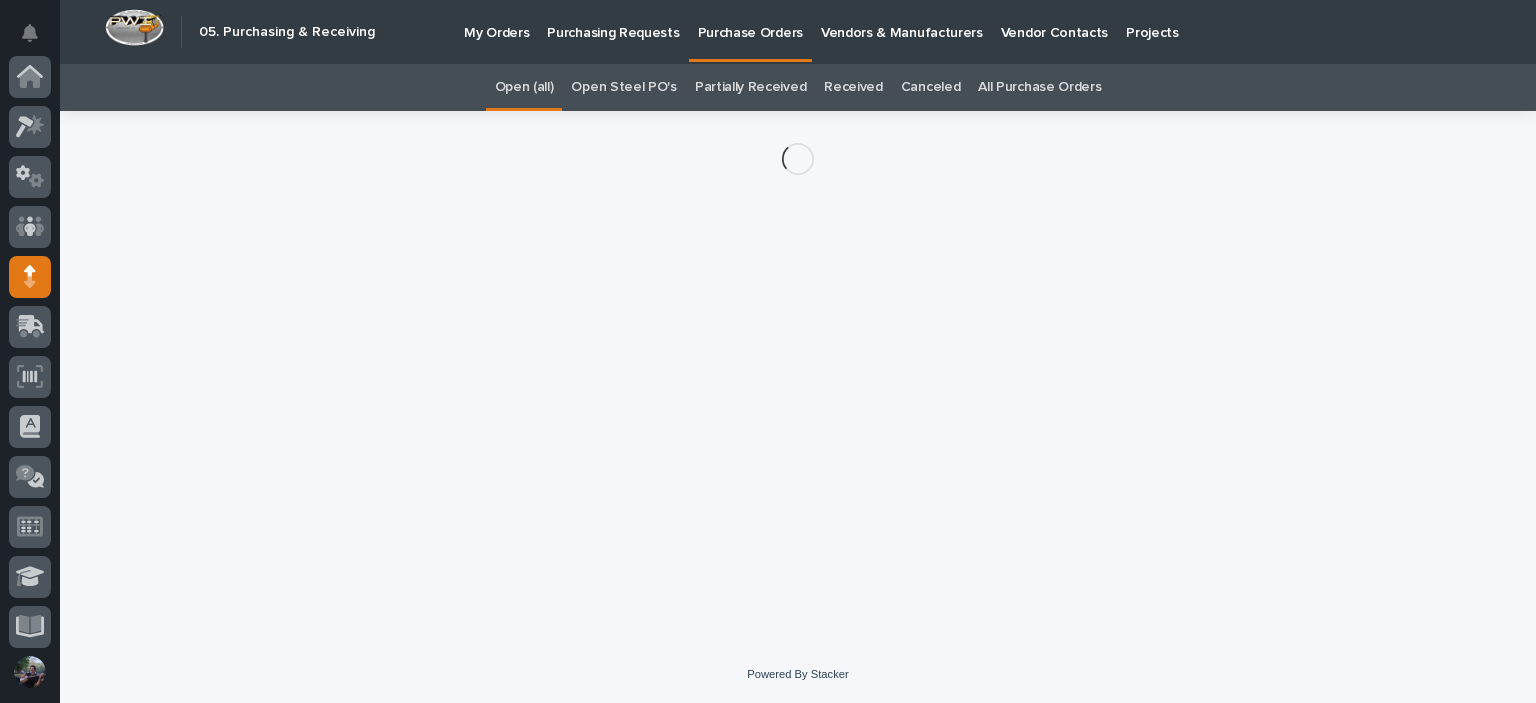 scroll, scrollTop: 200, scrollLeft: 0, axis: vertical 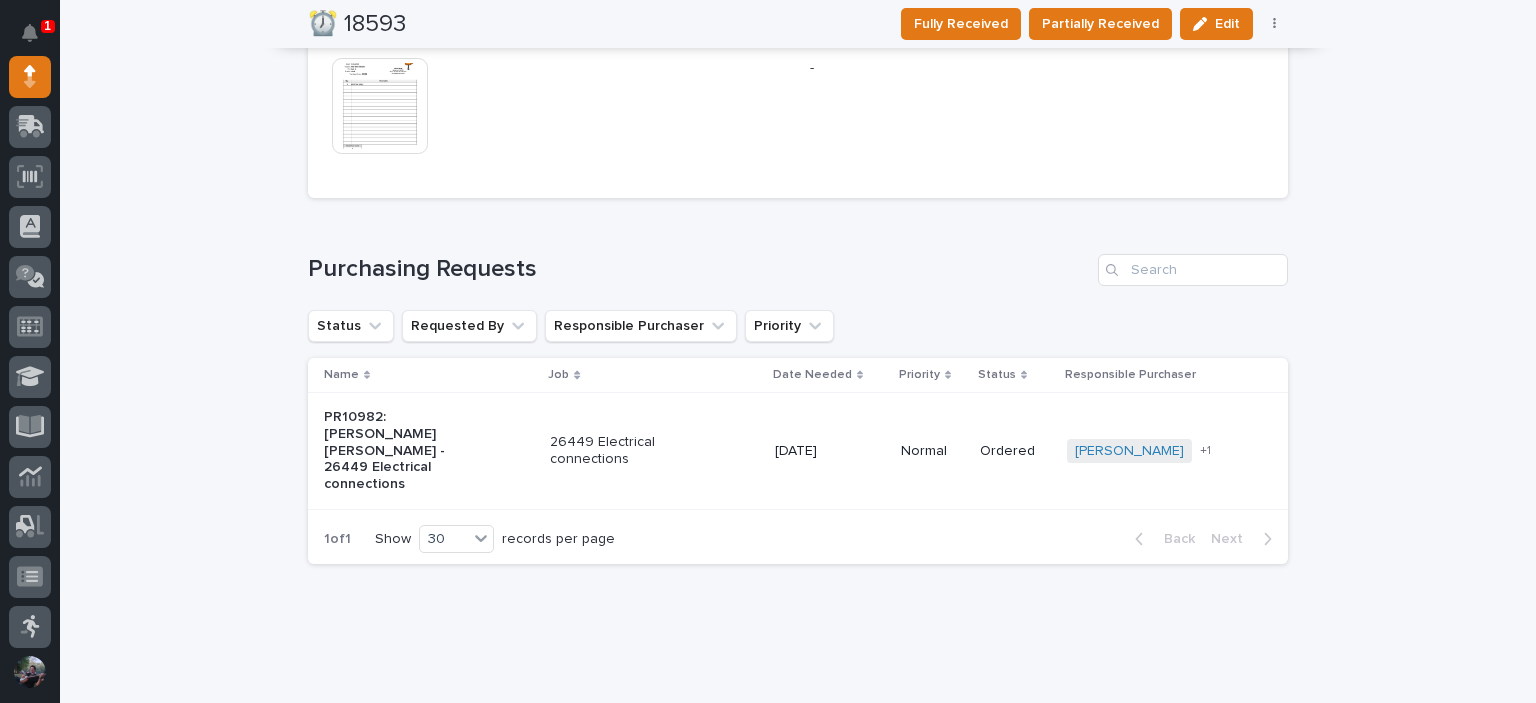 click at bounding box center [380, 106] 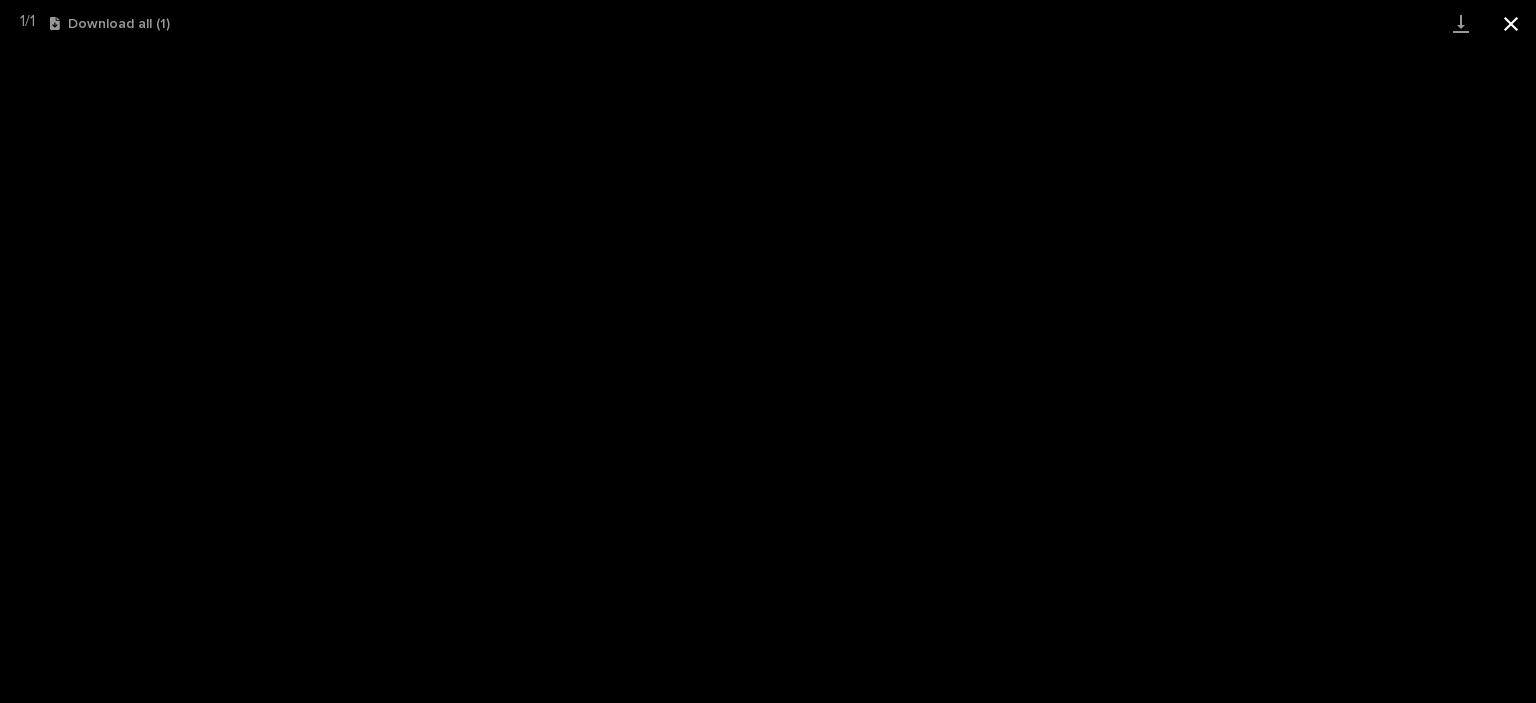 click at bounding box center (1511, 23) 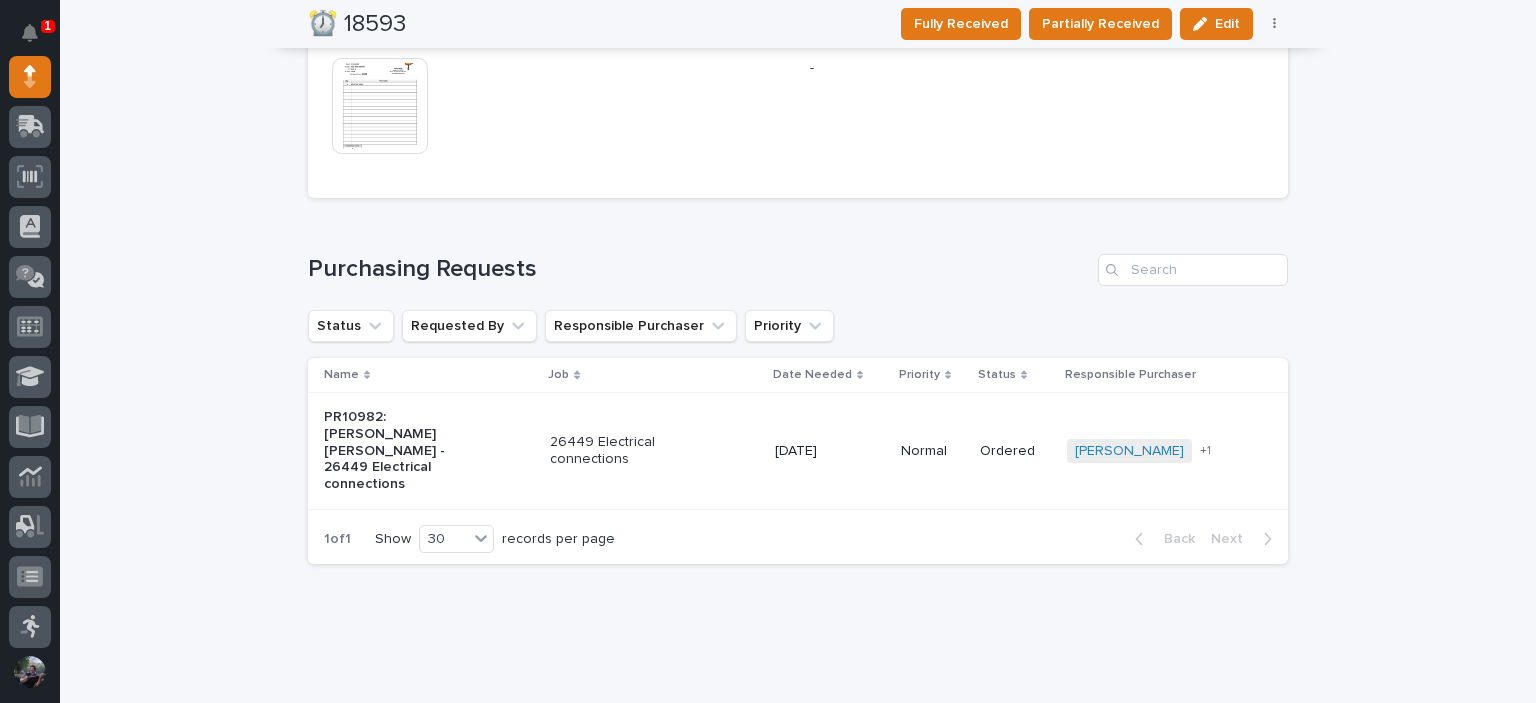 click on "26449 Electrical connections" at bounding box center (654, 451) 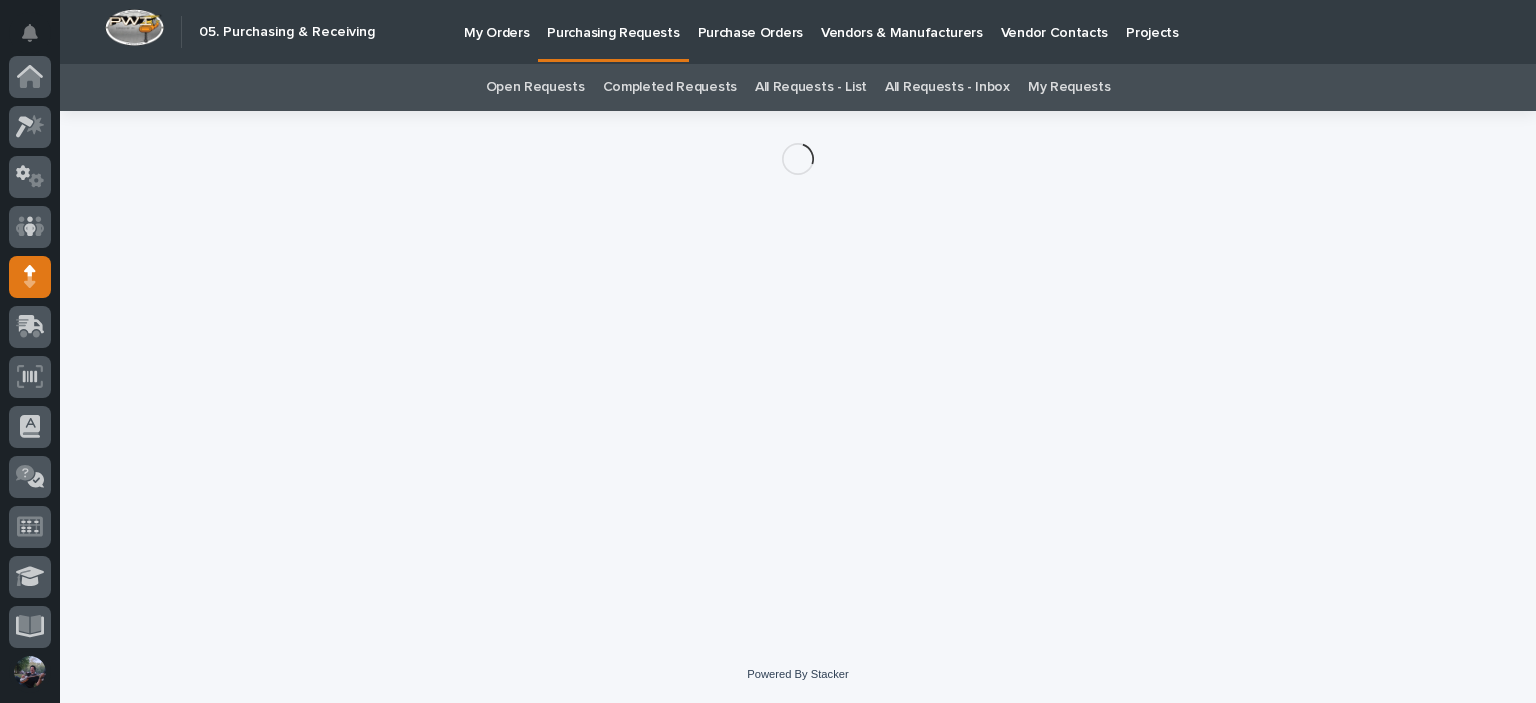 scroll, scrollTop: 200, scrollLeft: 0, axis: vertical 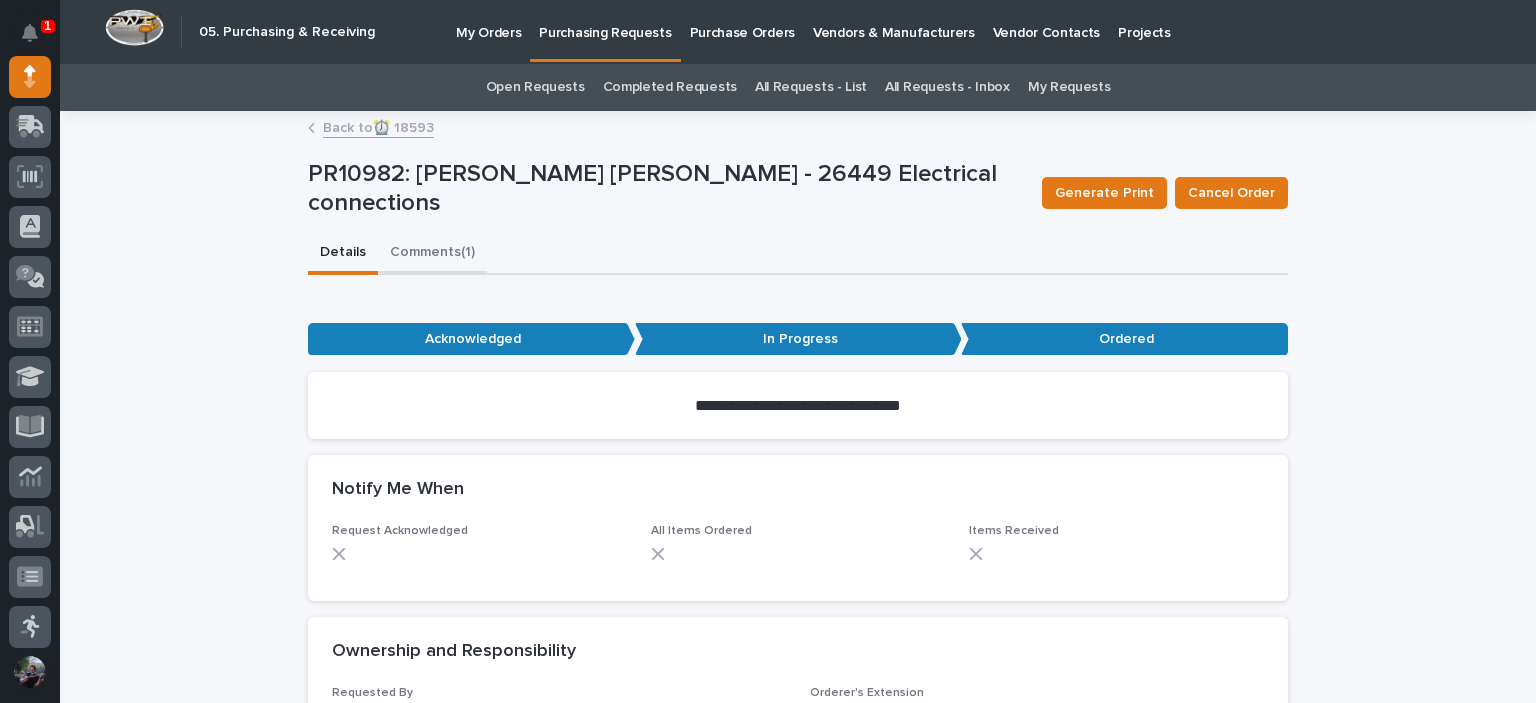 click on "Comments  (1)" at bounding box center [432, 254] 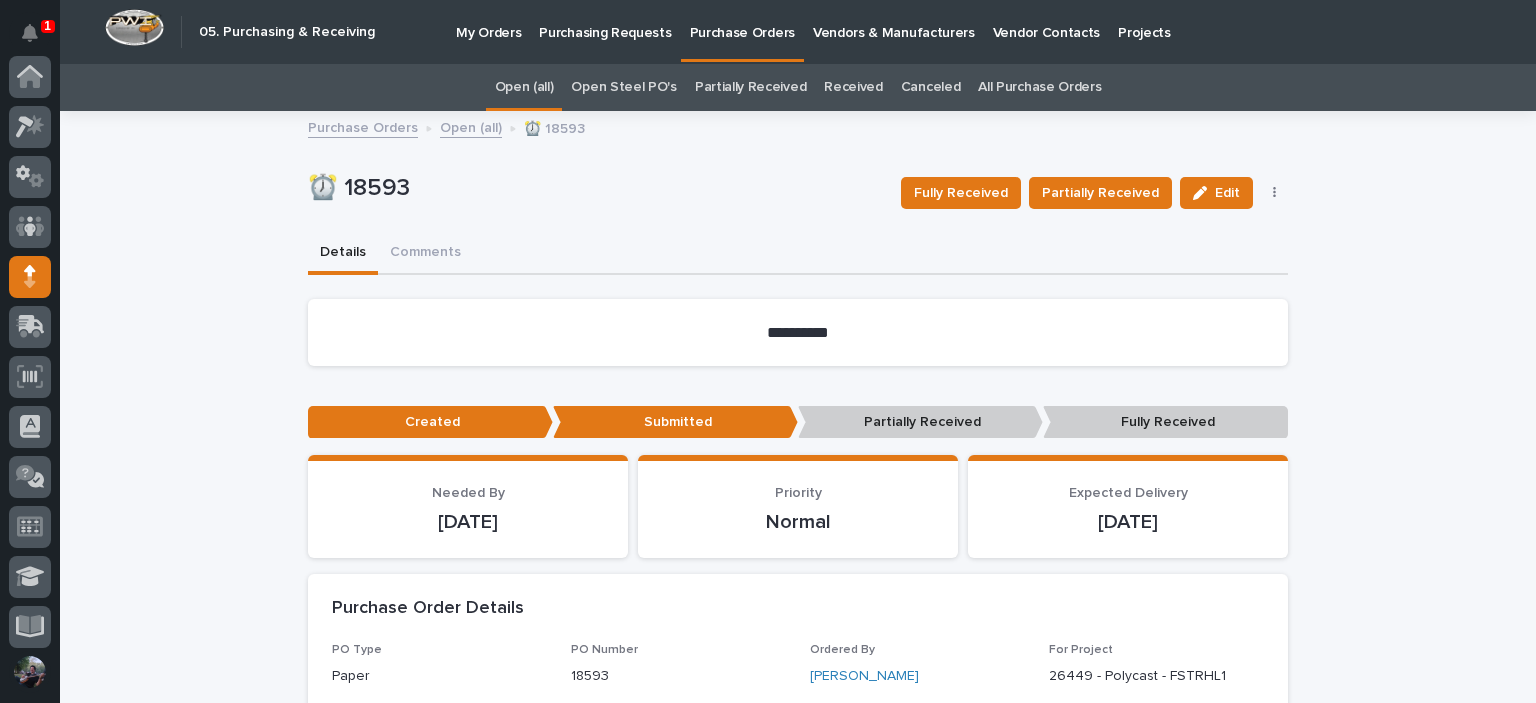 scroll, scrollTop: 200, scrollLeft: 0, axis: vertical 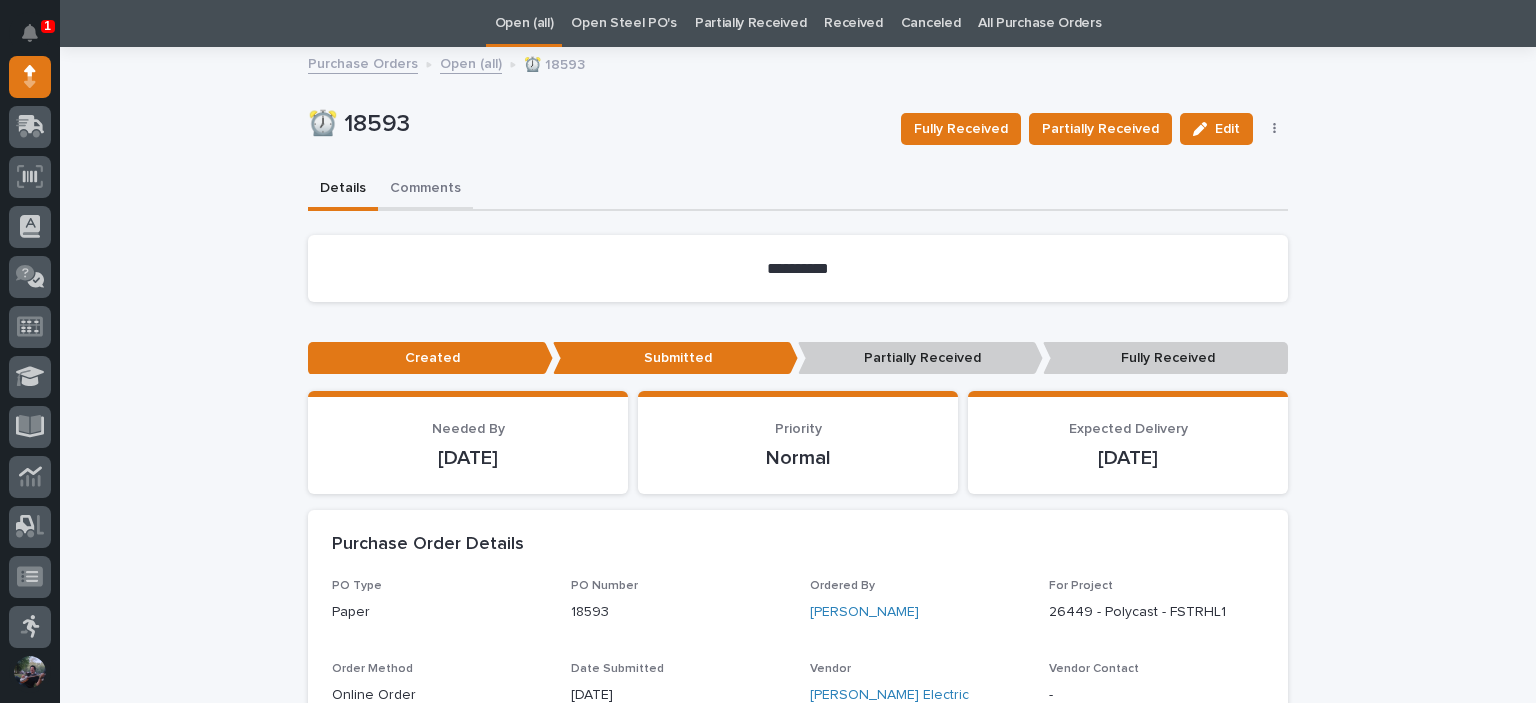 click on "**********" at bounding box center [798, 910] 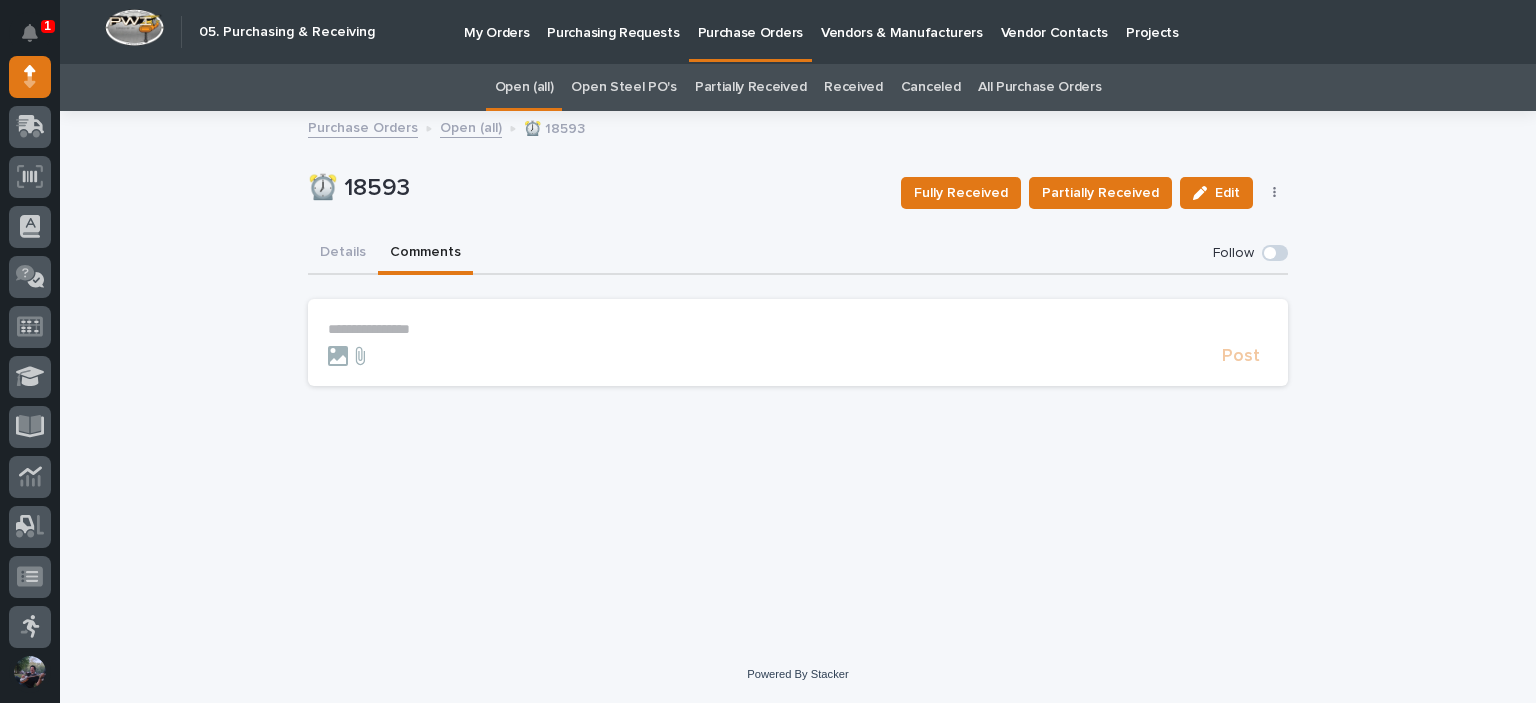 click on "**********" at bounding box center [798, 329] 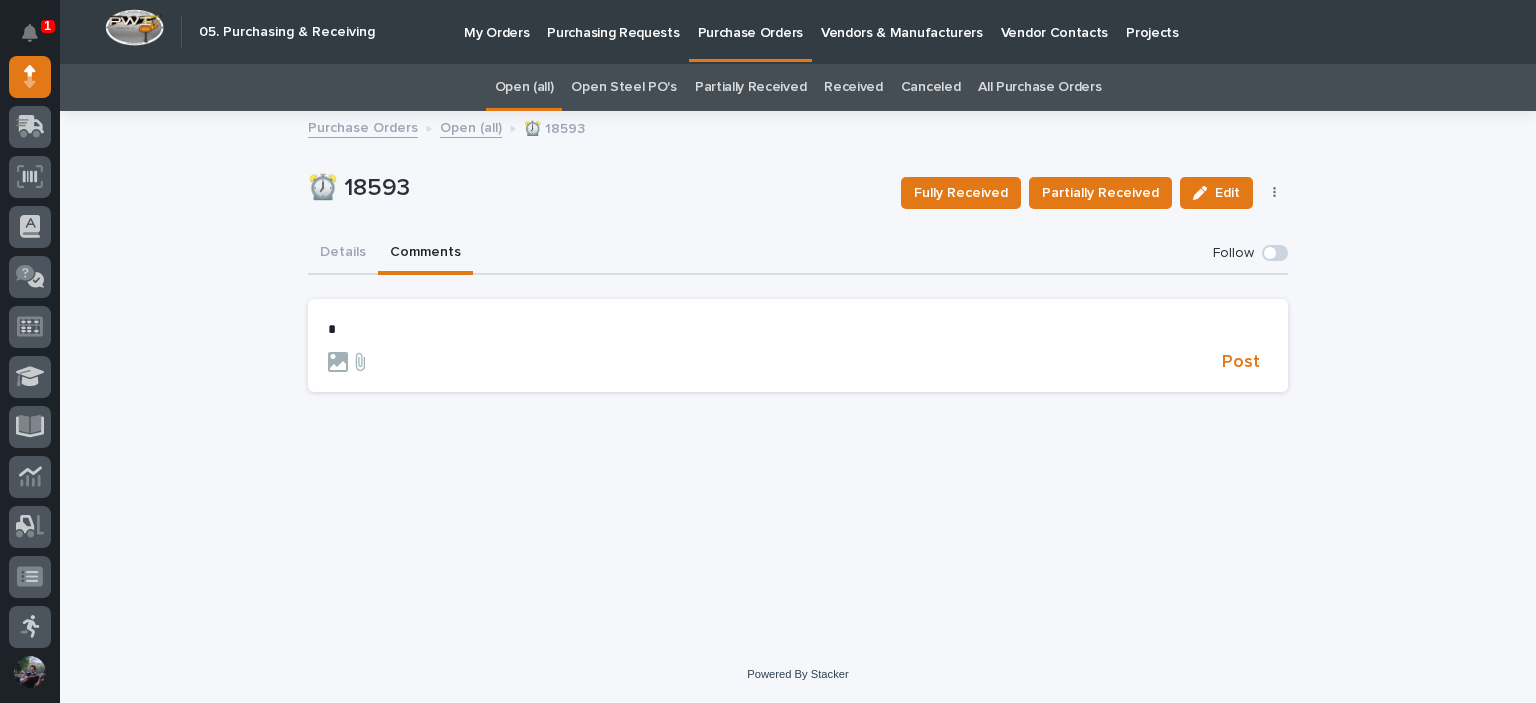 type 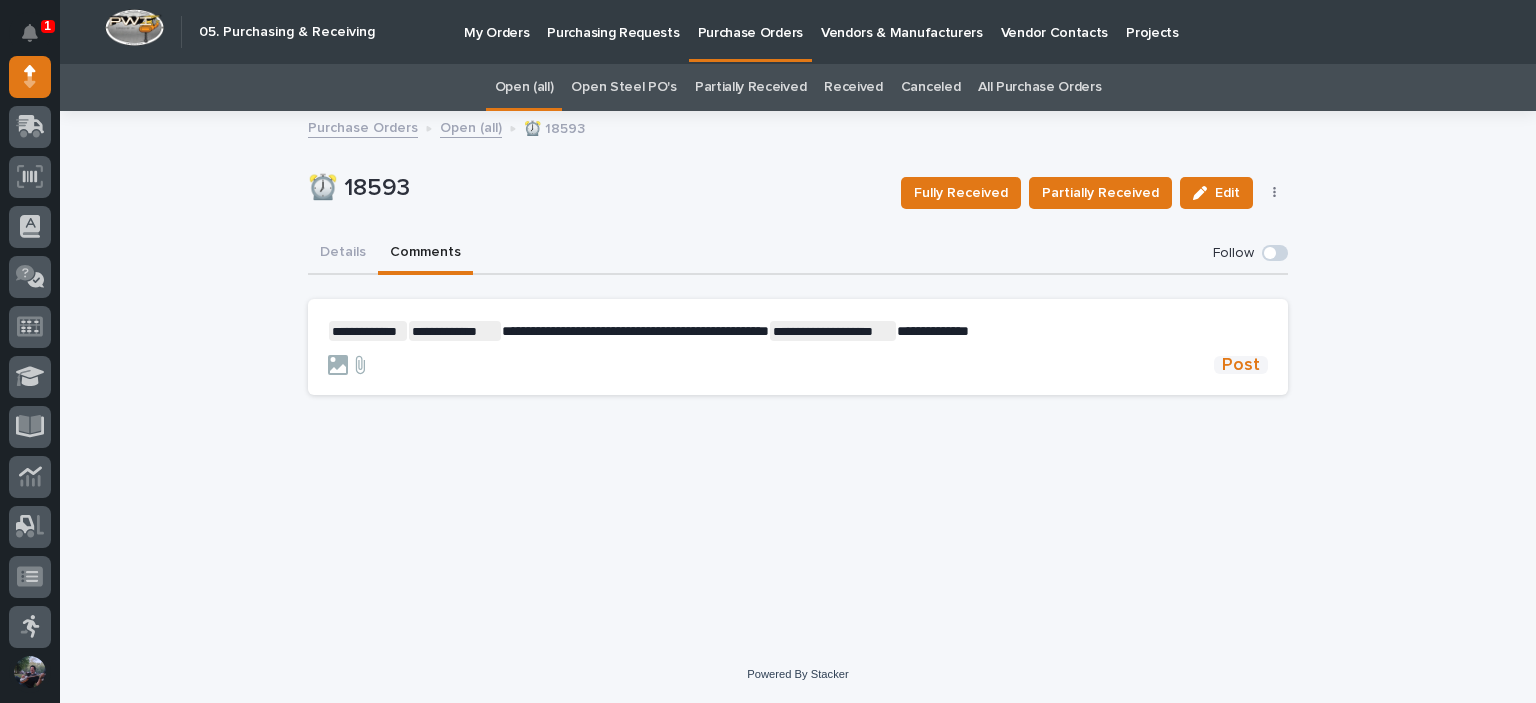 click on "Post" at bounding box center [1241, 365] 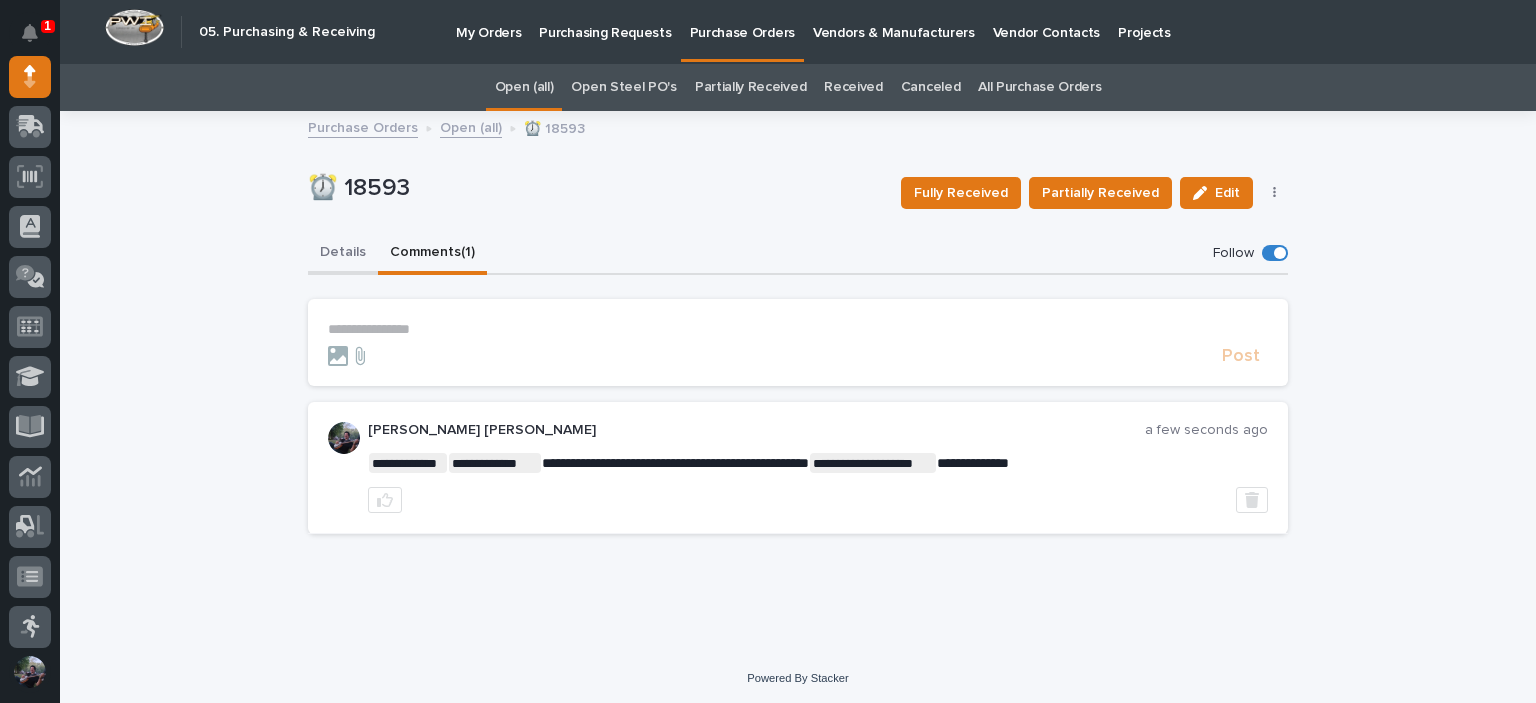 click on "Details" at bounding box center (343, 254) 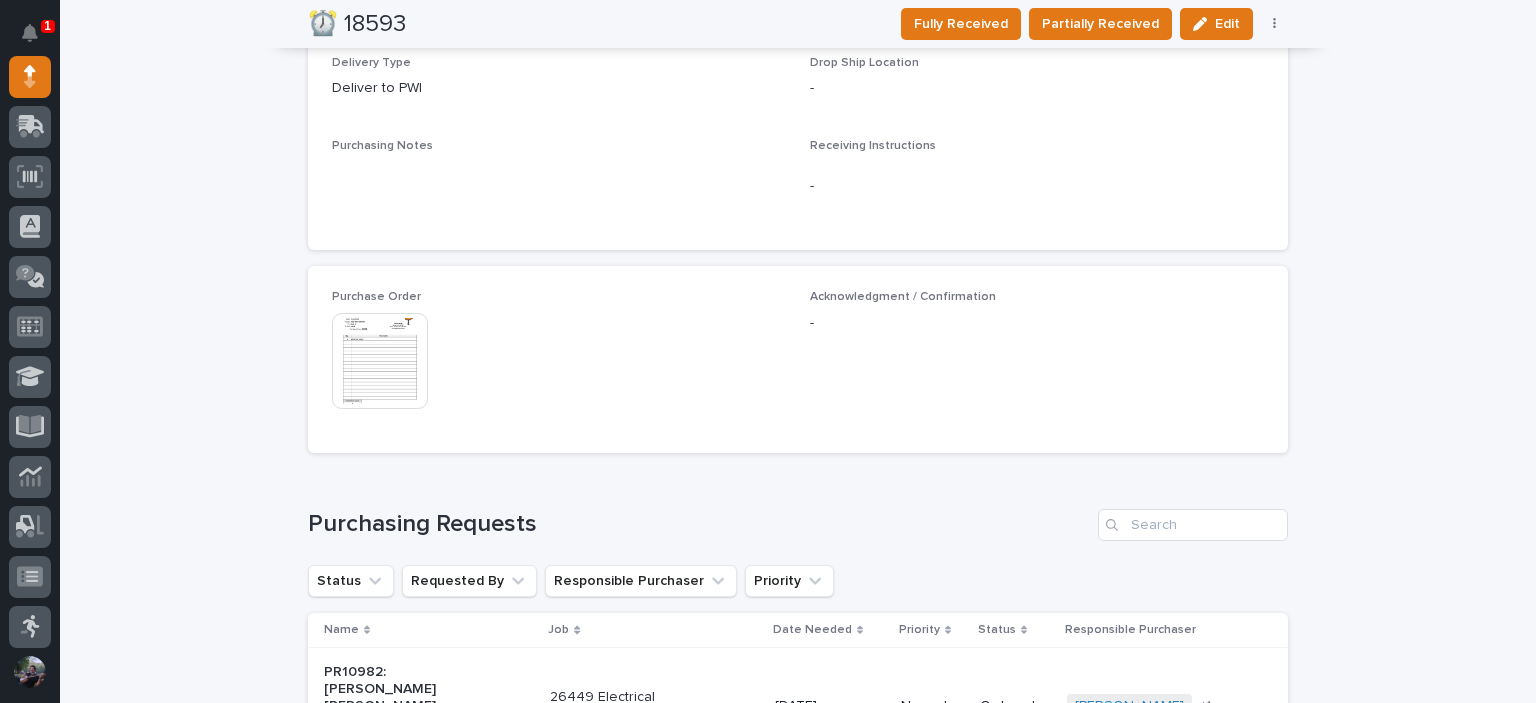 scroll, scrollTop: 1255, scrollLeft: 0, axis: vertical 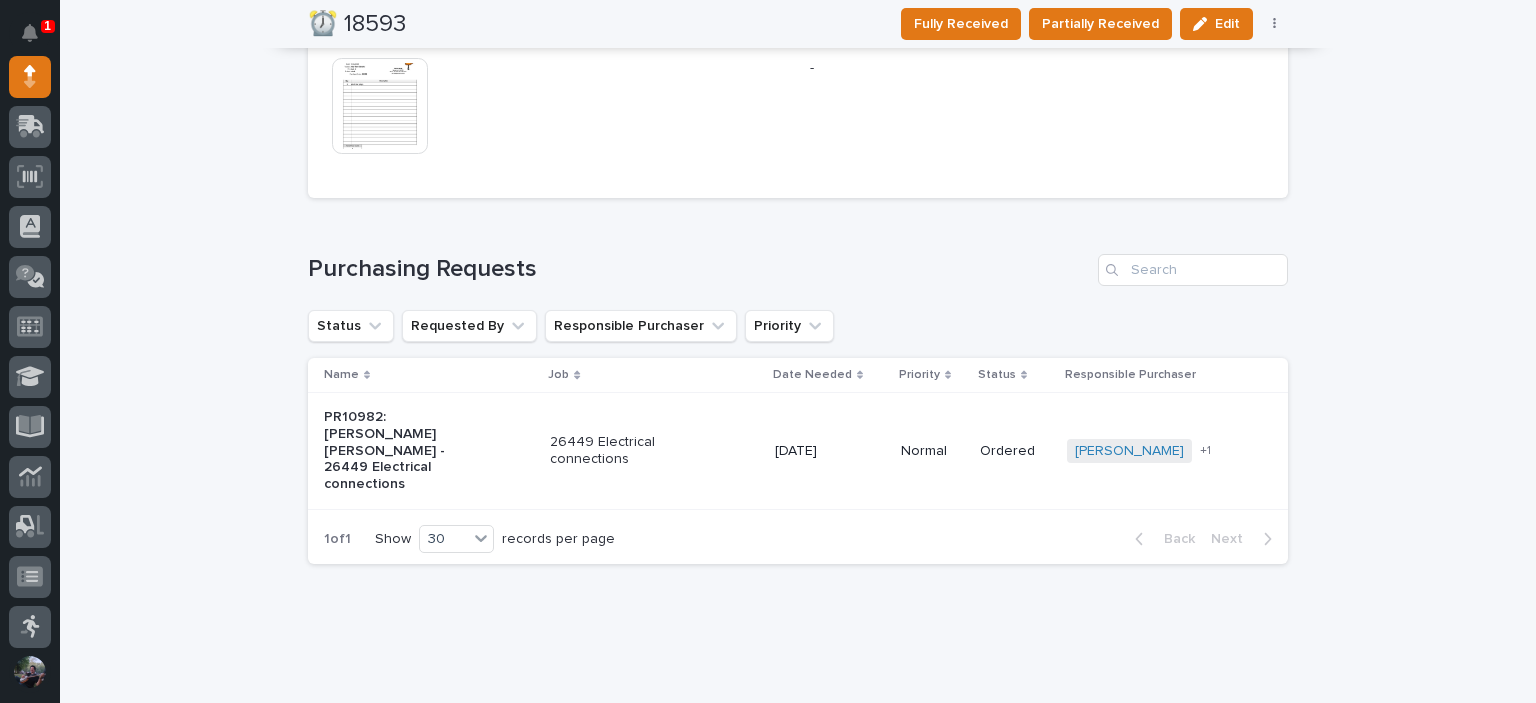 click on "Ordered" at bounding box center [1015, 451] 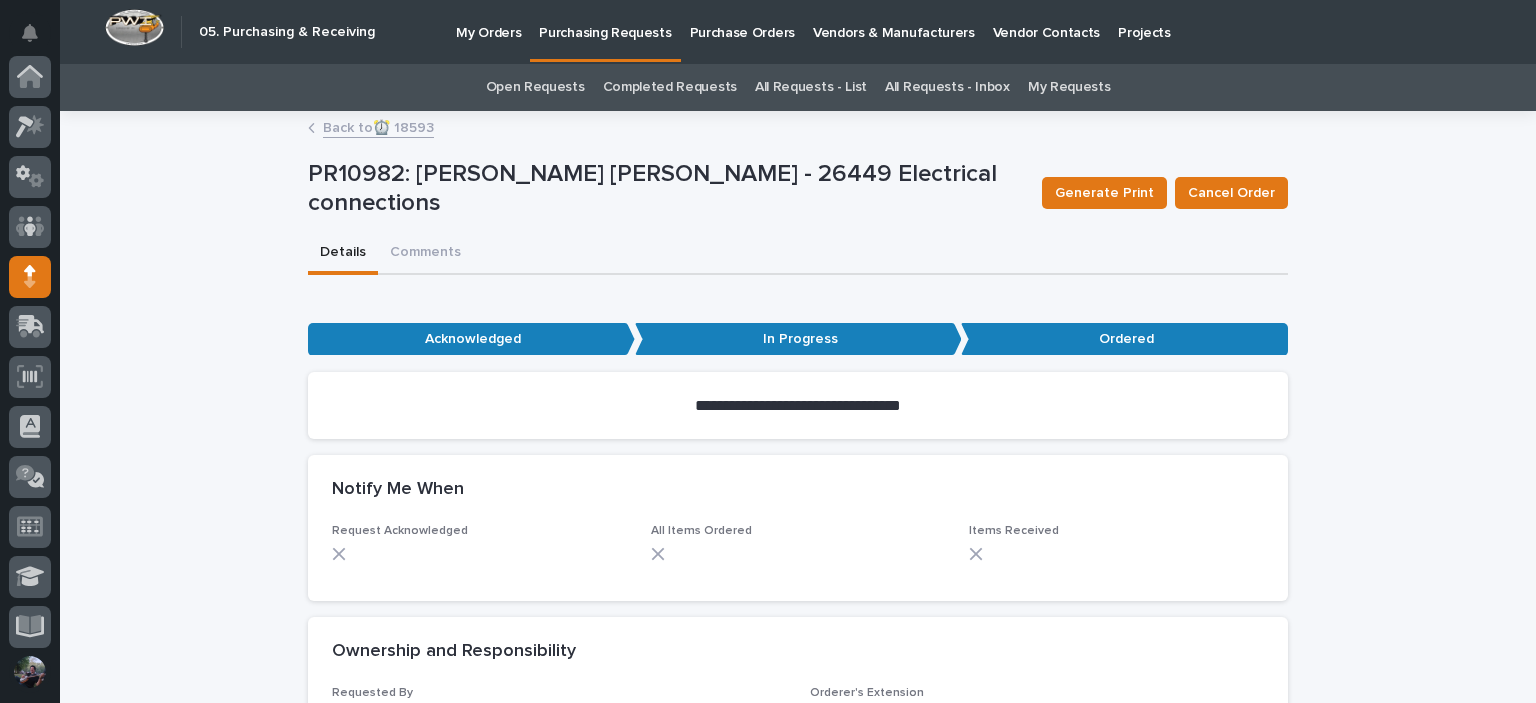 scroll, scrollTop: 200, scrollLeft: 0, axis: vertical 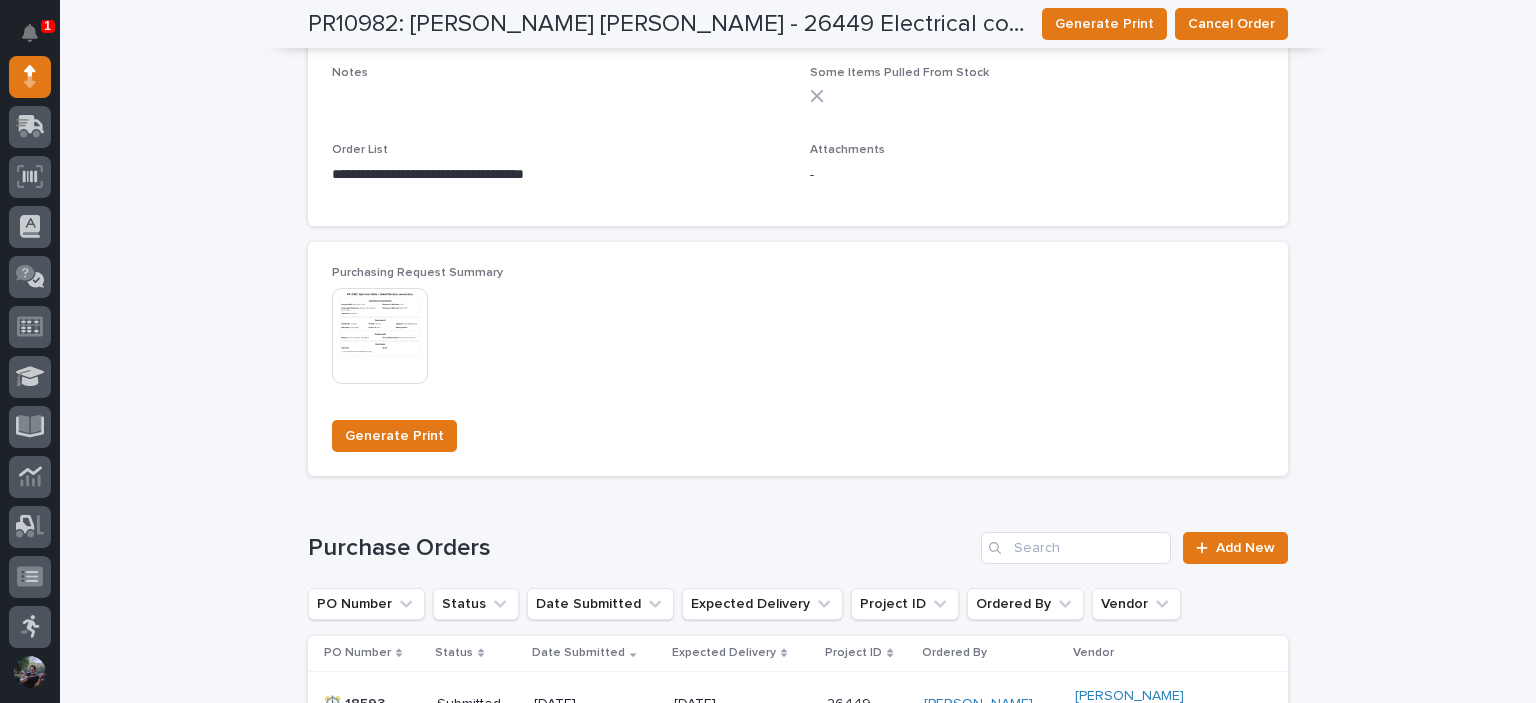 click at bounding box center [380, 336] 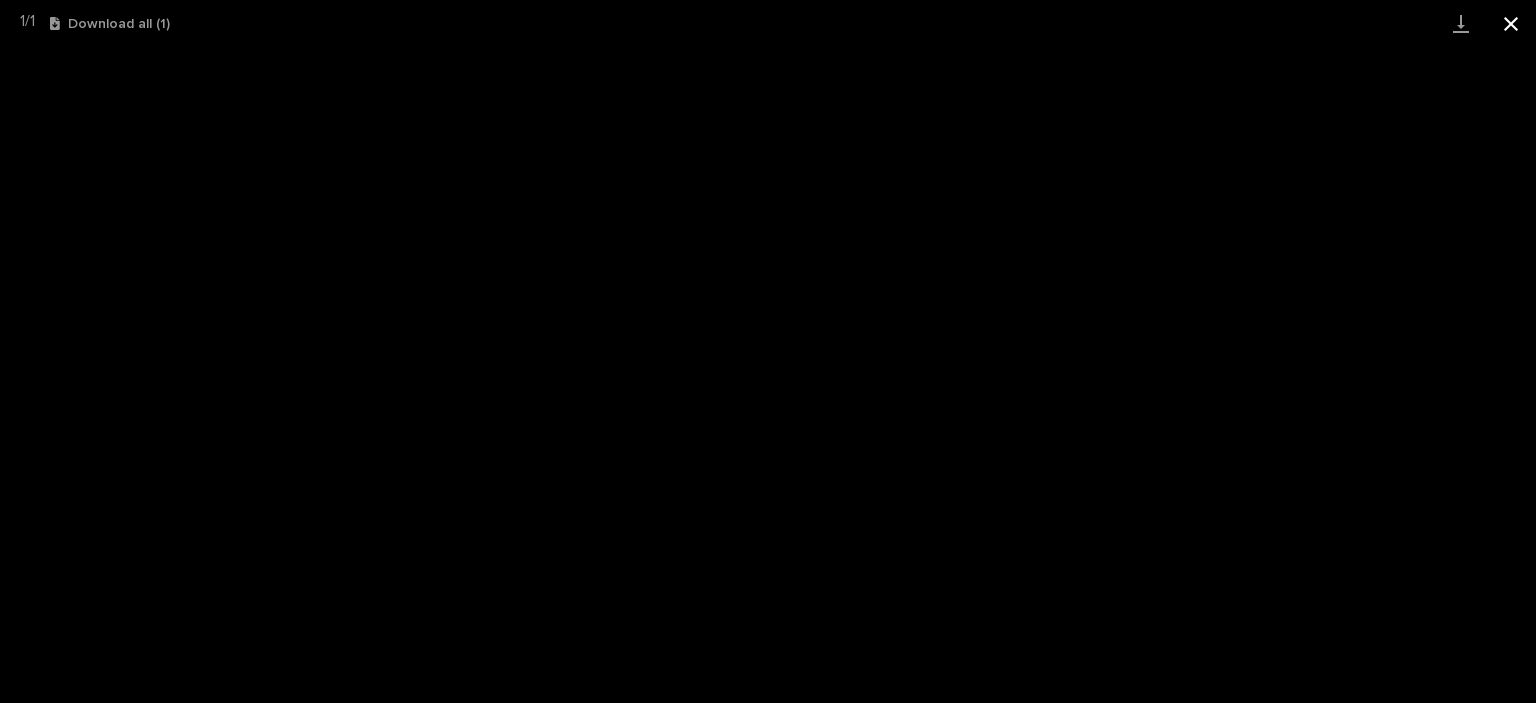 click at bounding box center (1511, 23) 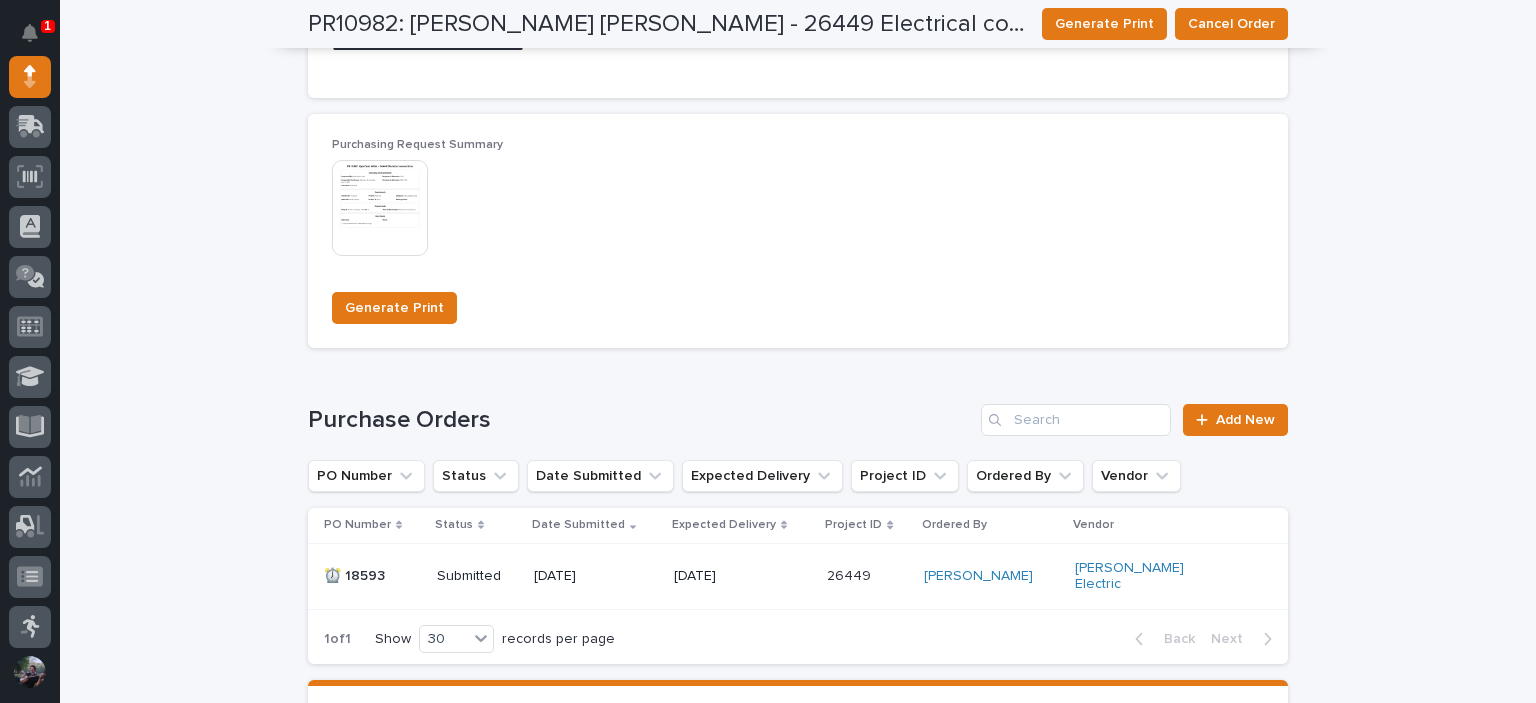 scroll, scrollTop: 1733, scrollLeft: 0, axis: vertical 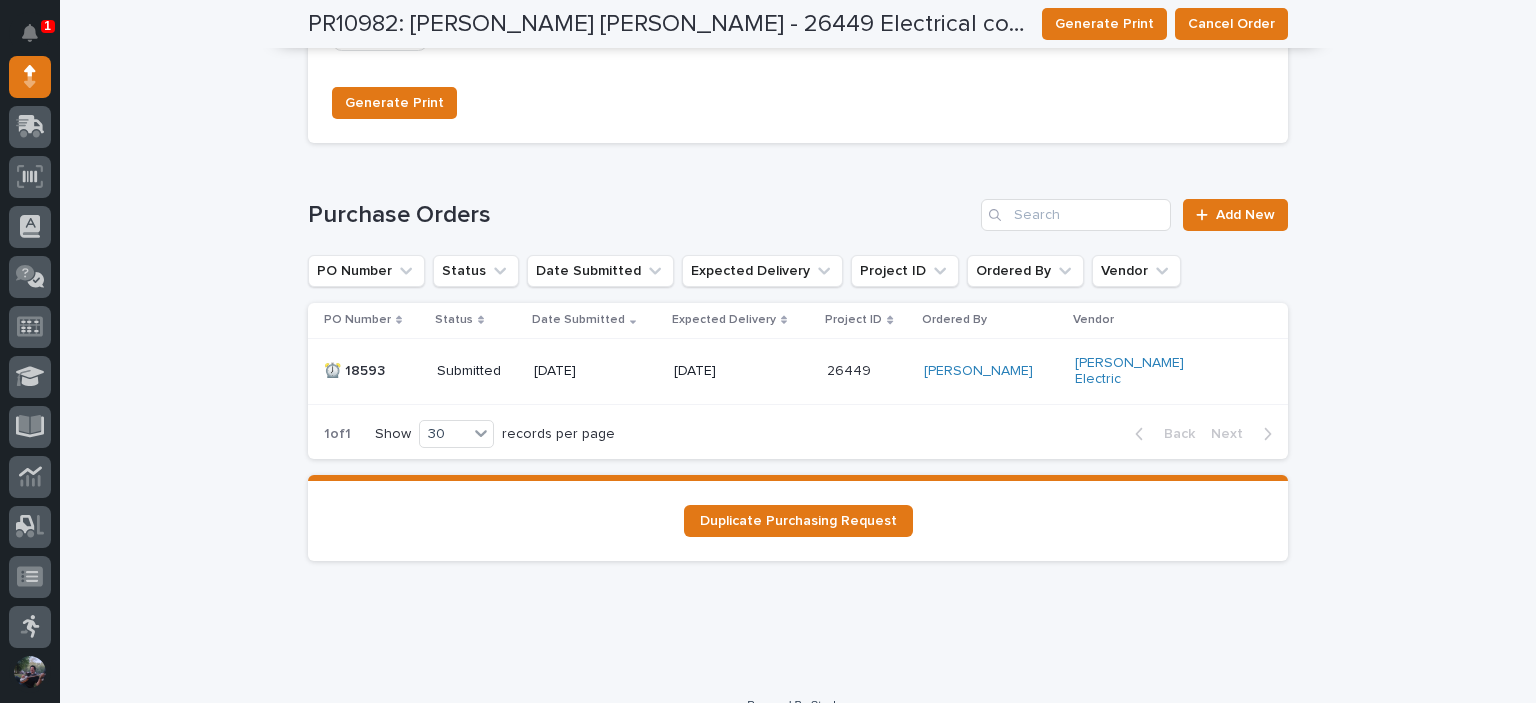 click on "[DATE]" at bounding box center [596, 371] 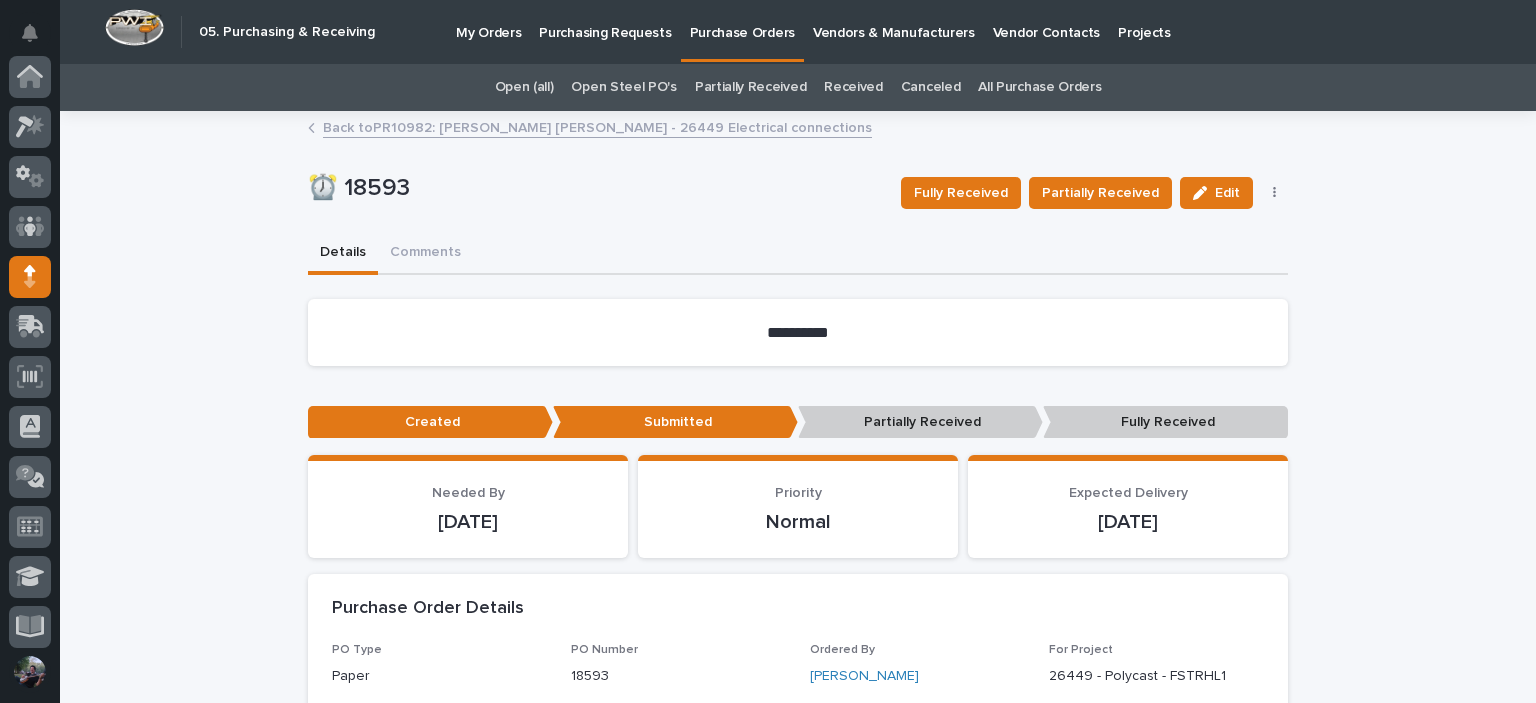 scroll, scrollTop: 200, scrollLeft: 0, axis: vertical 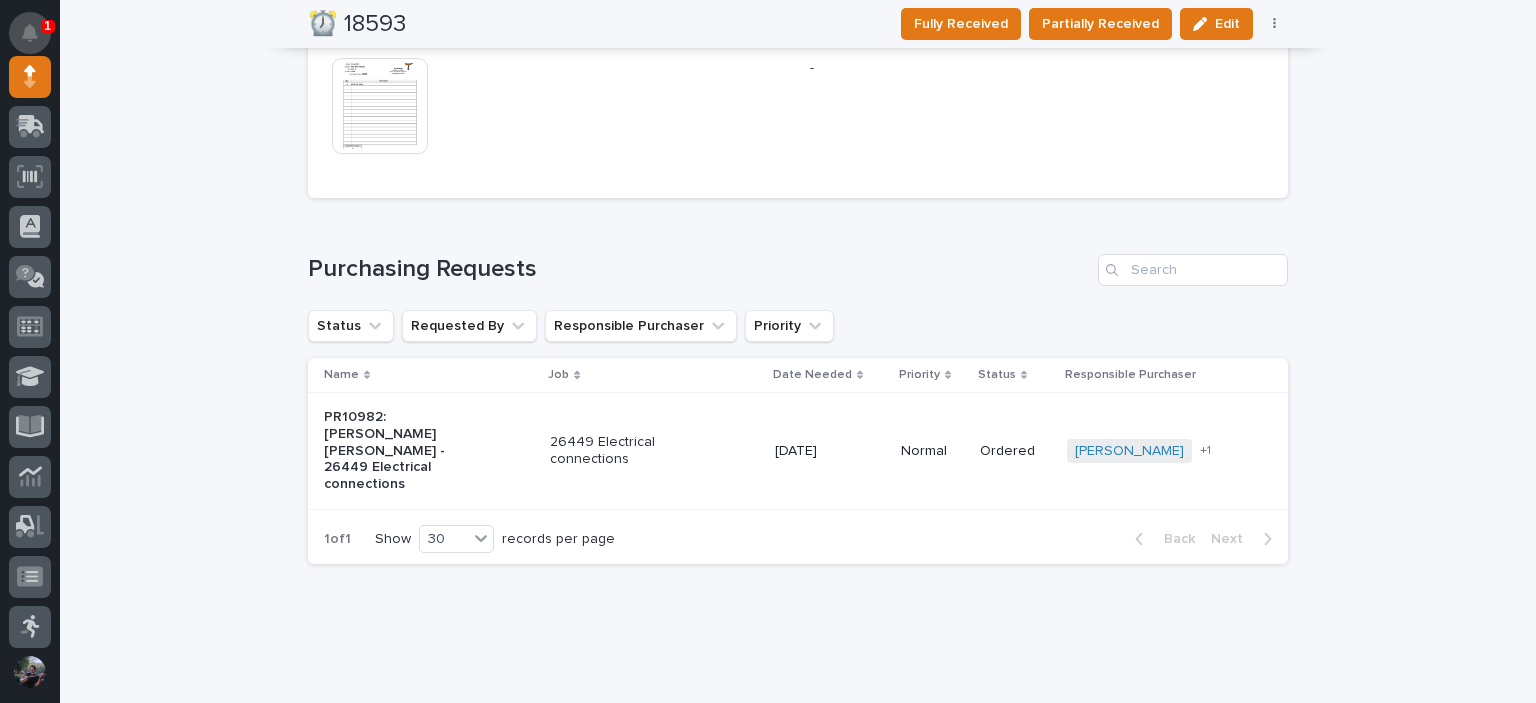 click at bounding box center [30, 33] 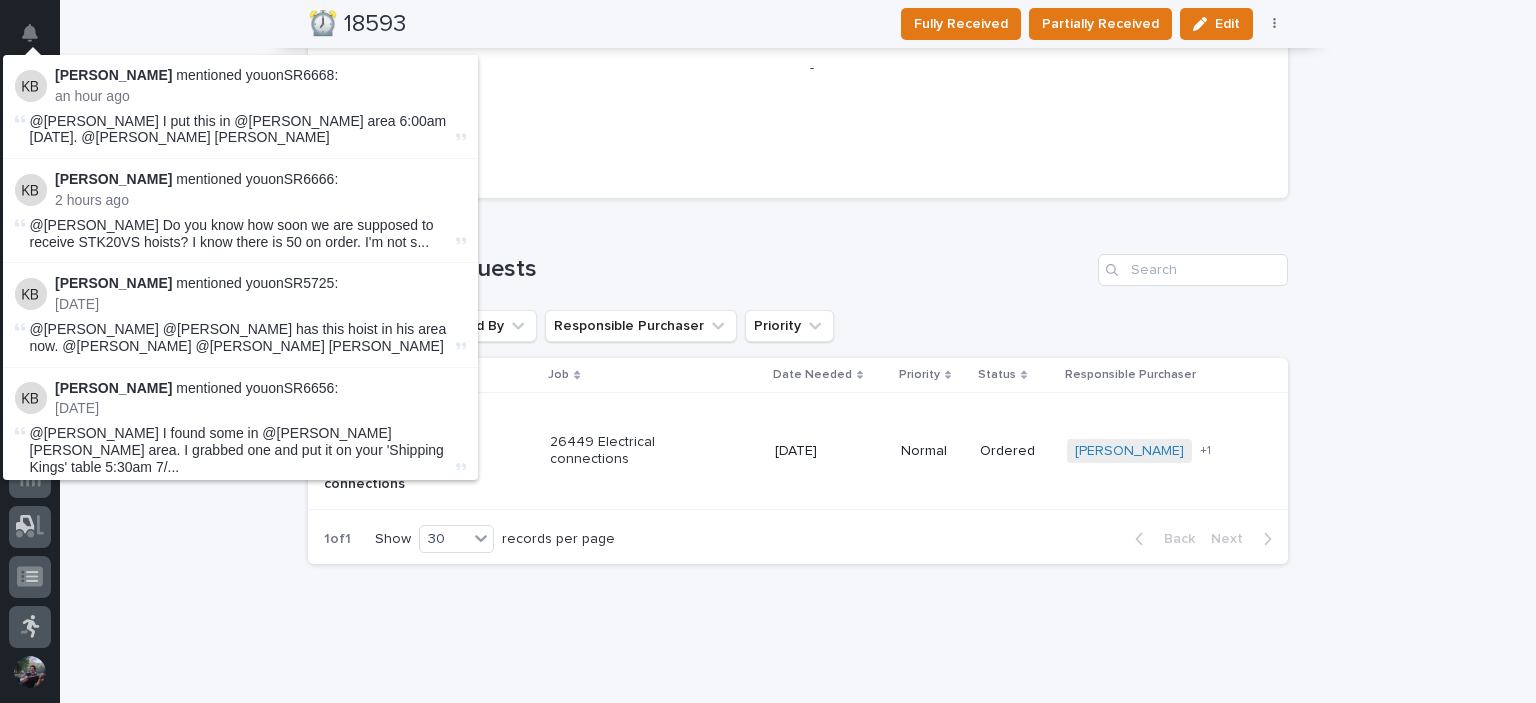 click on "Loading... Saving… Purchasing Requests Status Requested By Responsible Purchaser Priority Name Job Date Needed Priority Status Responsible Purchaser PR10982: Kyle Dean Miller - 26449 Electrical connections 26449 Electrical connections 07/04/2025 Normal Ordered Arlyn Miller   Reinhart Burkholder   + 1 1  of  1 Show 30 records per page Back Next" at bounding box center [798, 397] 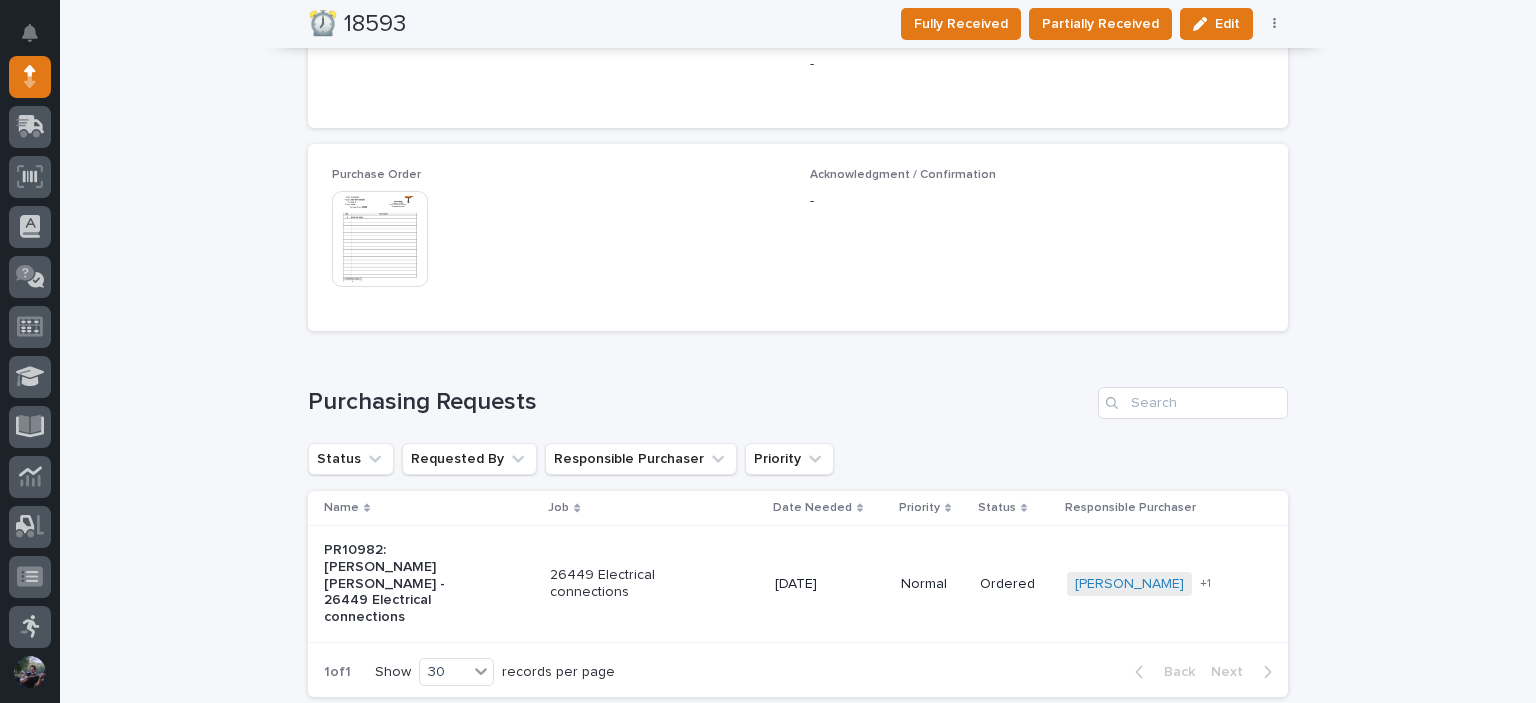 scroll, scrollTop: 1122, scrollLeft: 0, axis: vertical 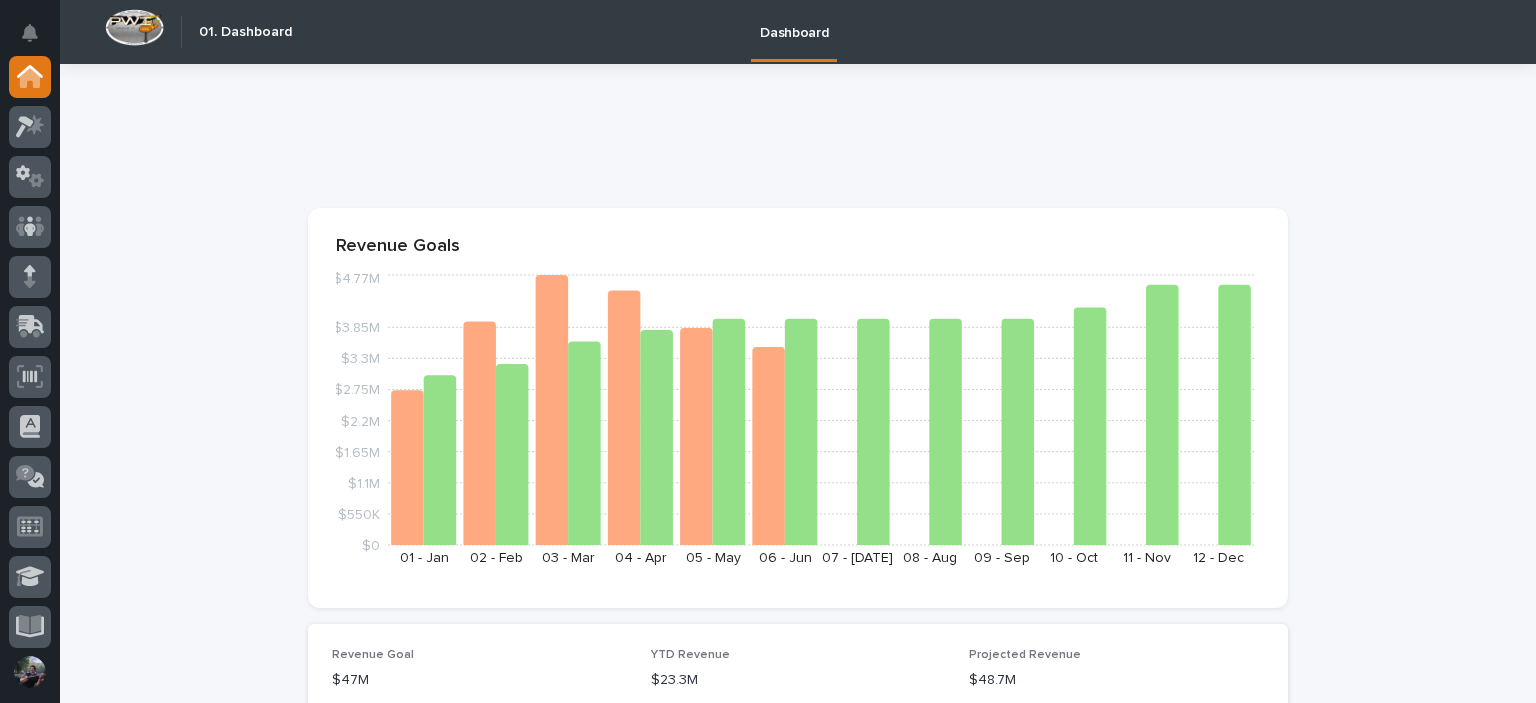 click on "**********" at bounding box center [798, 2290] 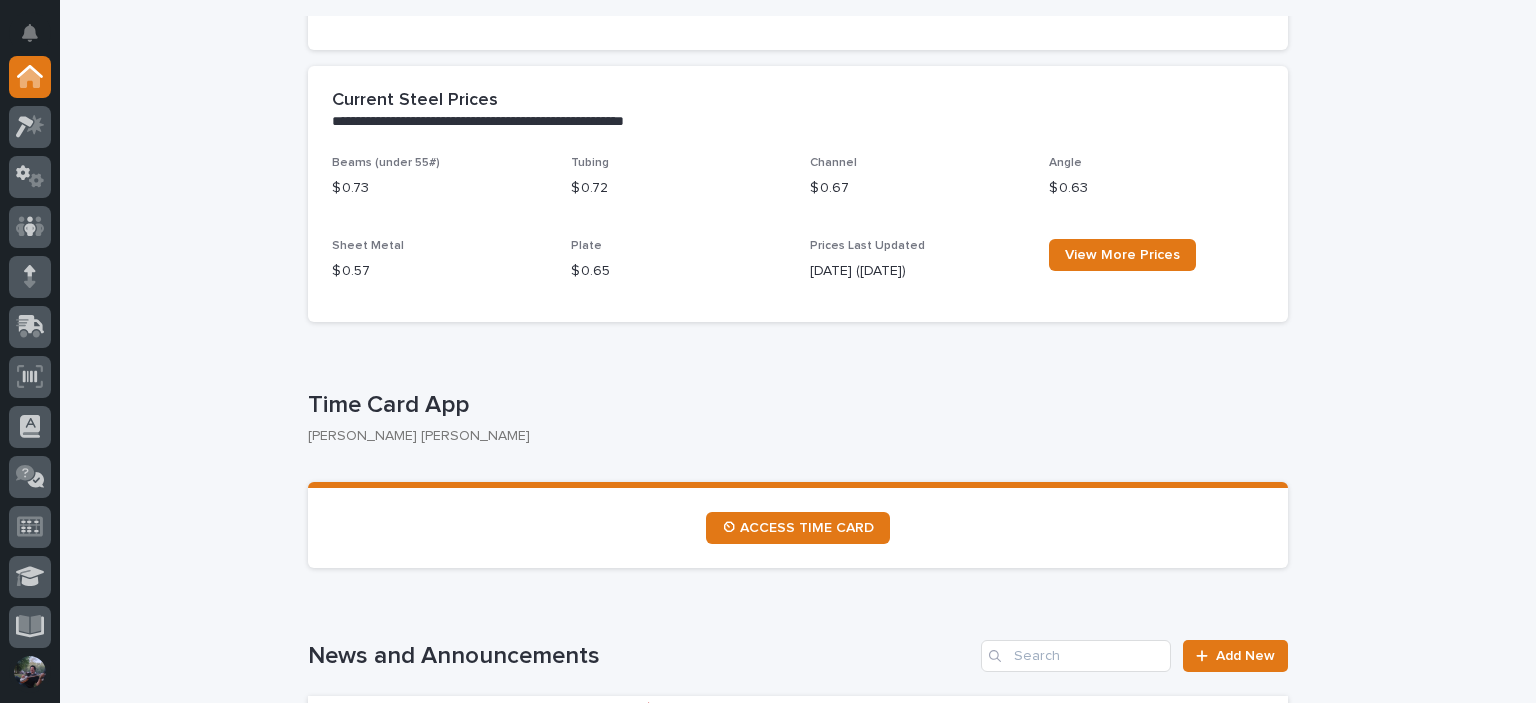 scroll, scrollTop: 0, scrollLeft: 0, axis: both 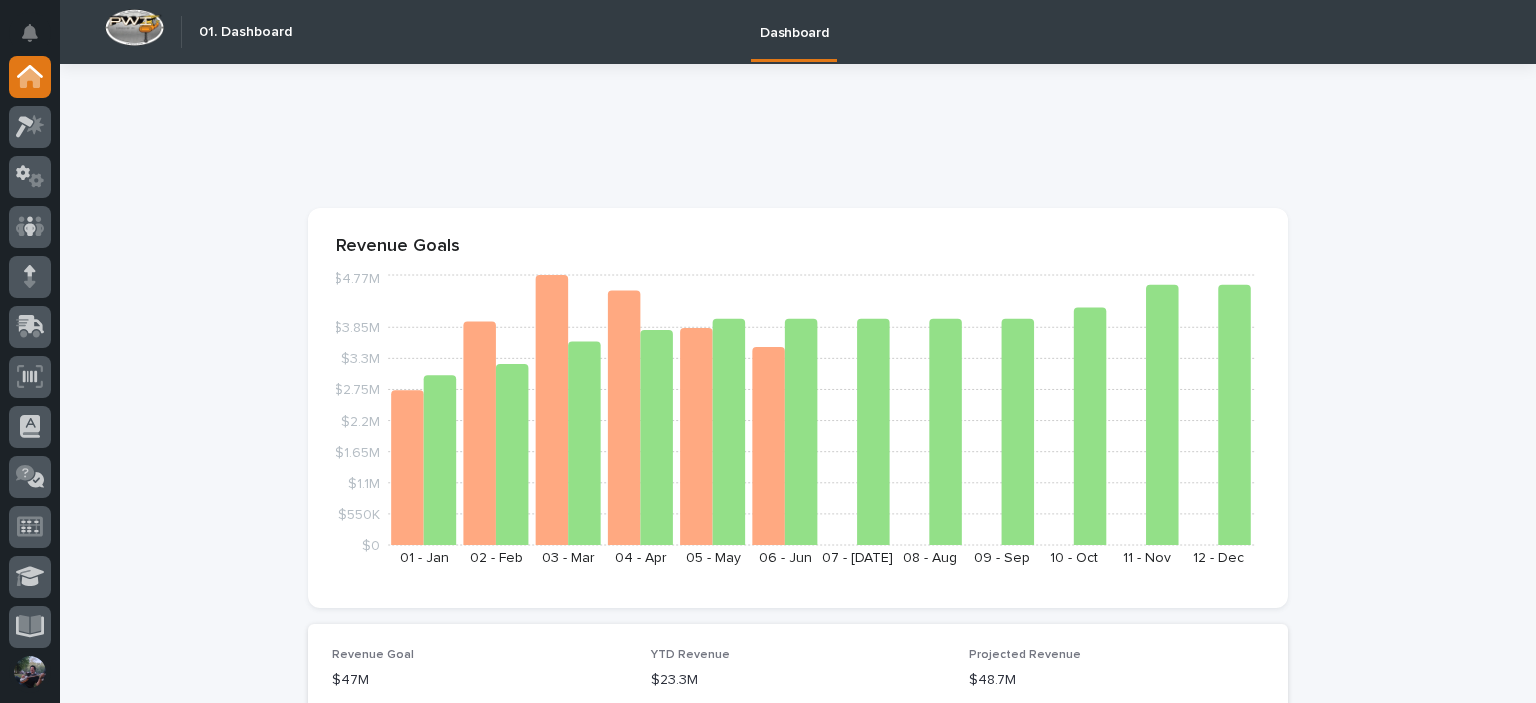 click on "**********" at bounding box center (798, 2290) 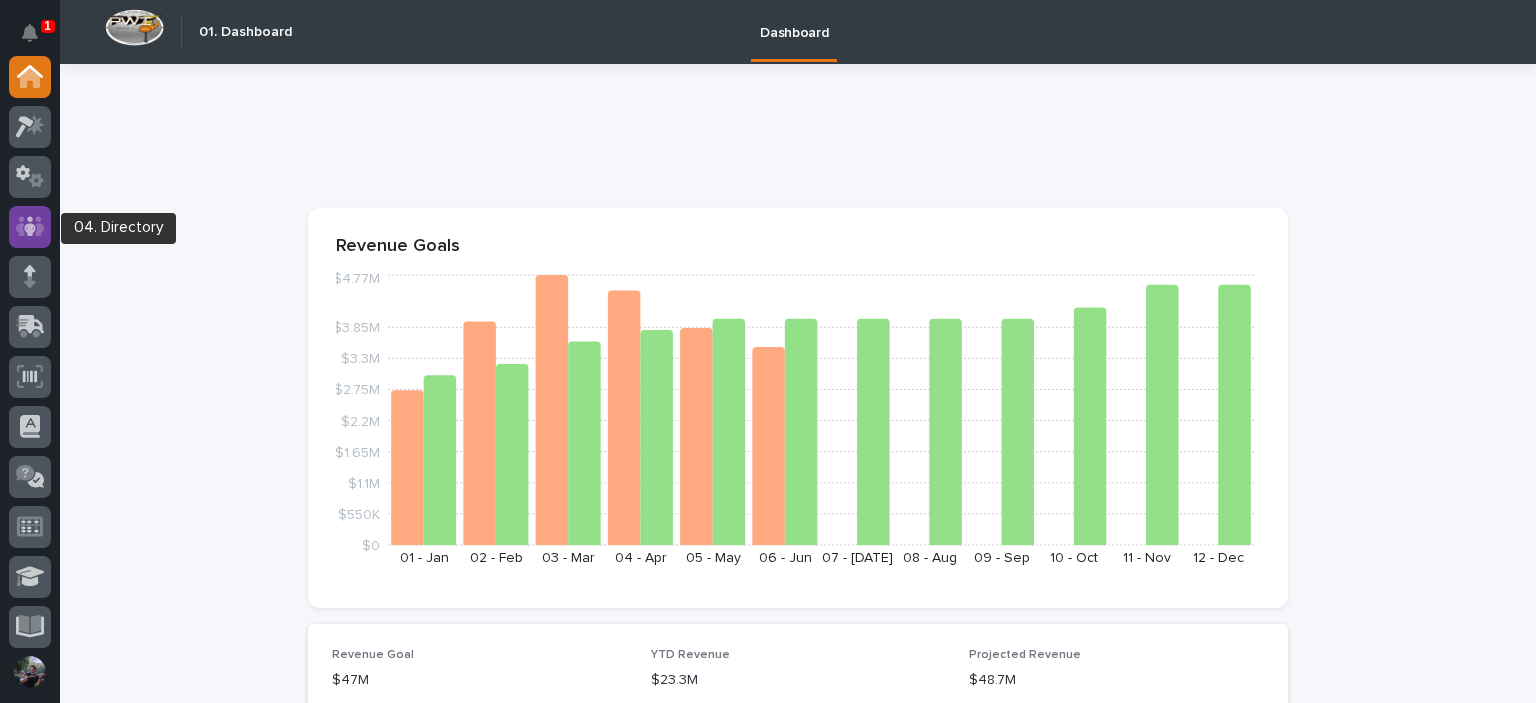 click at bounding box center [30, 227] 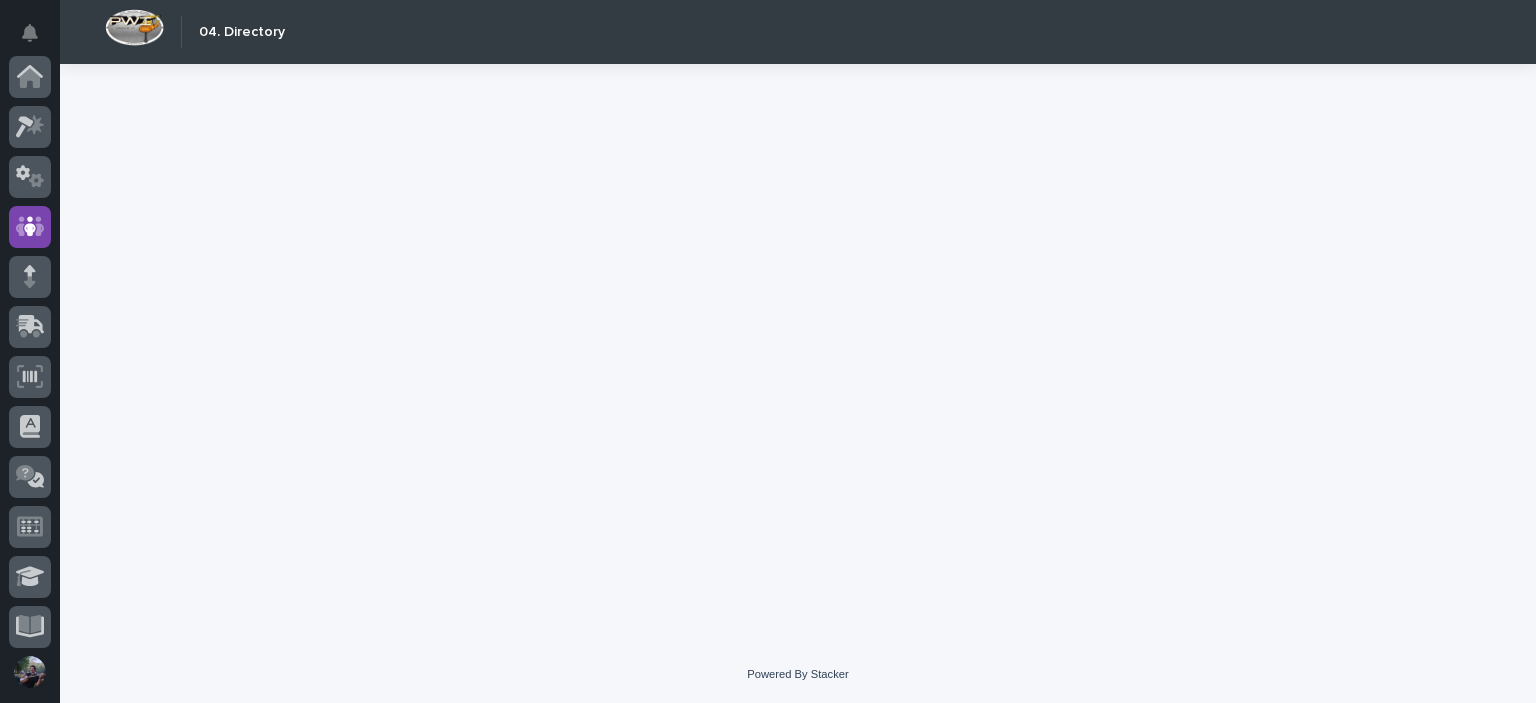 scroll, scrollTop: 150, scrollLeft: 0, axis: vertical 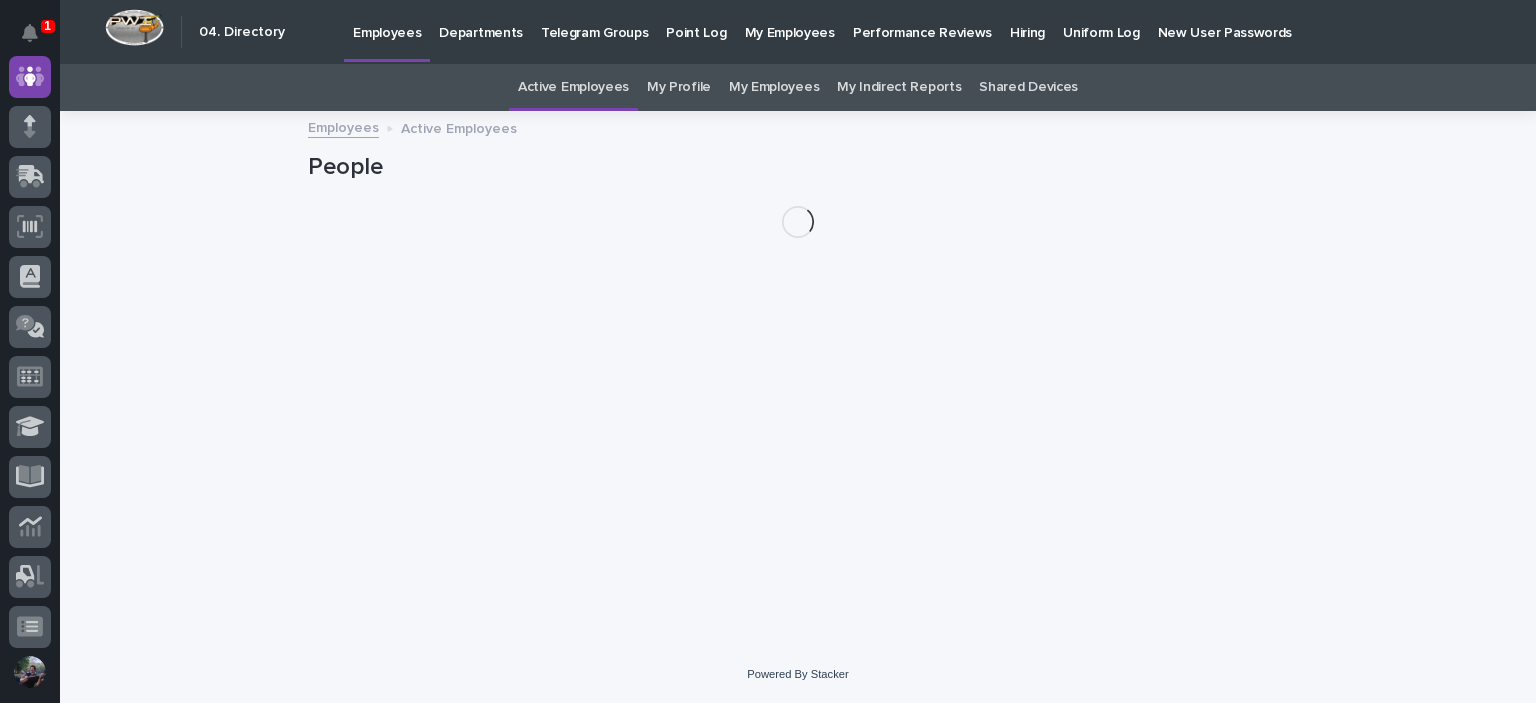 click on "Hiring" at bounding box center (1027, 21) 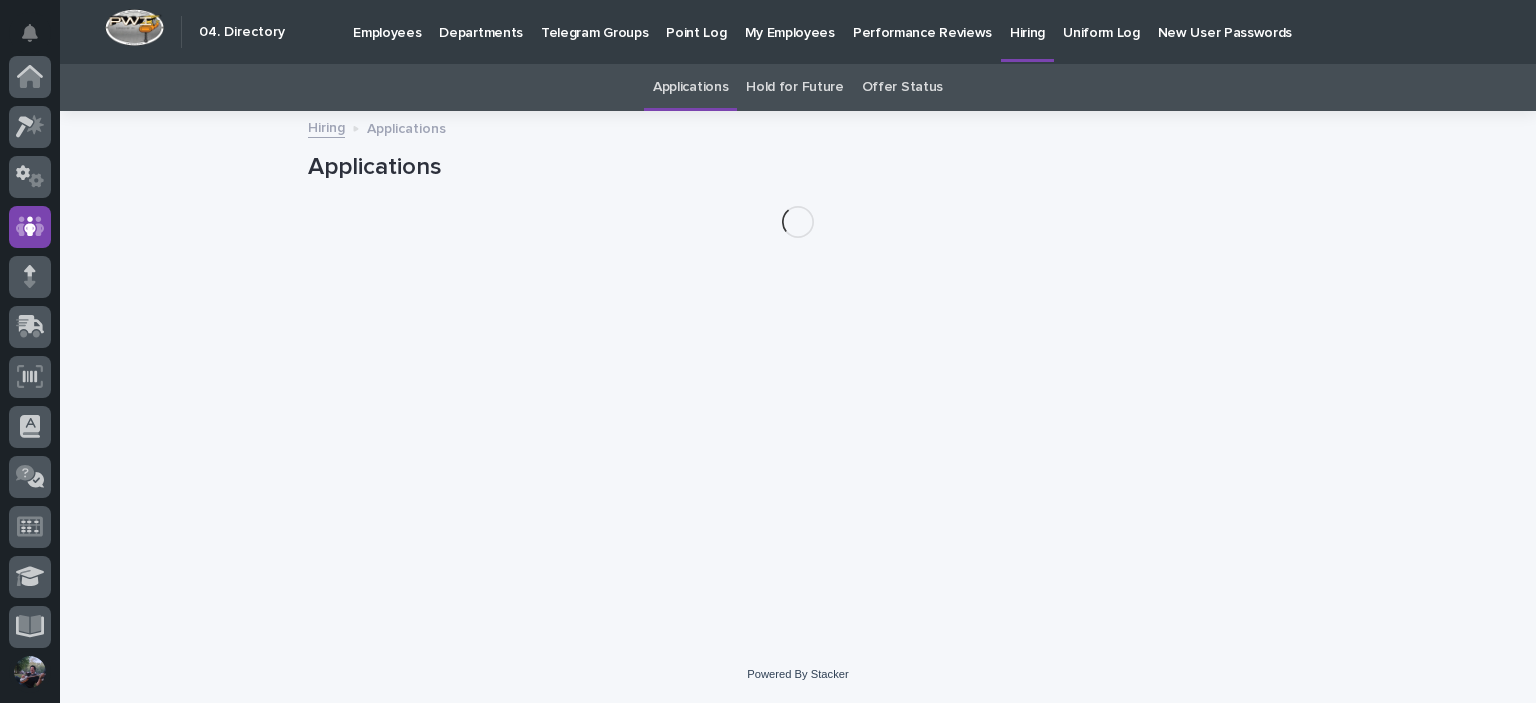 scroll, scrollTop: 150, scrollLeft: 0, axis: vertical 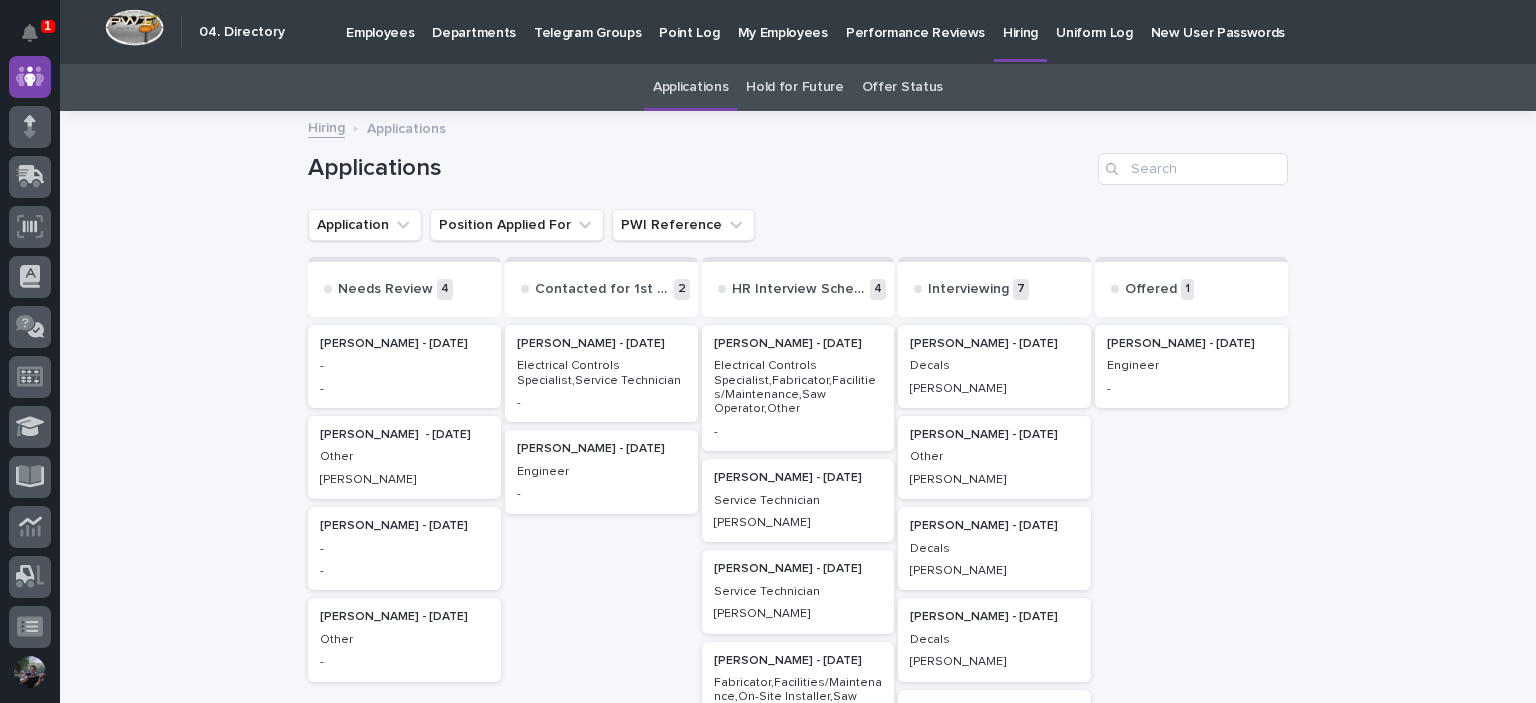 click on "Decals" at bounding box center [994, 366] 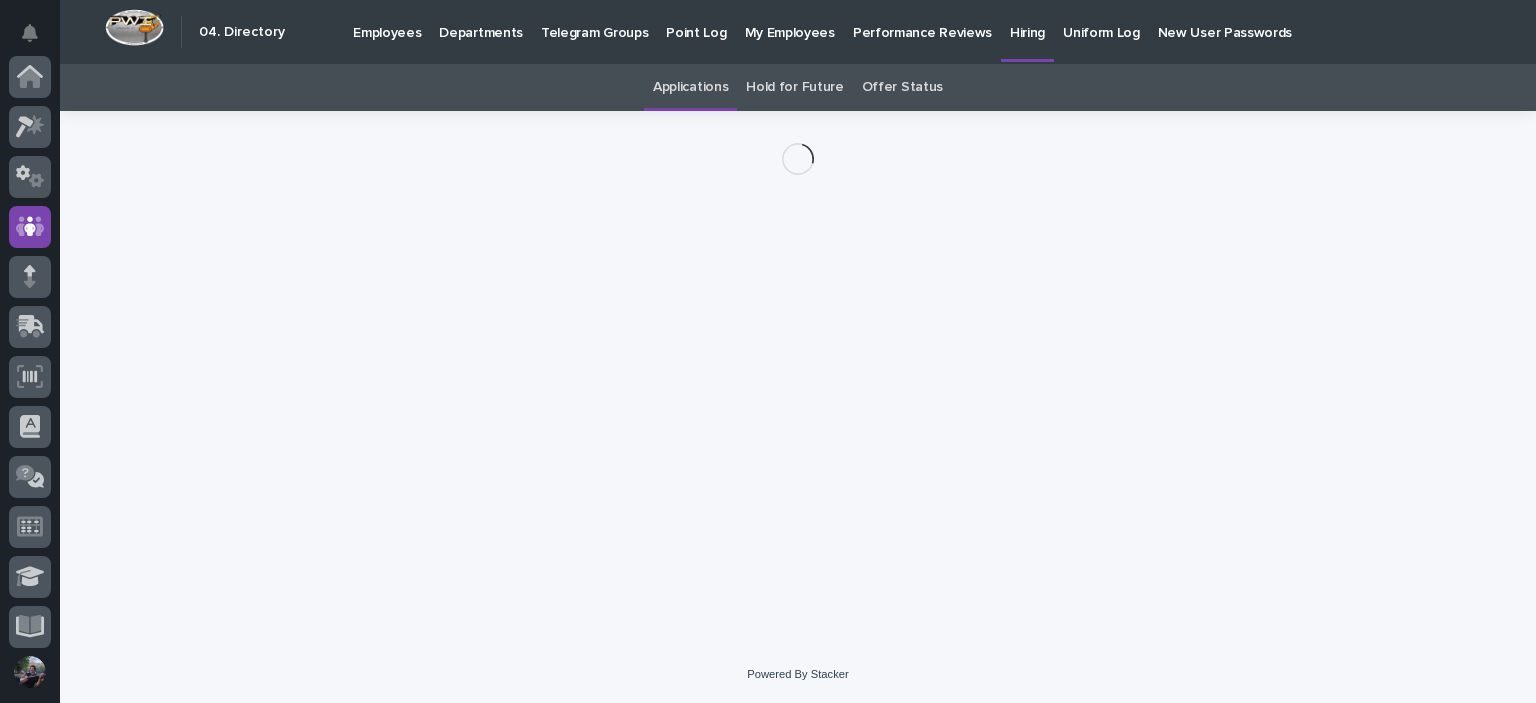 scroll, scrollTop: 150, scrollLeft: 0, axis: vertical 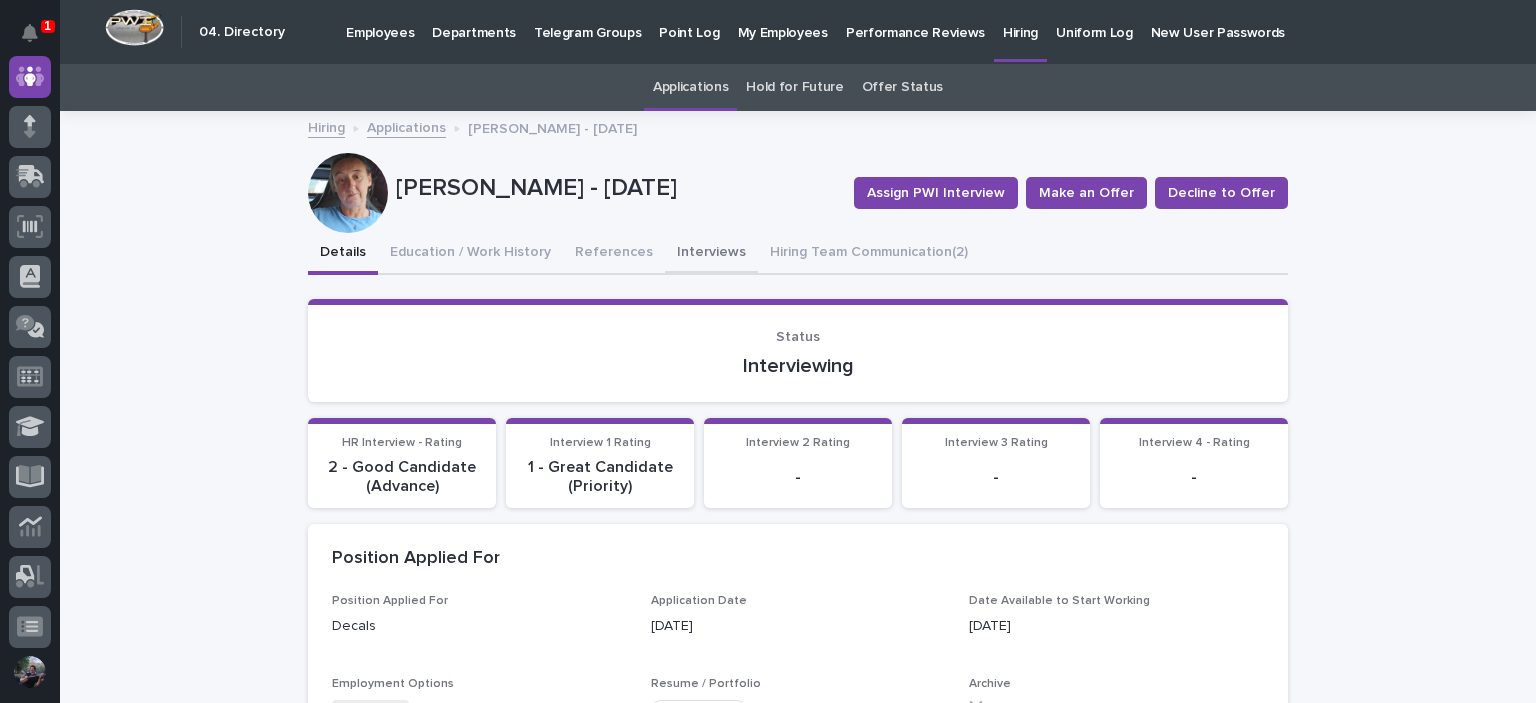 click on "Interviews" at bounding box center (711, 254) 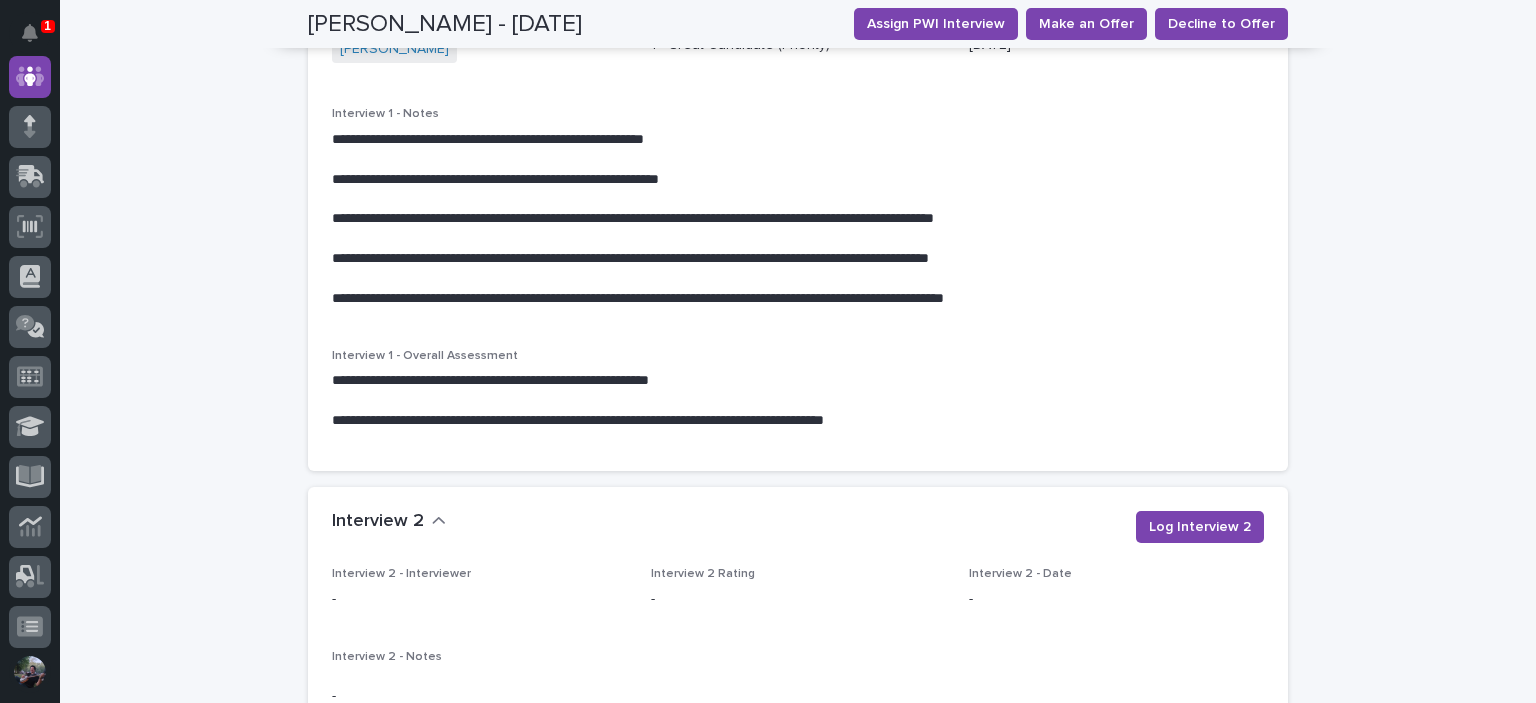 scroll, scrollTop: 2400, scrollLeft: 0, axis: vertical 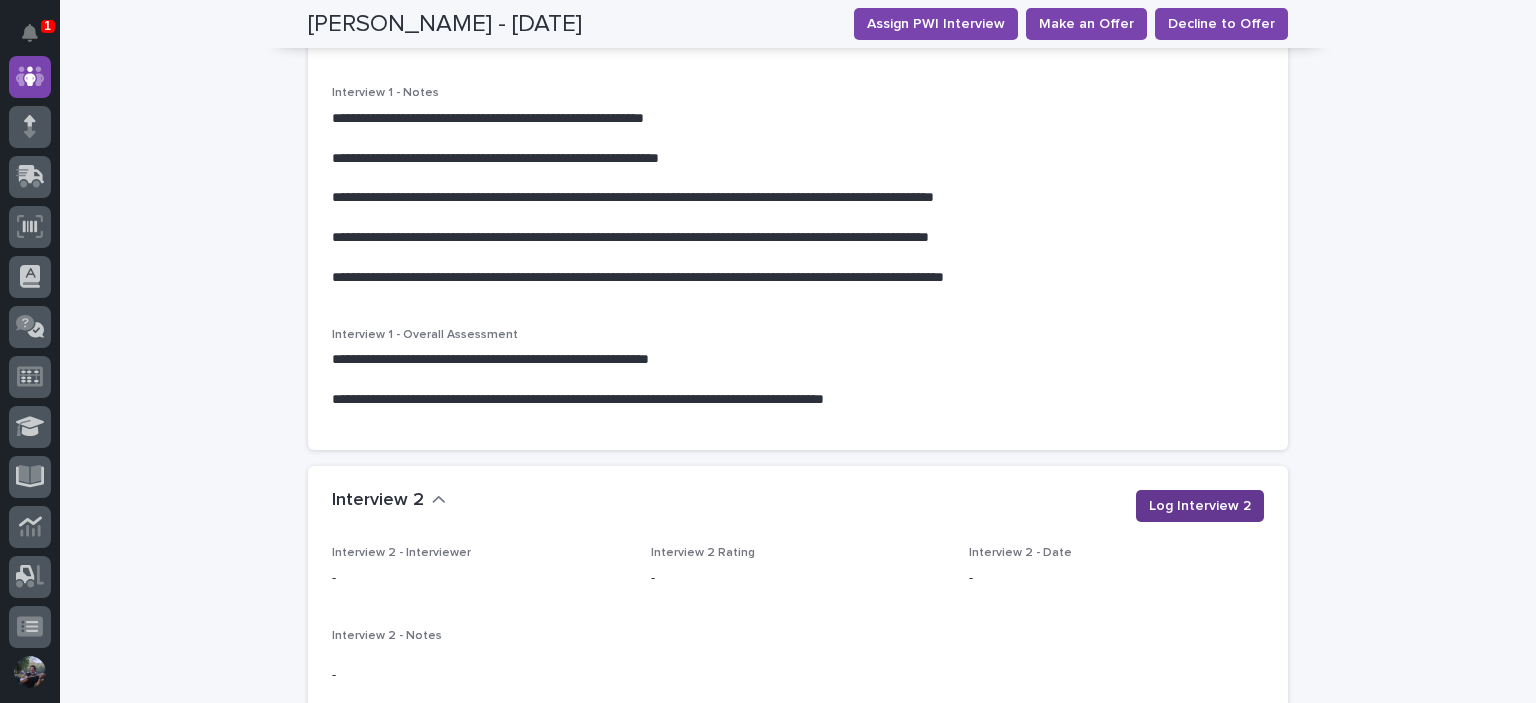 click on "Log Interview 2" at bounding box center [1200, 506] 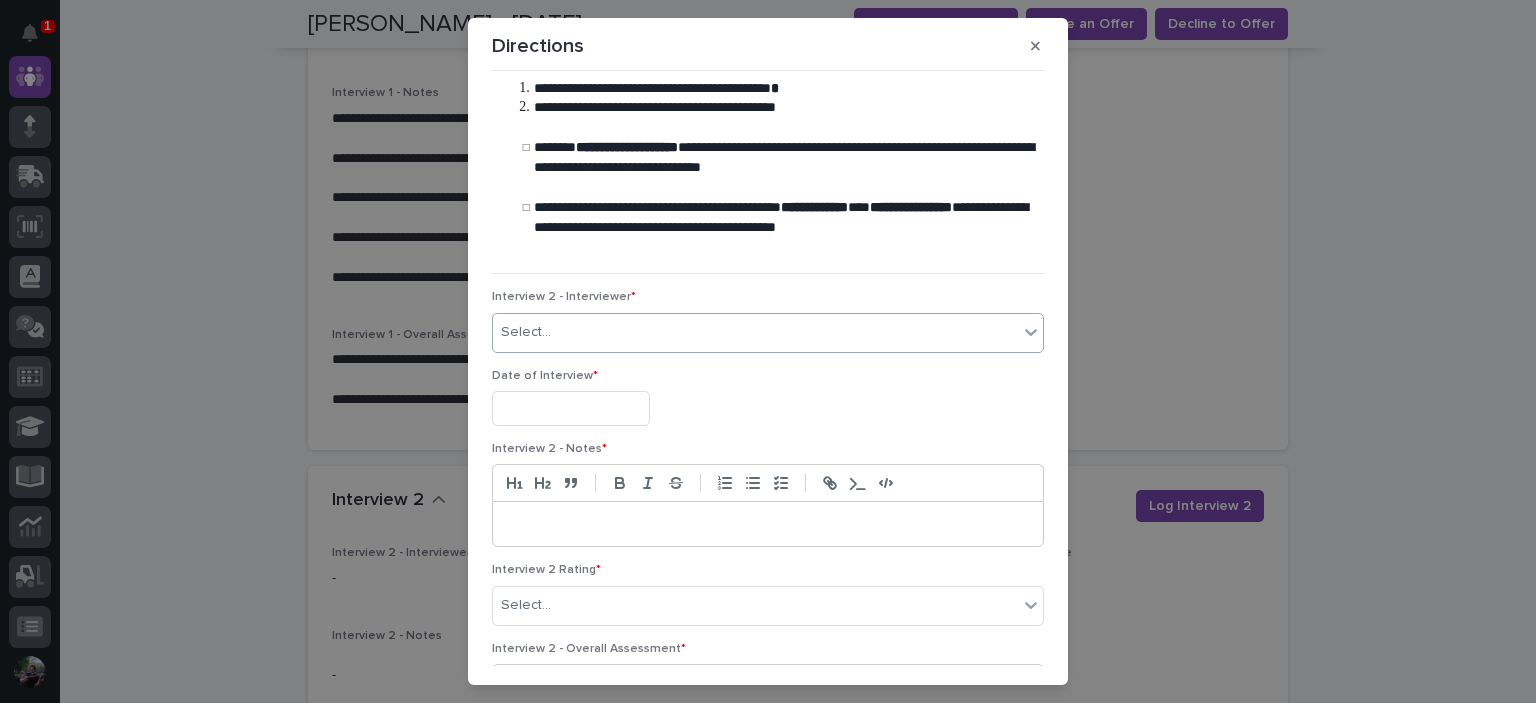 click on "Select..." at bounding box center [755, 332] 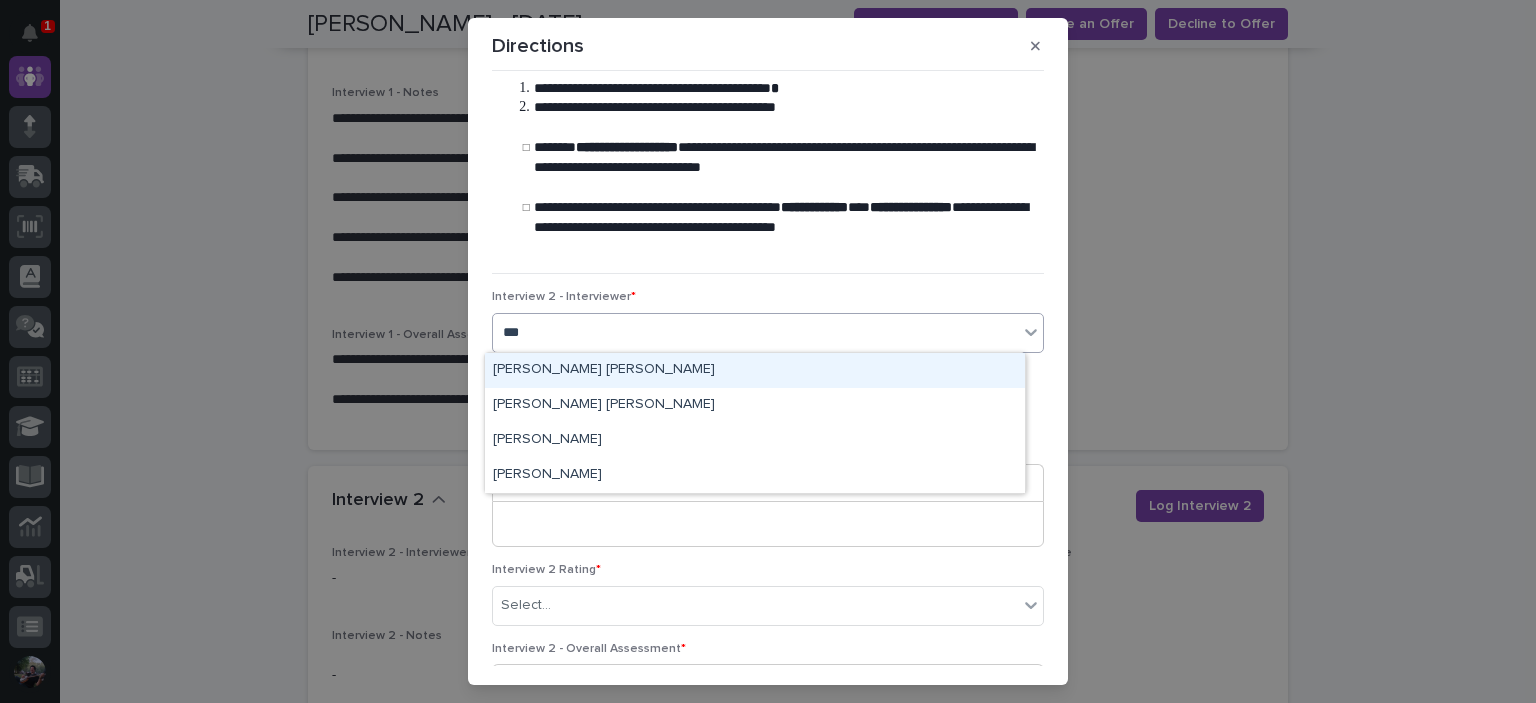 type on "****" 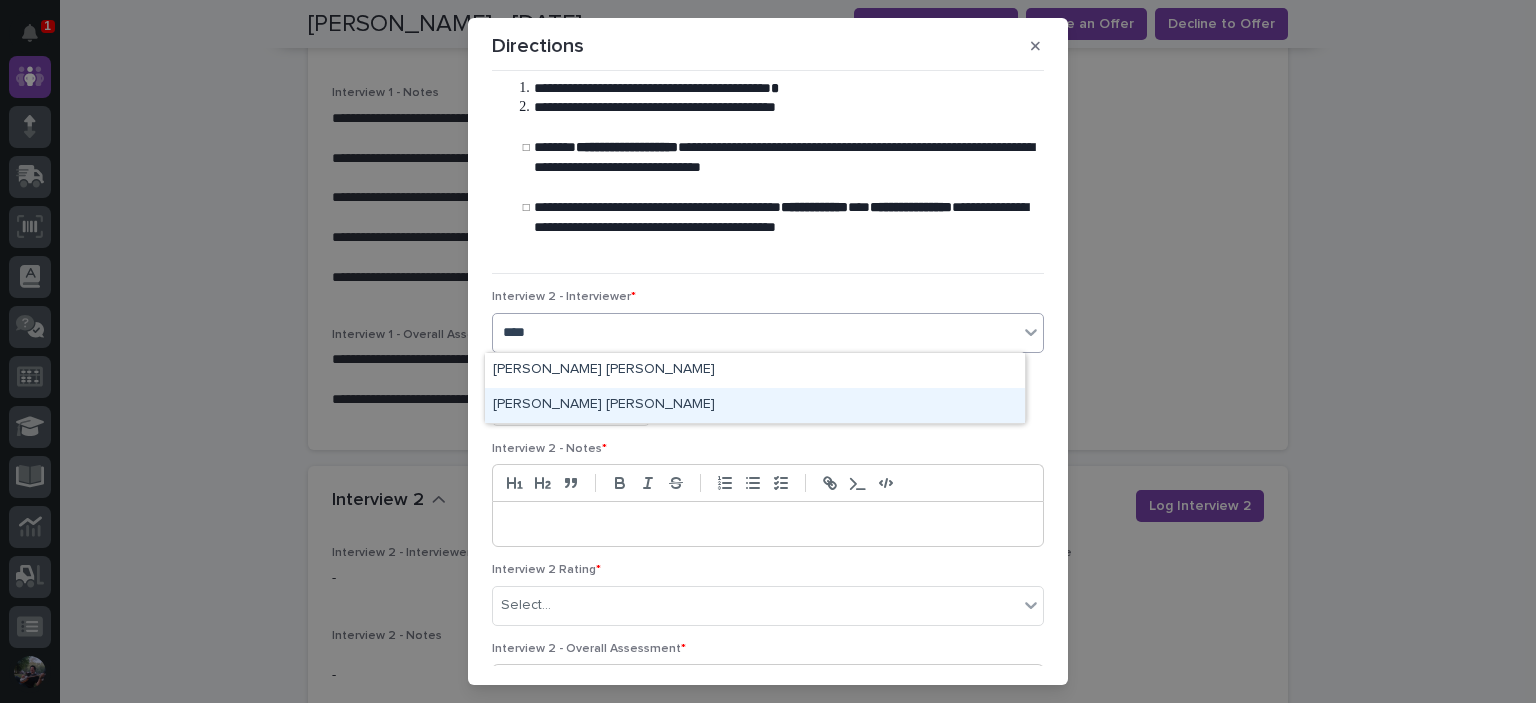 click on "[PERSON_NAME] [PERSON_NAME]" at bounding box center (755, 405) 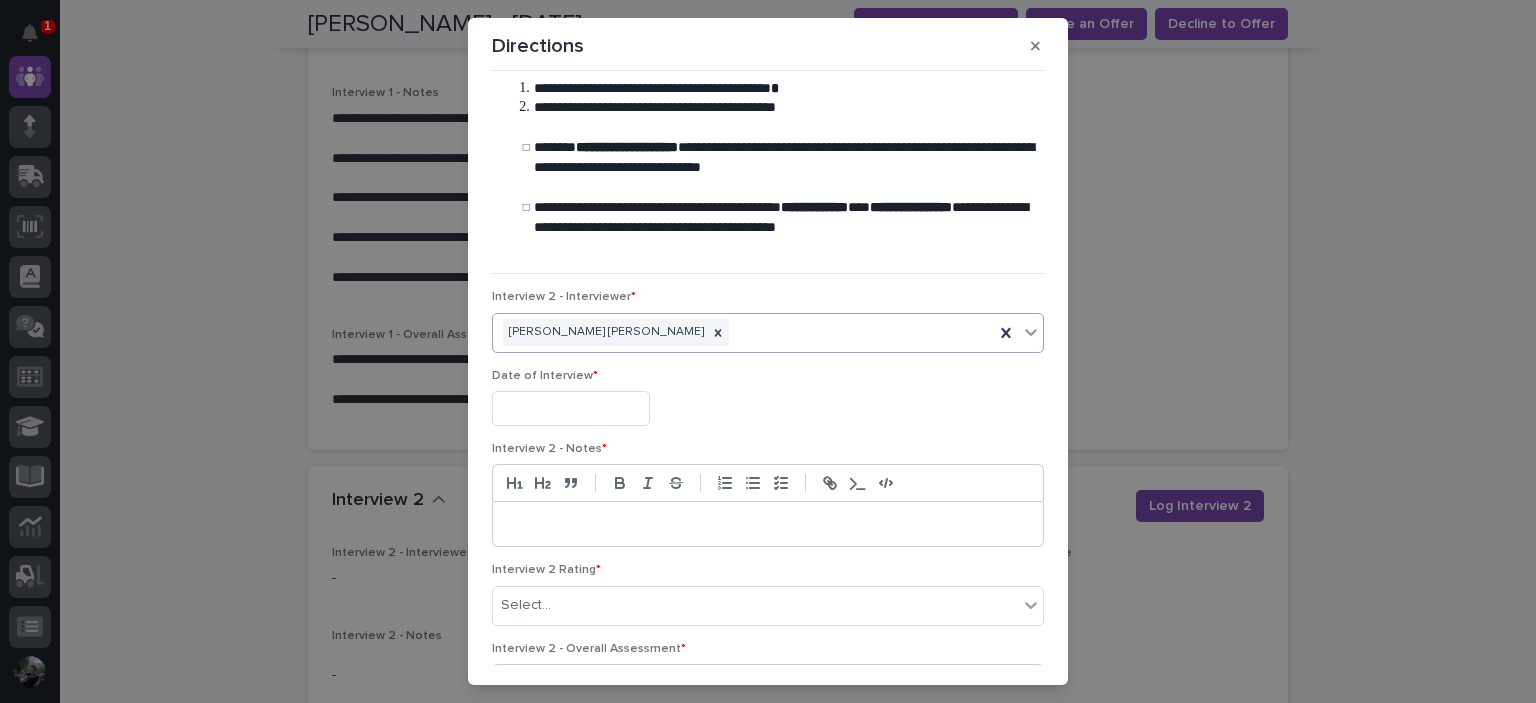 click at bounding box center [571, 408] 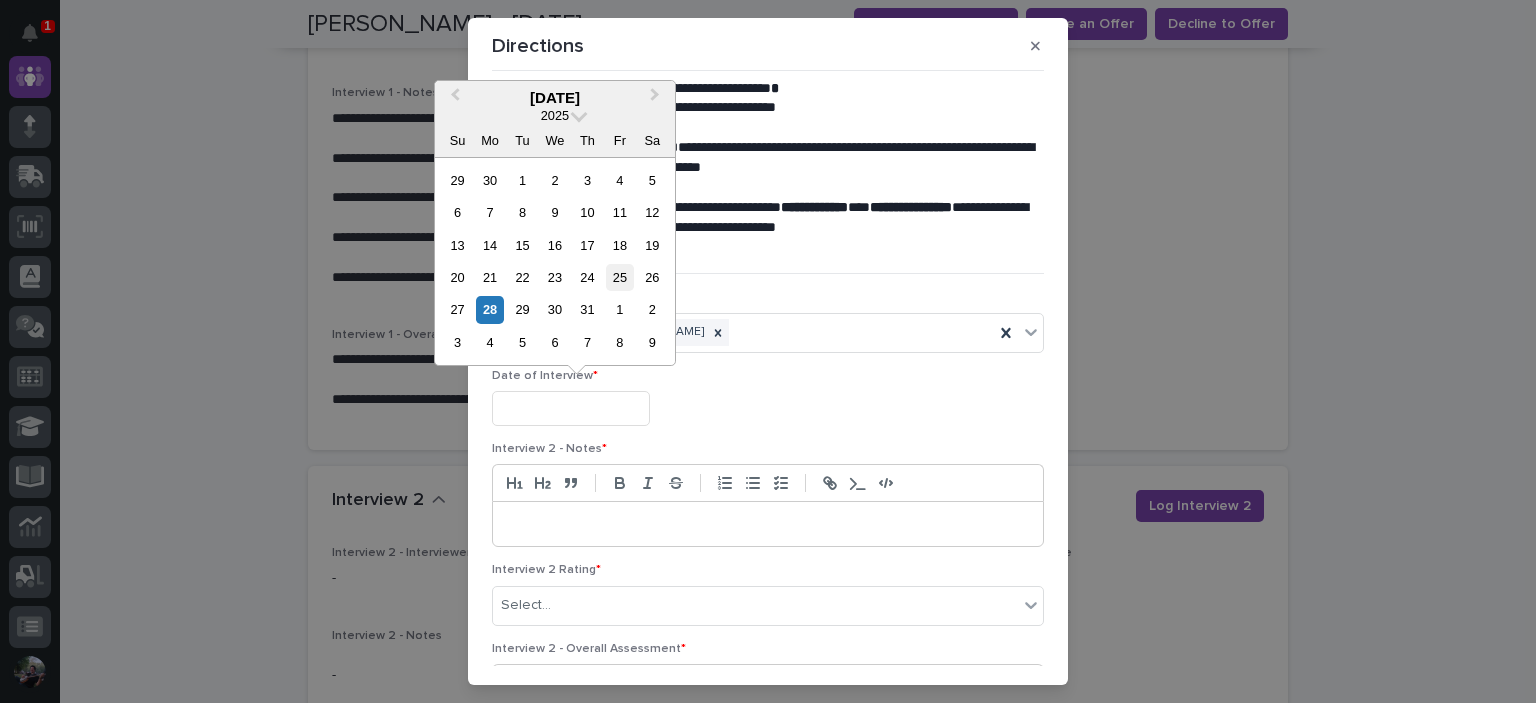 click on "25" at bounding box center [619, 277] 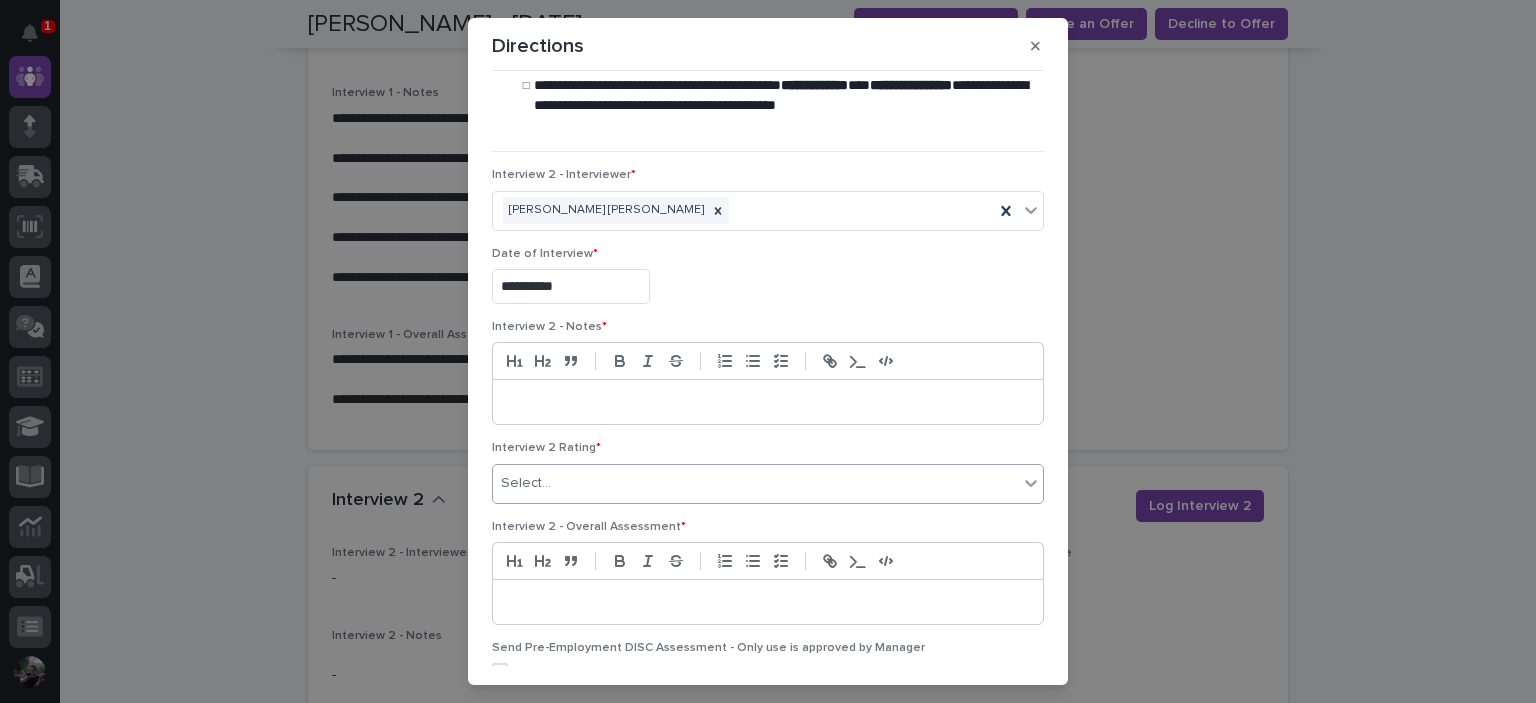 scroll, scrollTop: 133, scrollLeft: 0, axis: vertical 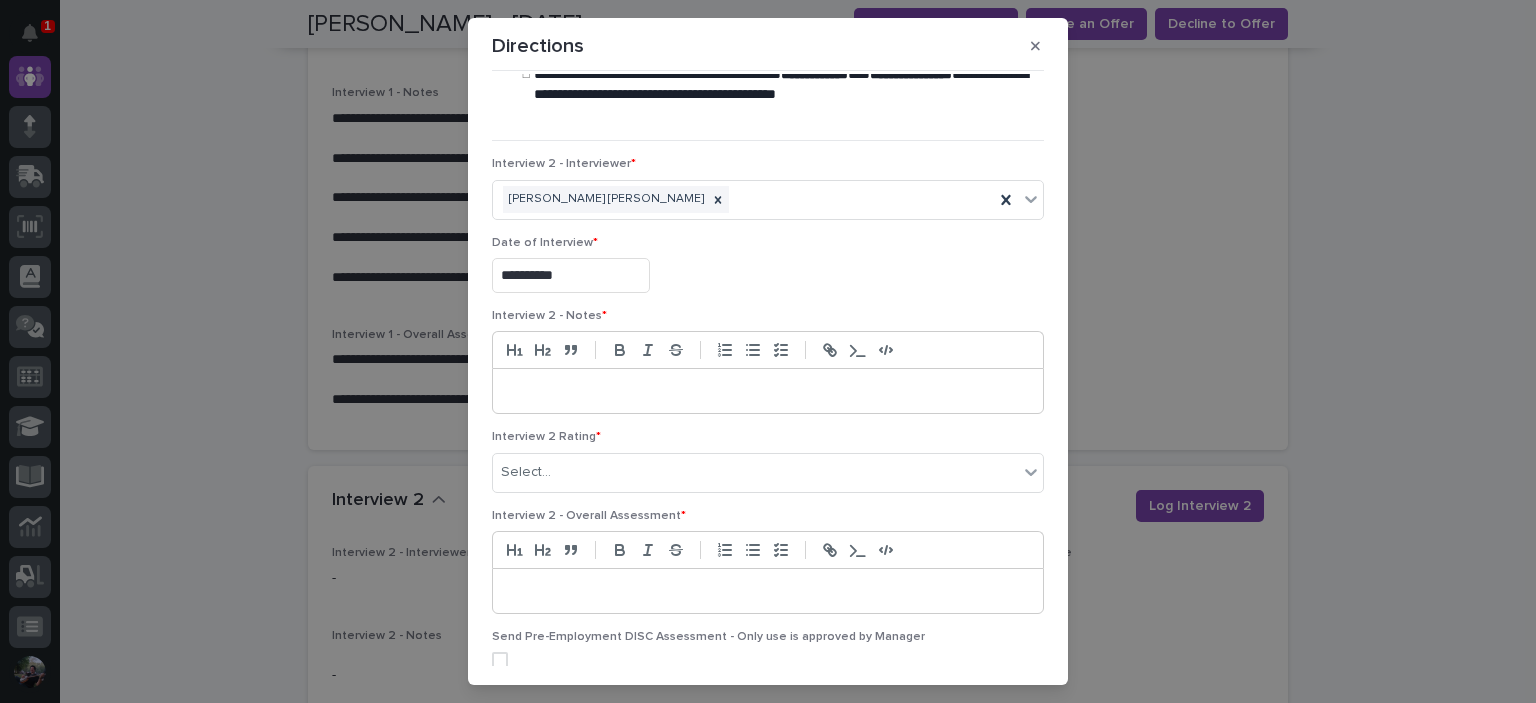 click at bounding box center (768, 391) 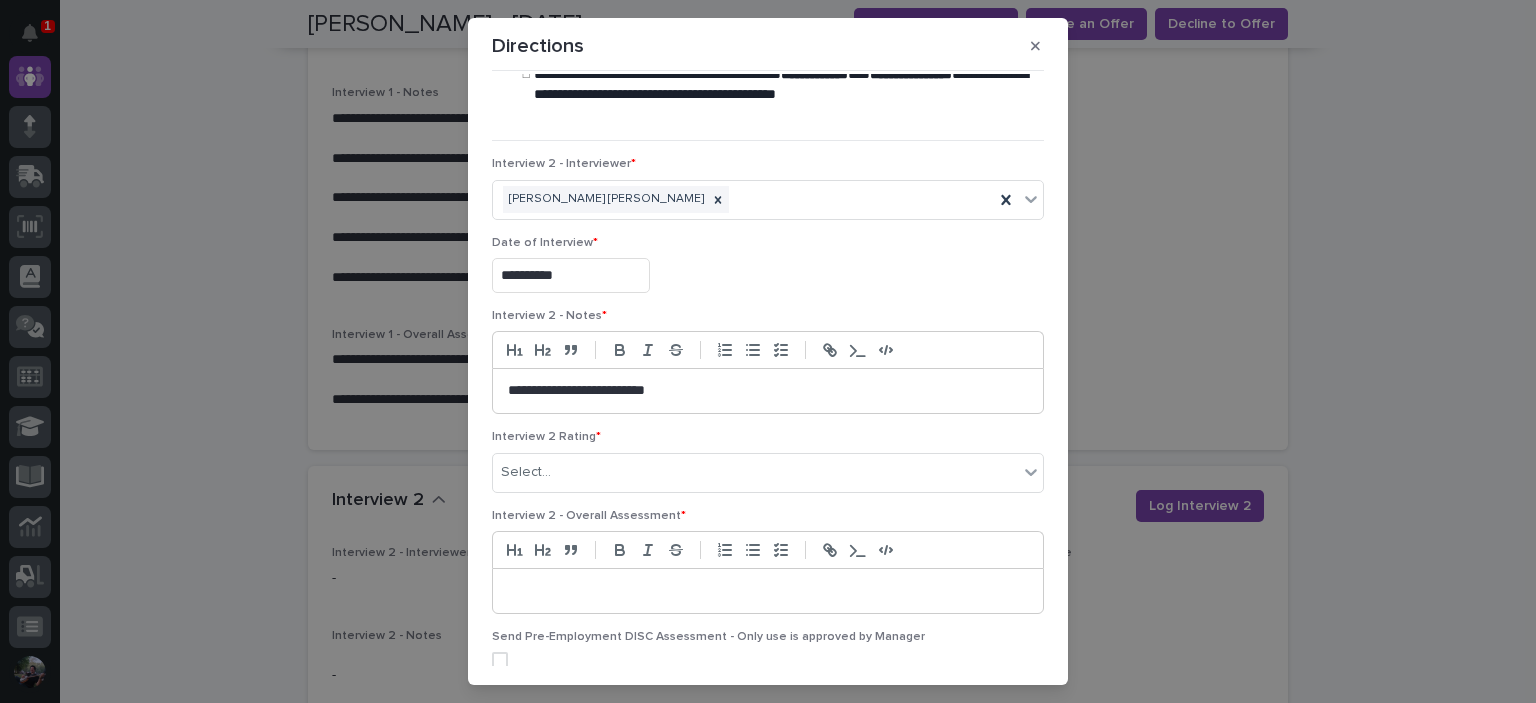 click on "**********" at bounding box center (763, 391) 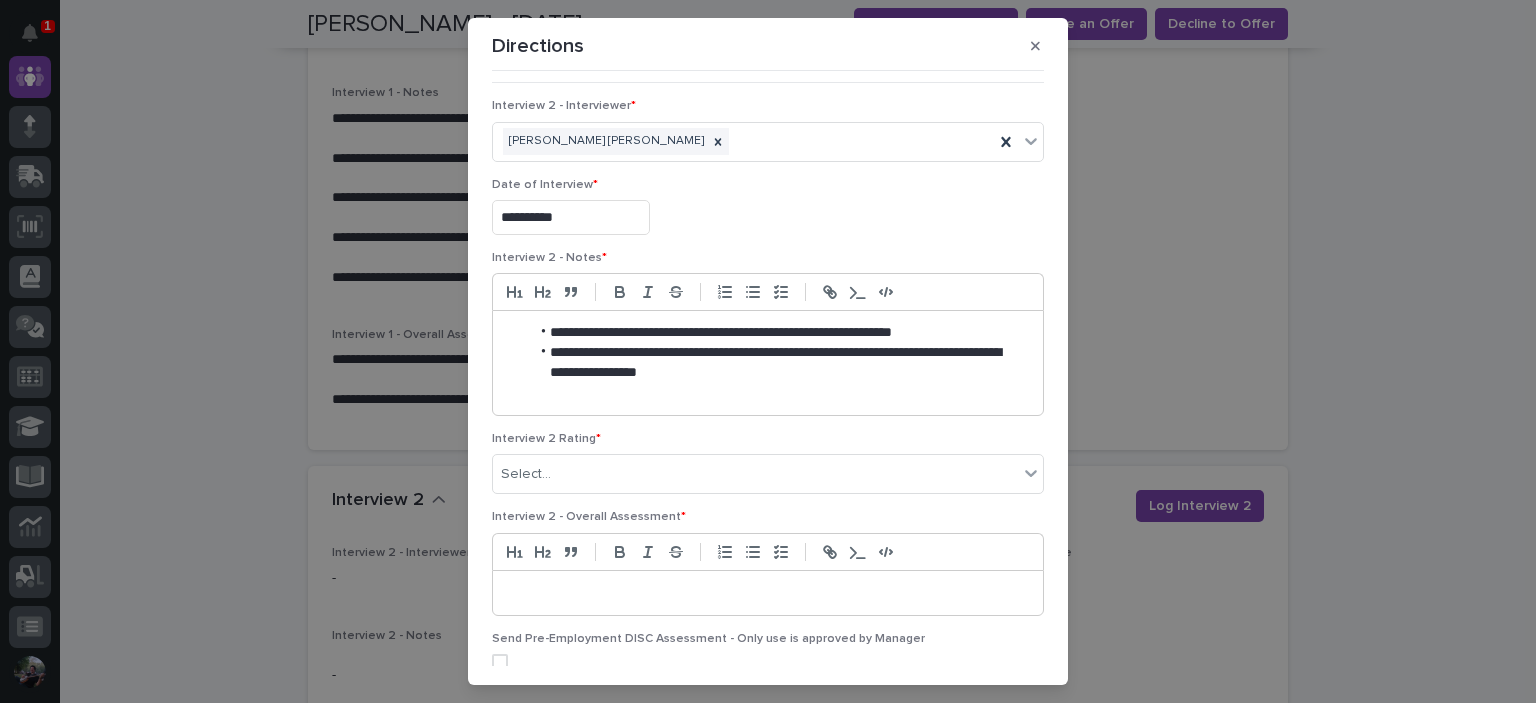 scroll, scrollTop: 266, scrollLeft: 0, axis: vertical 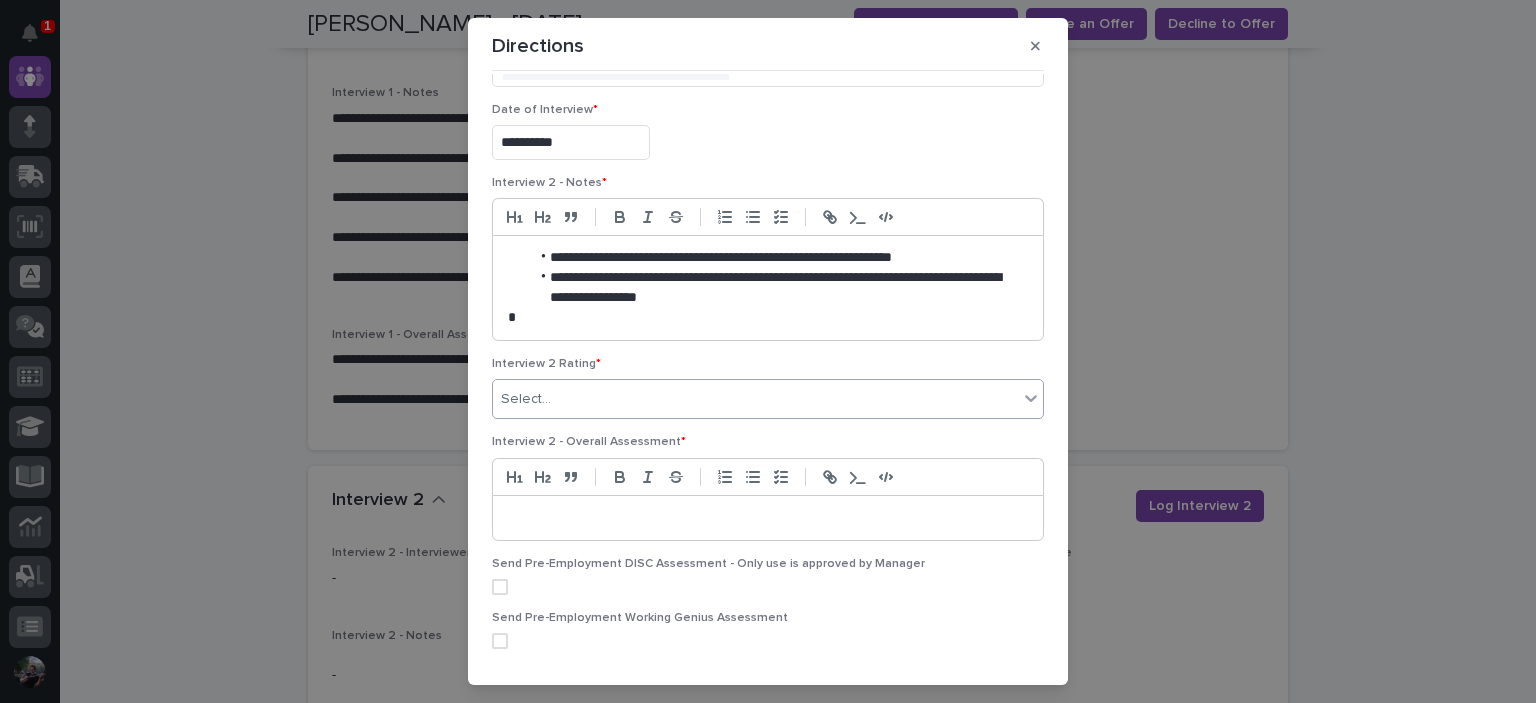 click on "*" at bounding box center (763, 318) 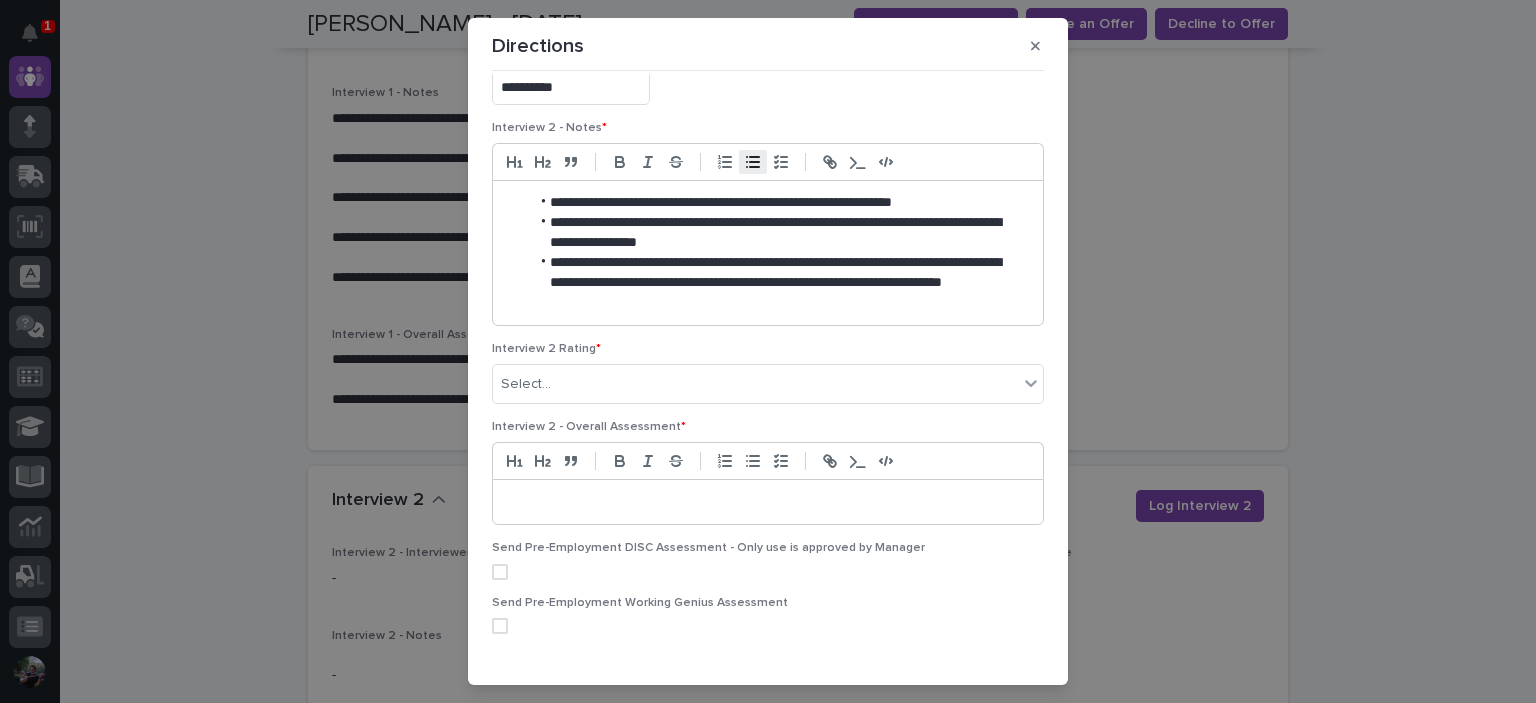 scroll, scrollTop: 366, scrollLeft: 0, axis: vertical 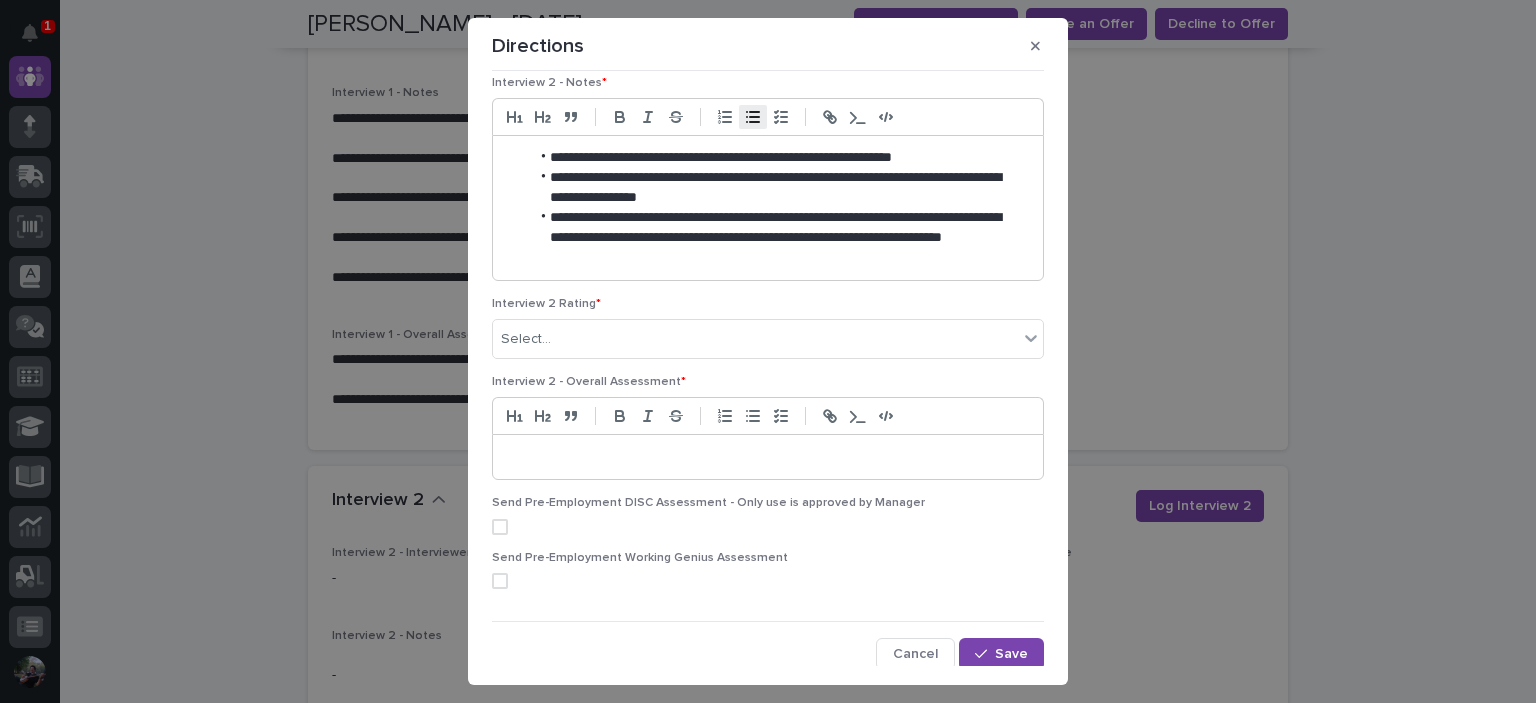 click on "Interview 2 Rating * Select..." at bounding box center [768, 336] 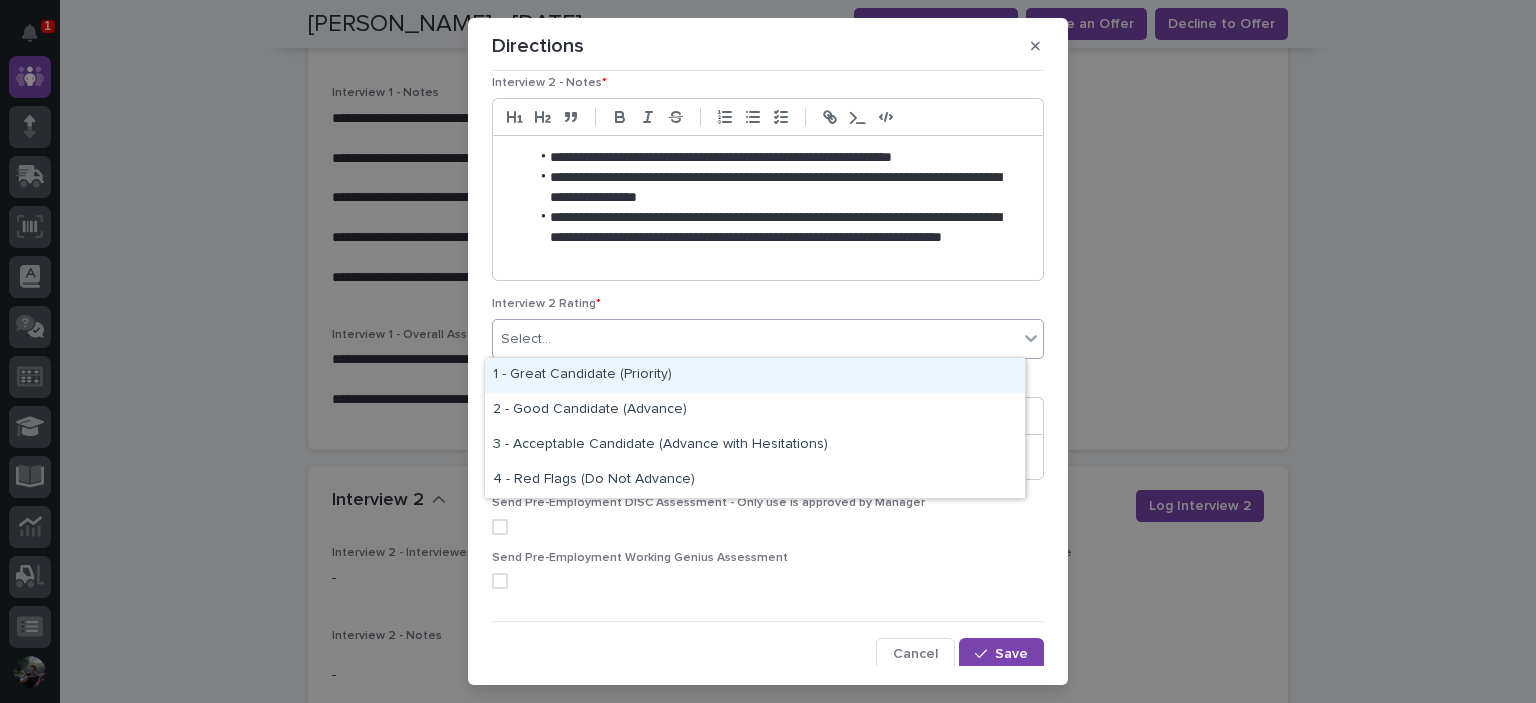 click on "Select..." at bounding box center [755, 339] 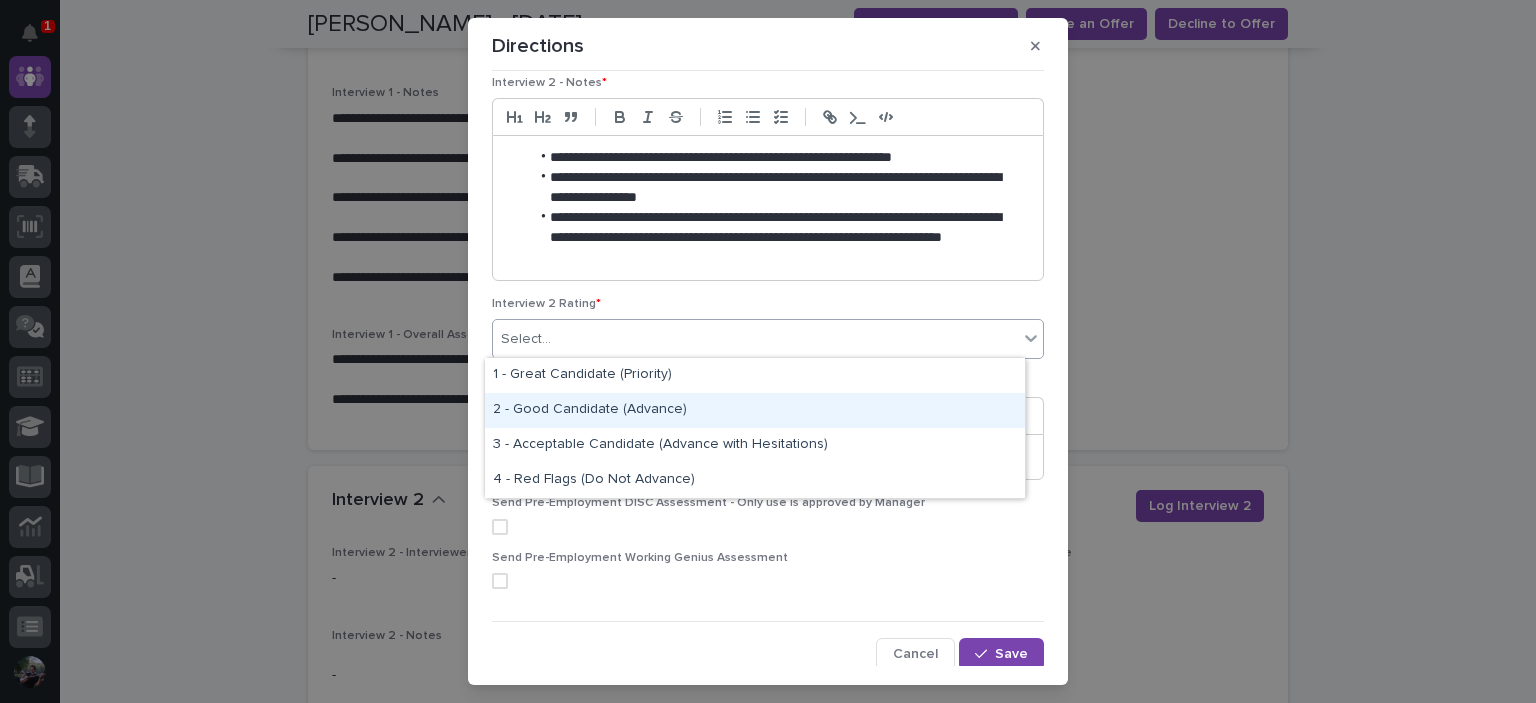 click on "2 - Good Candidate (Advance)" at bounding box center [755, 410] 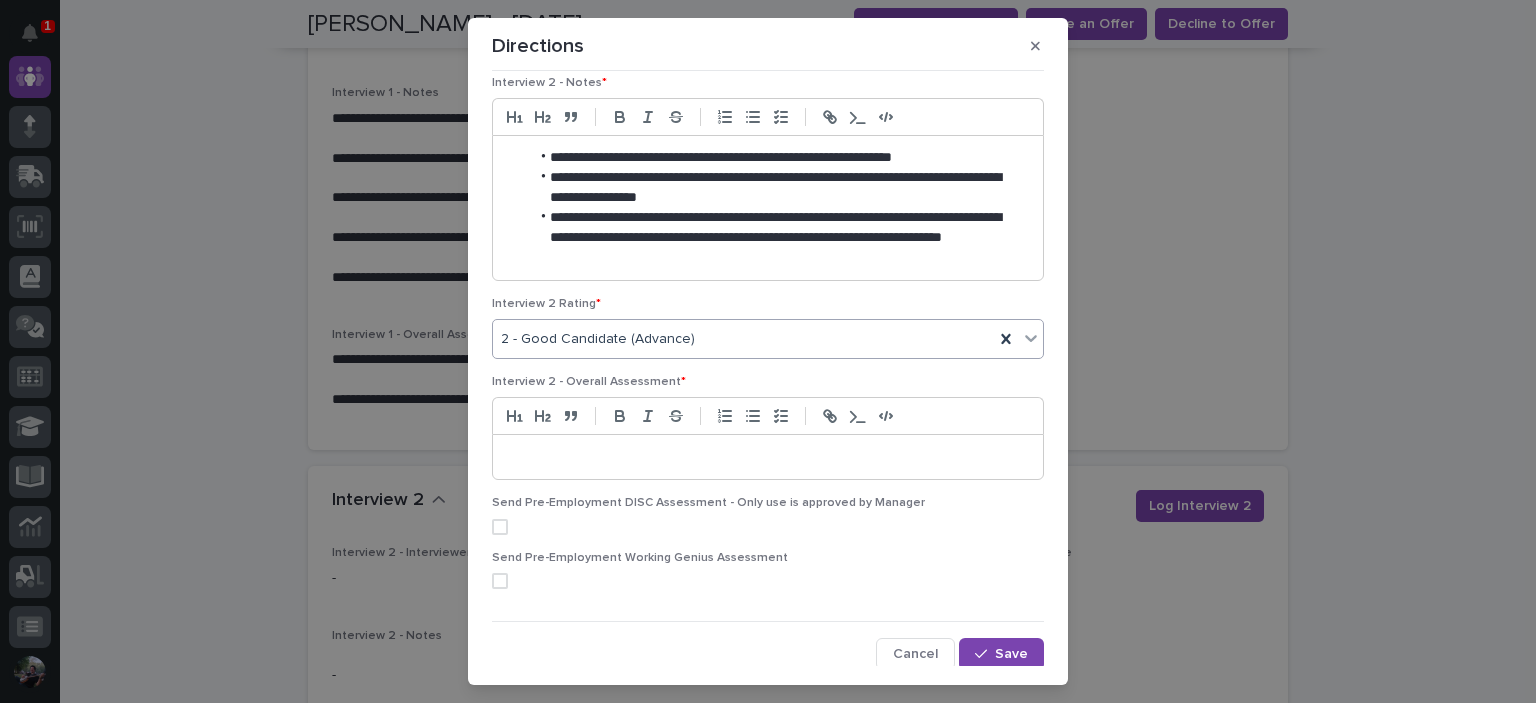 click at bounding box center (768, 457) 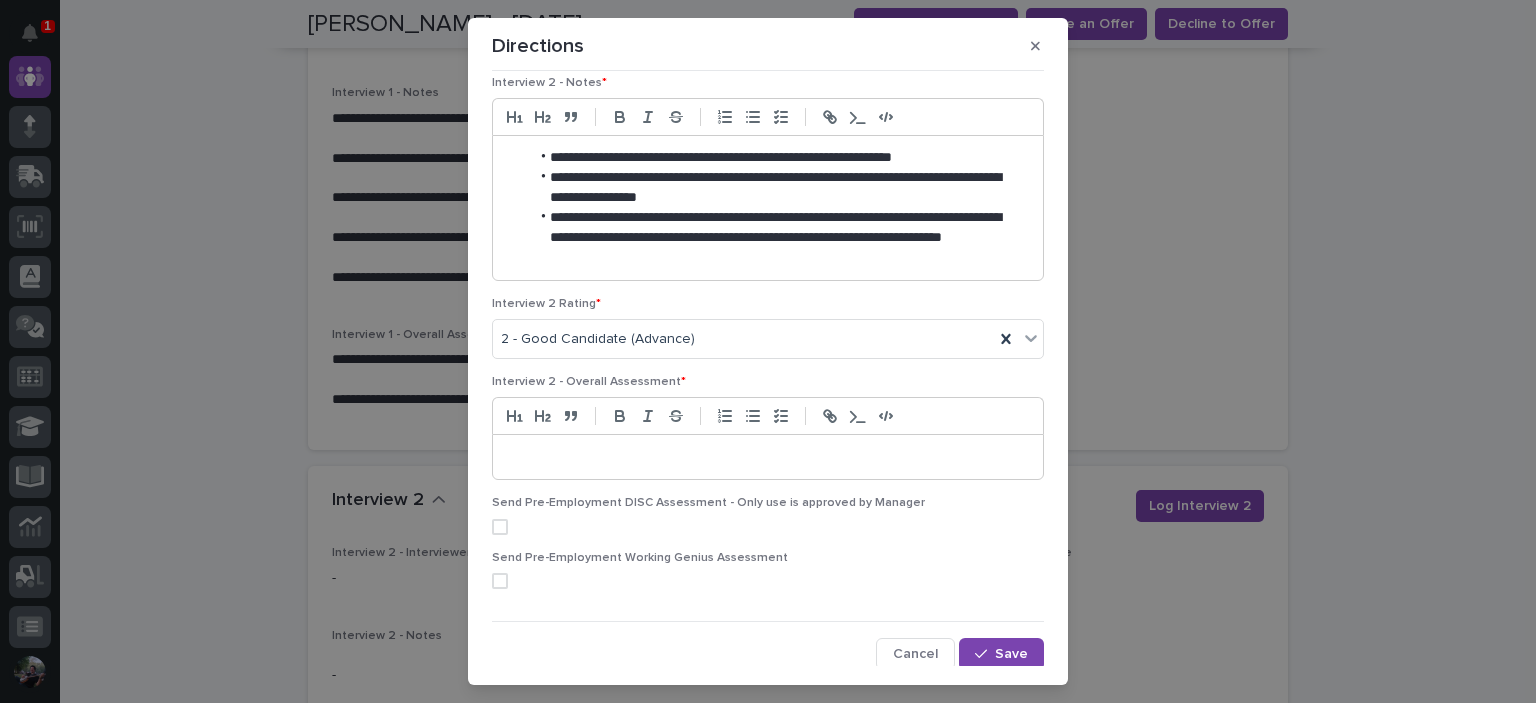 type 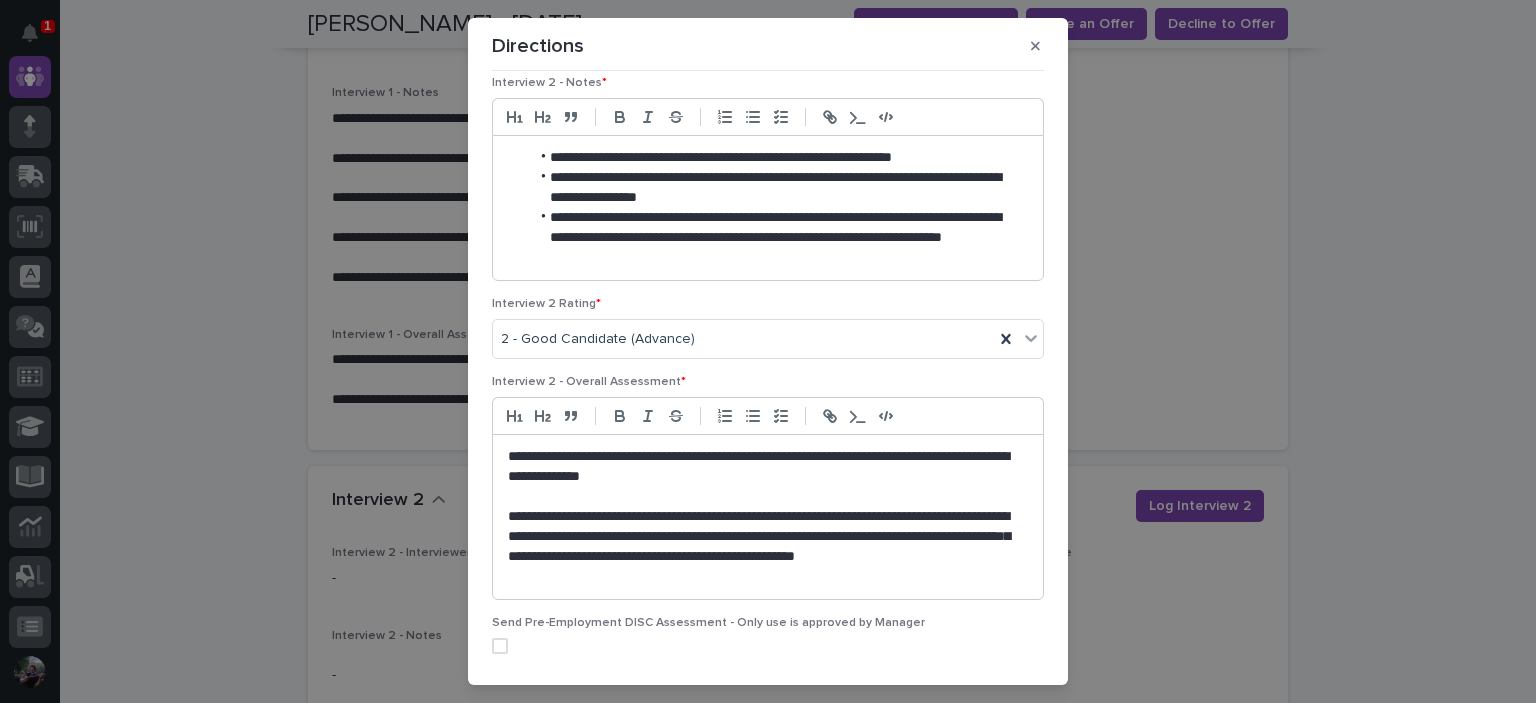click at bounding box center [768, 497] 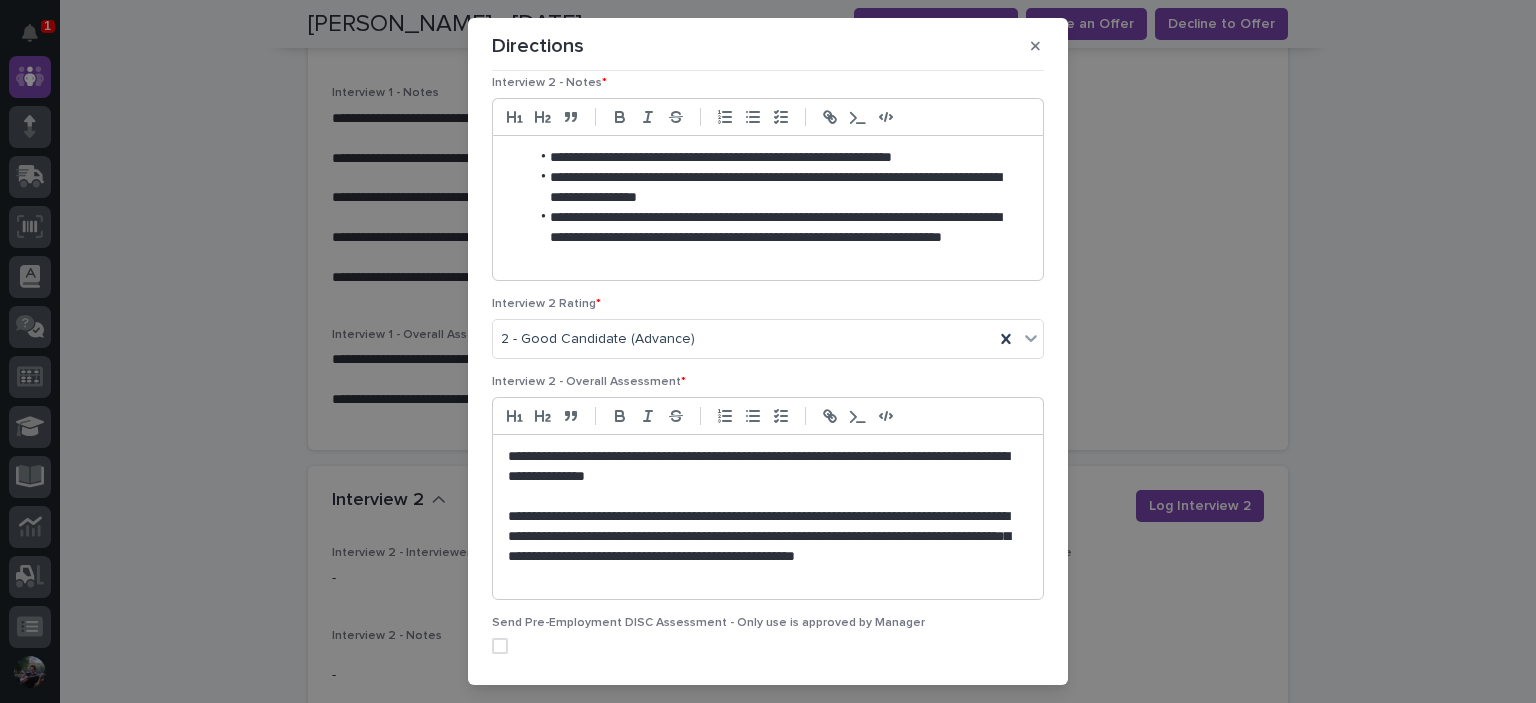 click on "**********" at bounding box center [763, 467] 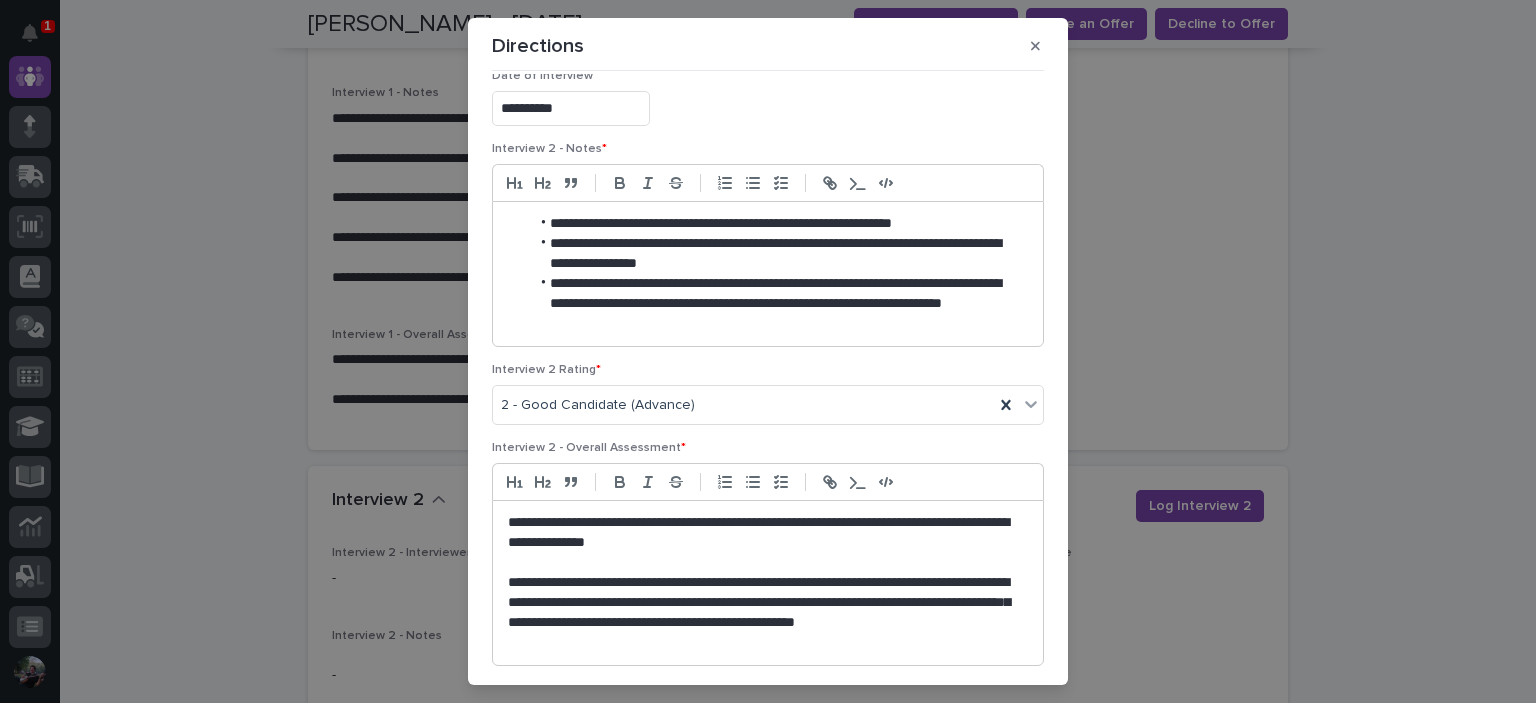 scroll, scrollTop: 233, scrollLeft: 0, axis: vertical 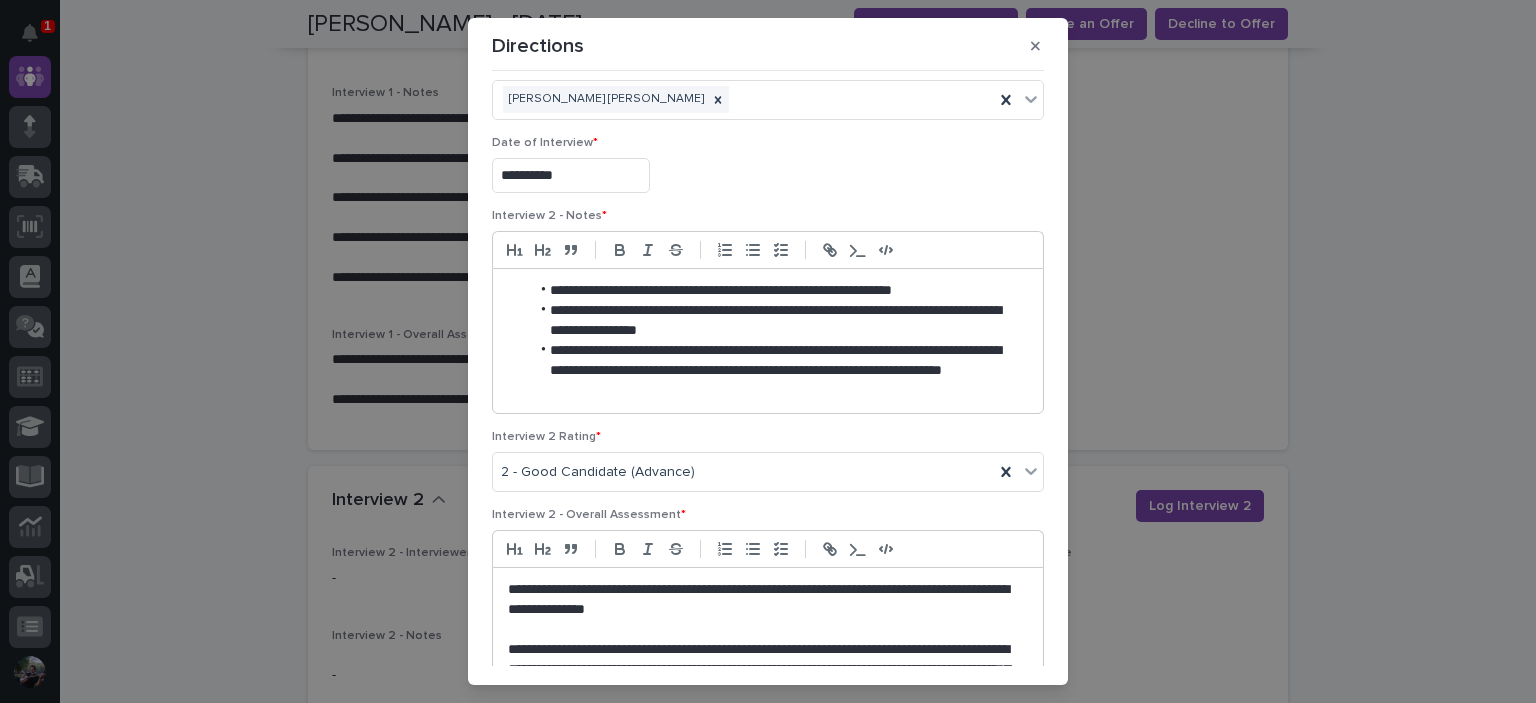 click on "**********" at bounding box center [773, 291] 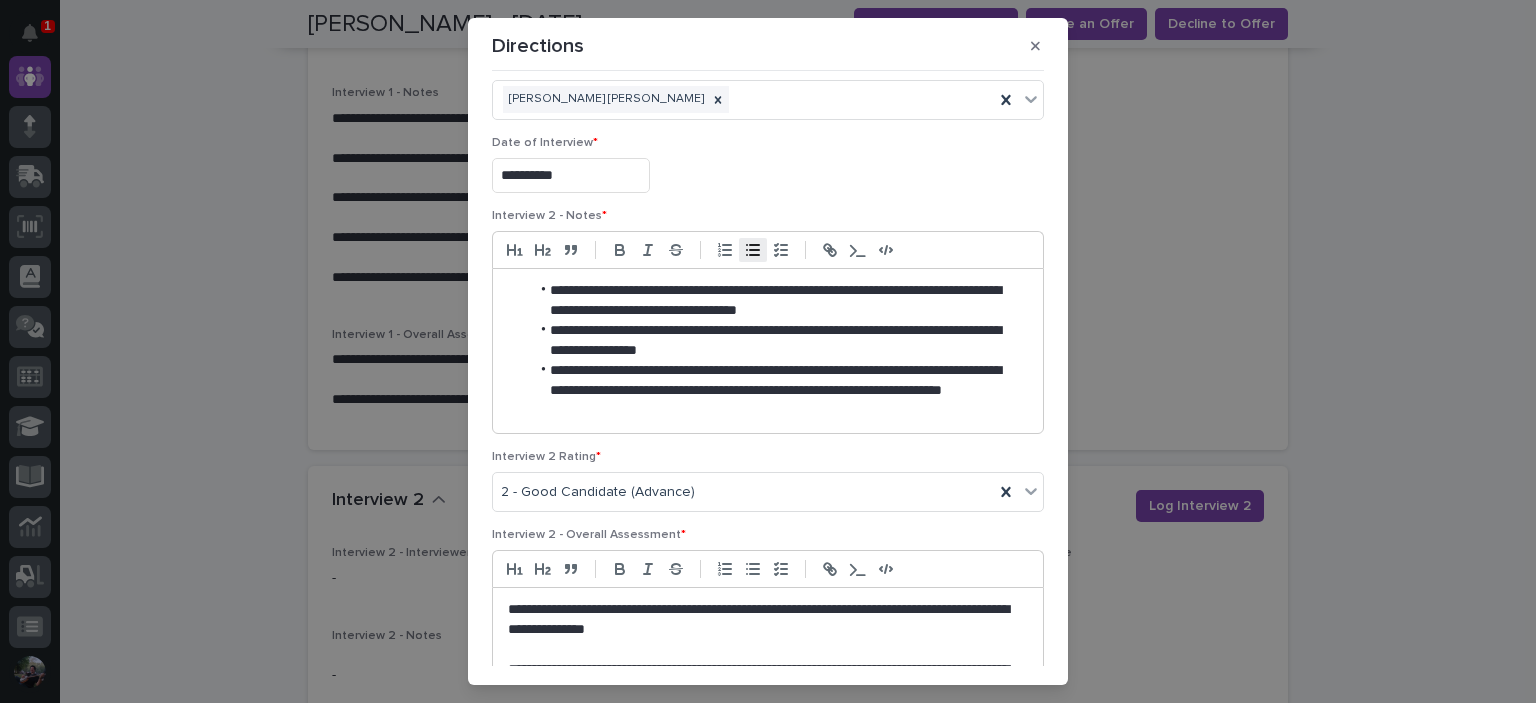 click on "**********" at bounding box center (773, 341) 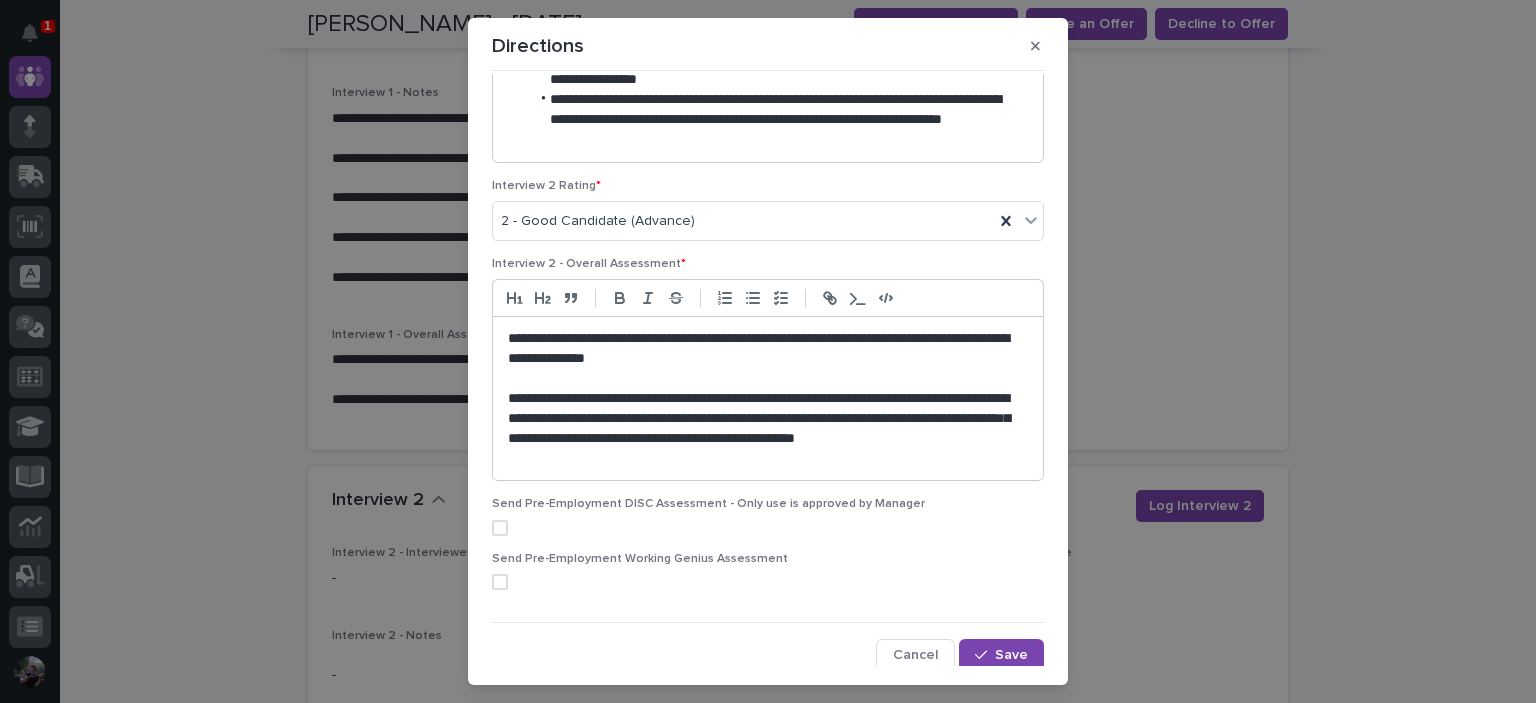 scroll, scrollTop: 506, scrollLeft: 0, axis: vertical 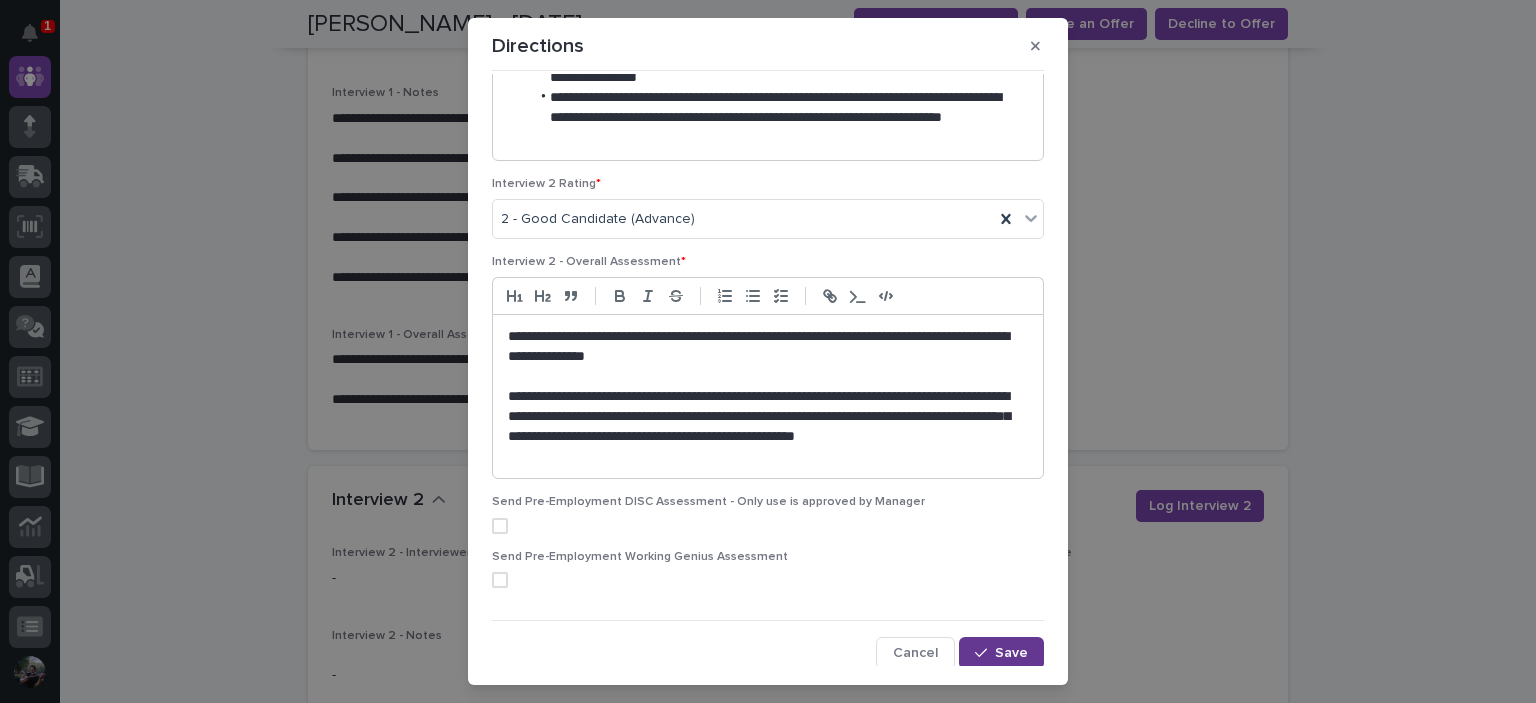 click on "Save" at bounding box center [1001, 653] 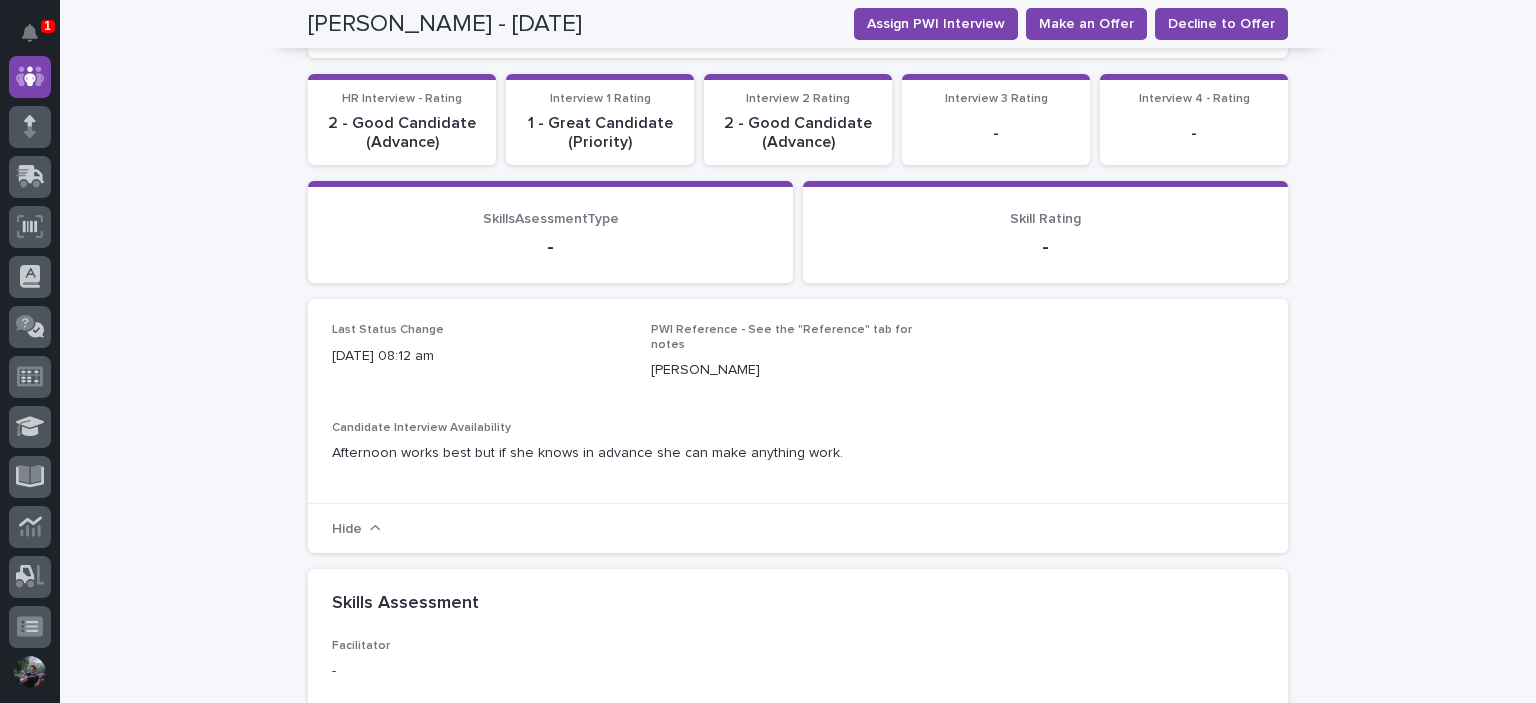 scroll, scrollTop: 0, scrollLeft: 0, axis: both 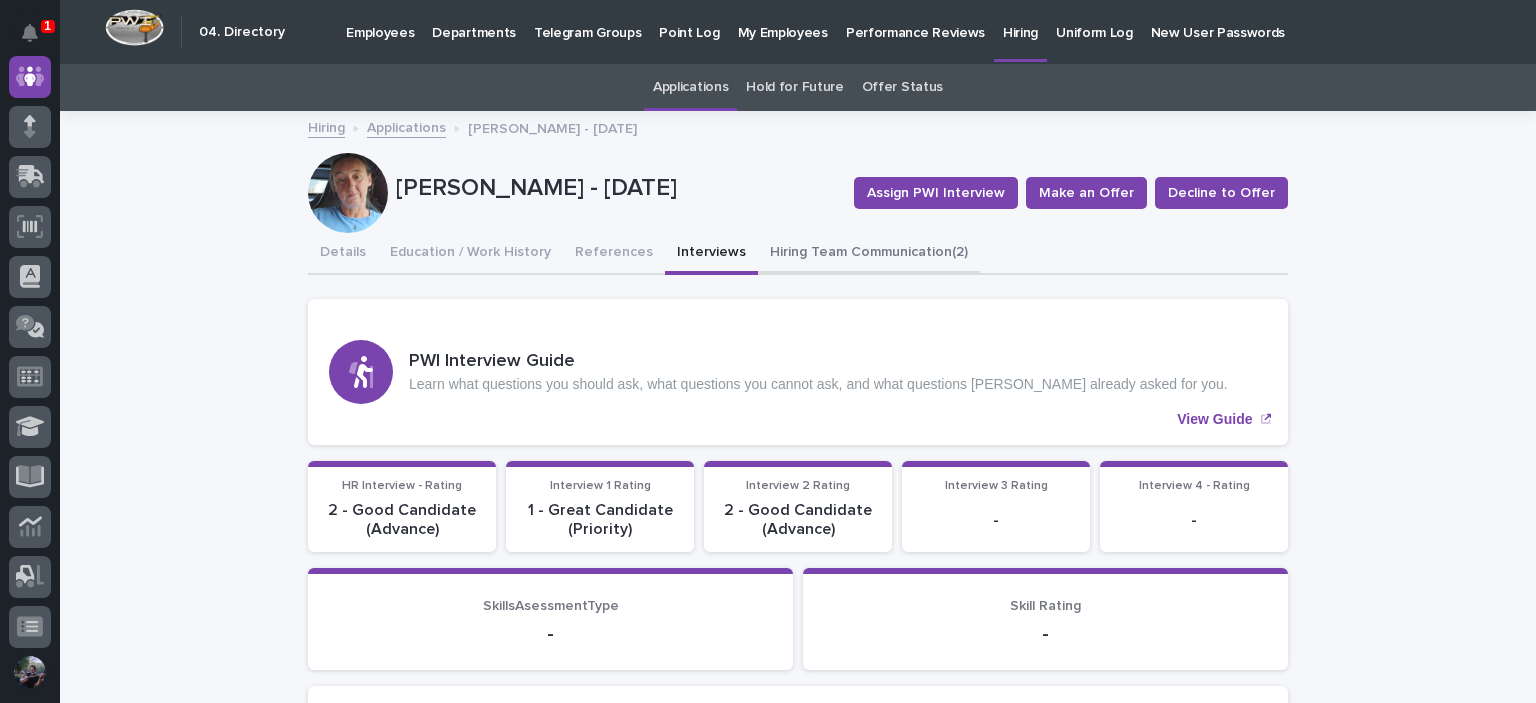 click on "Hiring Team Communication  (2)" at bounding box center [869, 254] 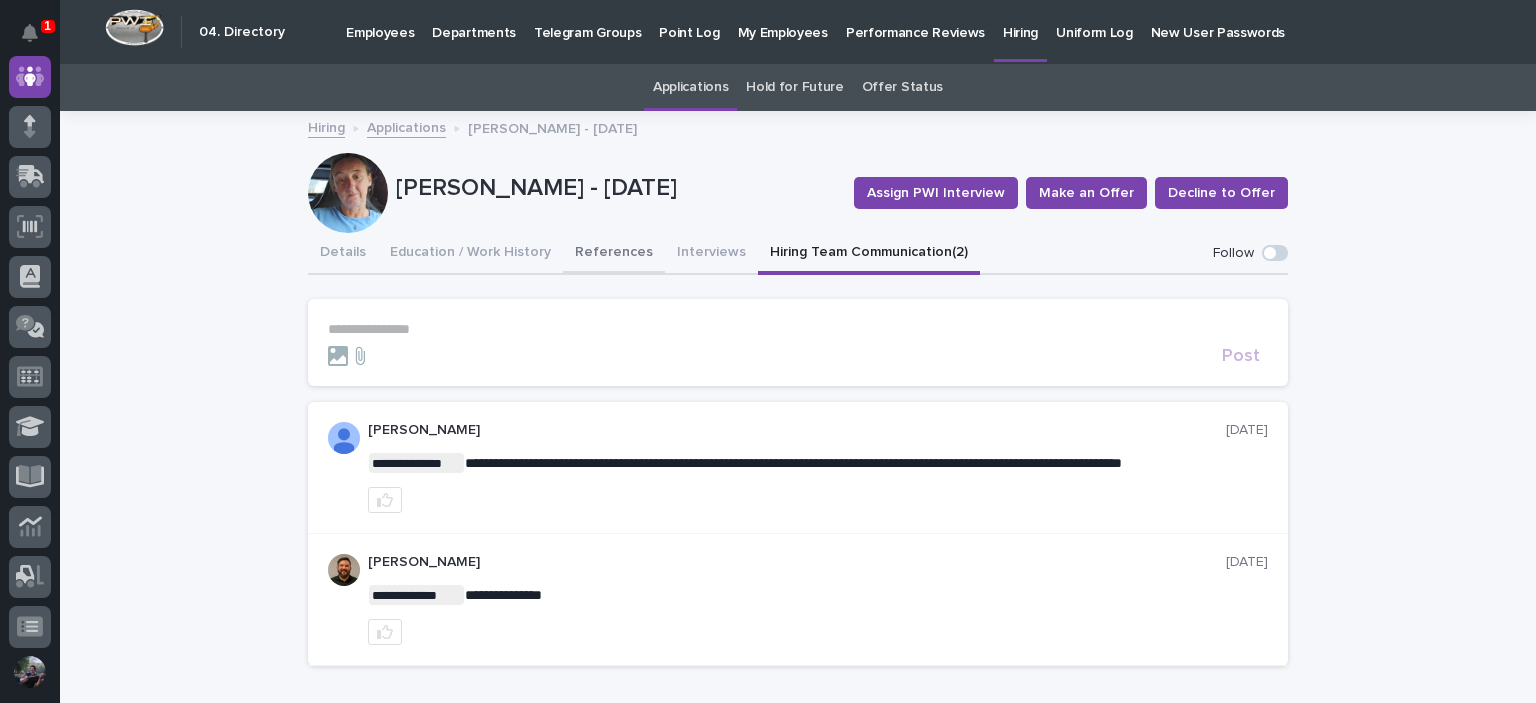 click on "References" at bounding box center (614, 254) 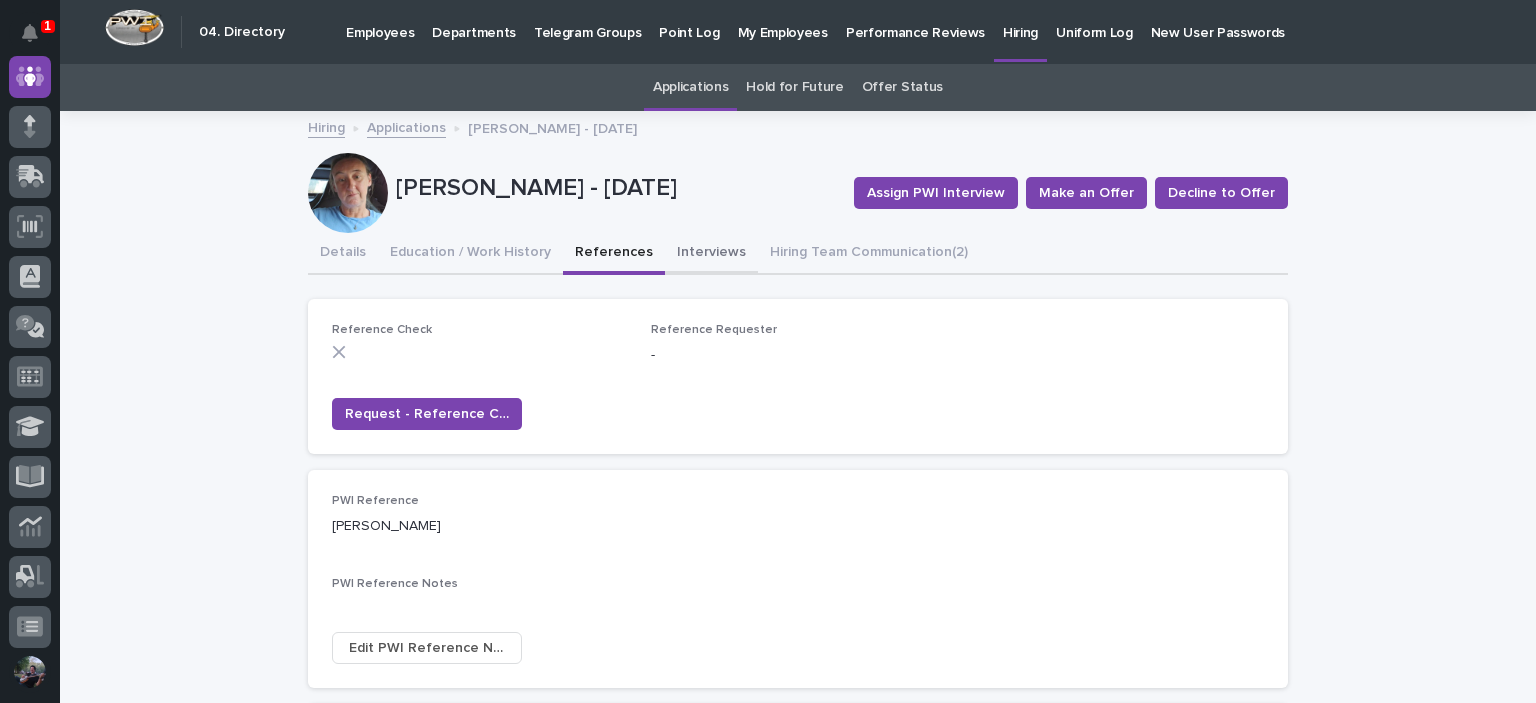 click on "Interviews" at bounding box center (711, 254) 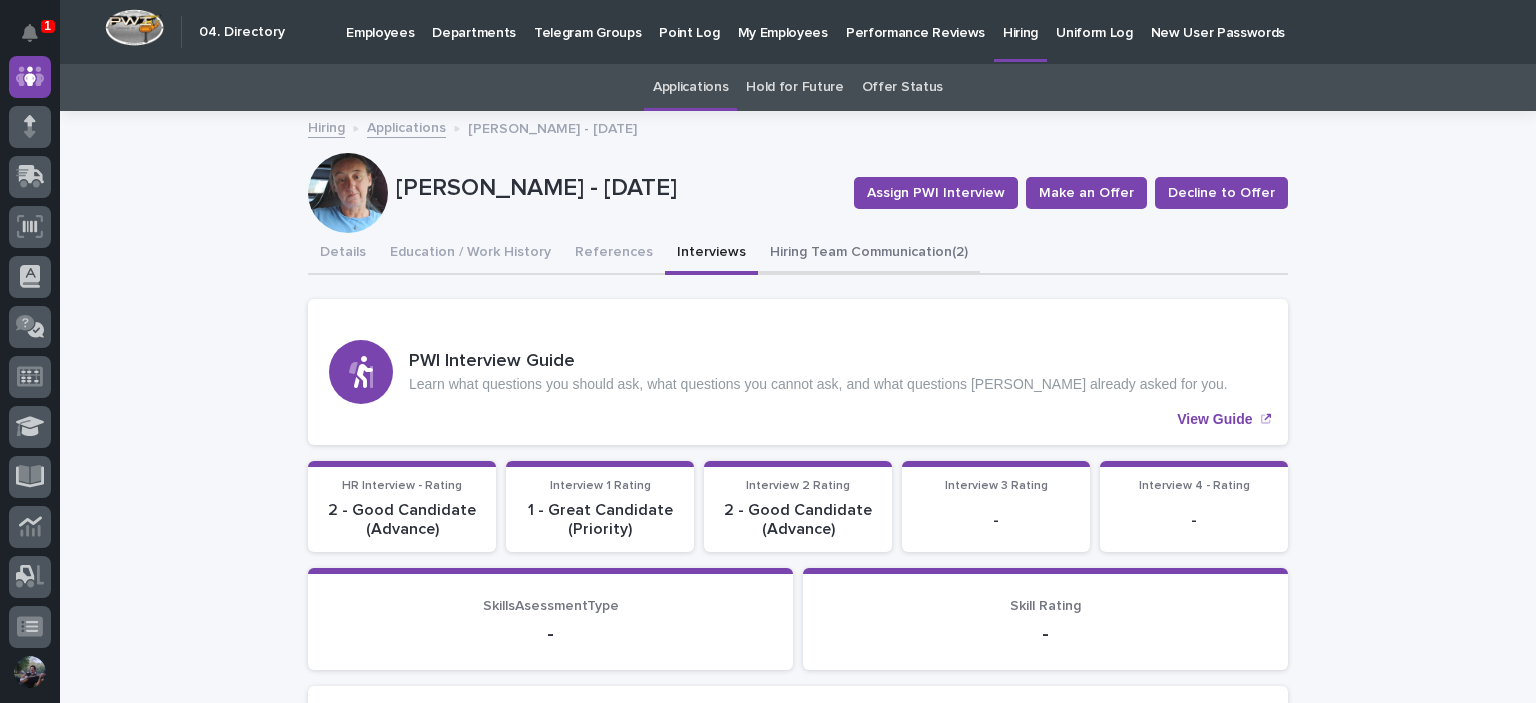 click on "Hiring Team Communication  (2)" at bounding box center [869, 254] 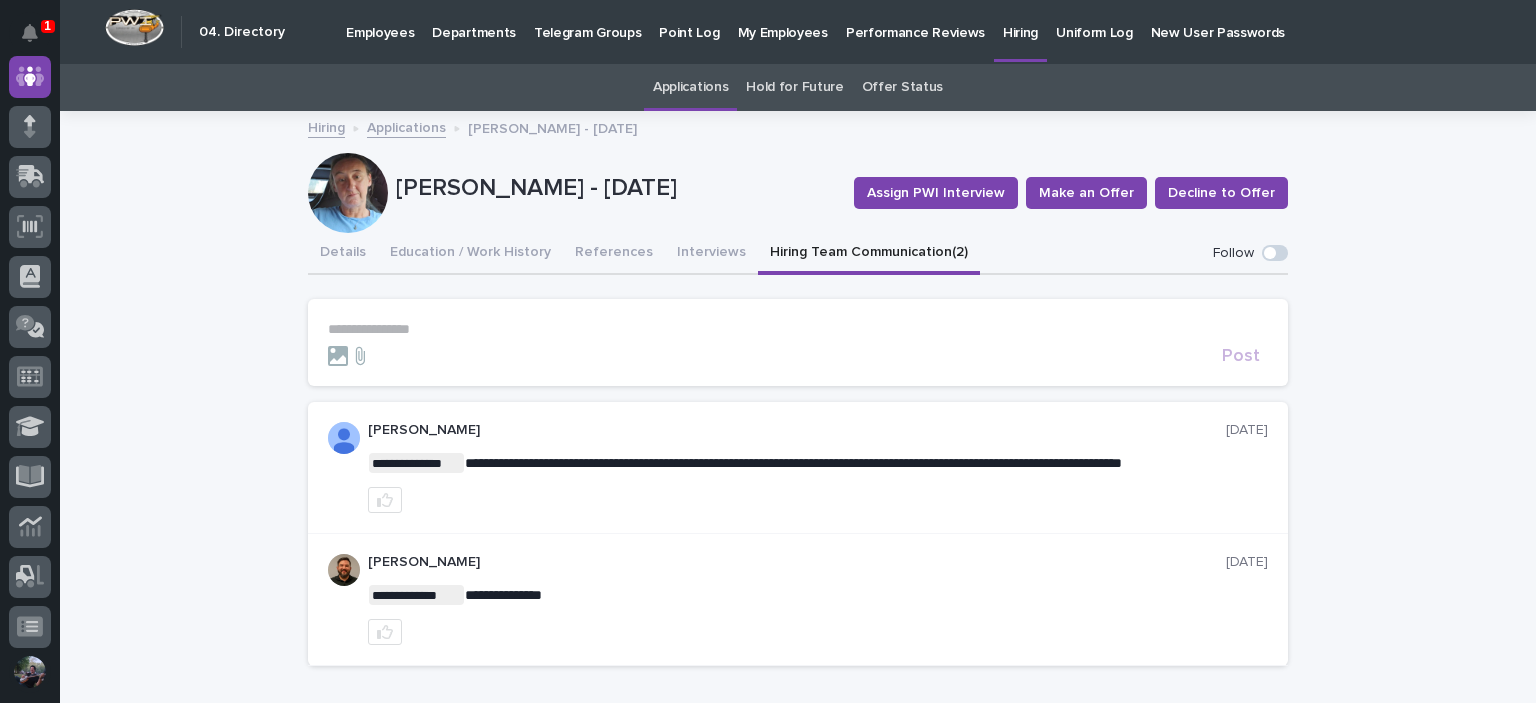 click on "Applications" at bounding box center [690, 87] 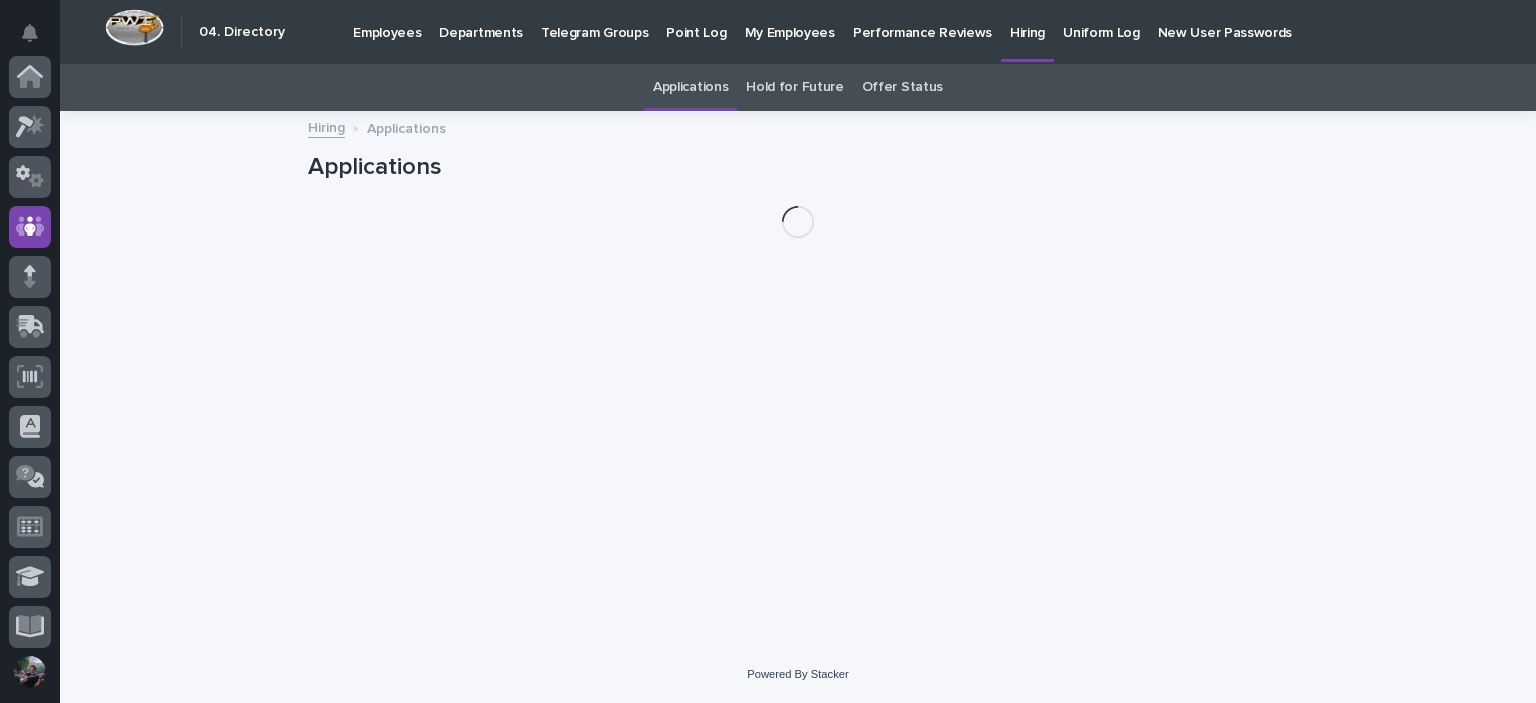 scroll, scrollTop: 150, scrollLeft: 0, axis: vertical 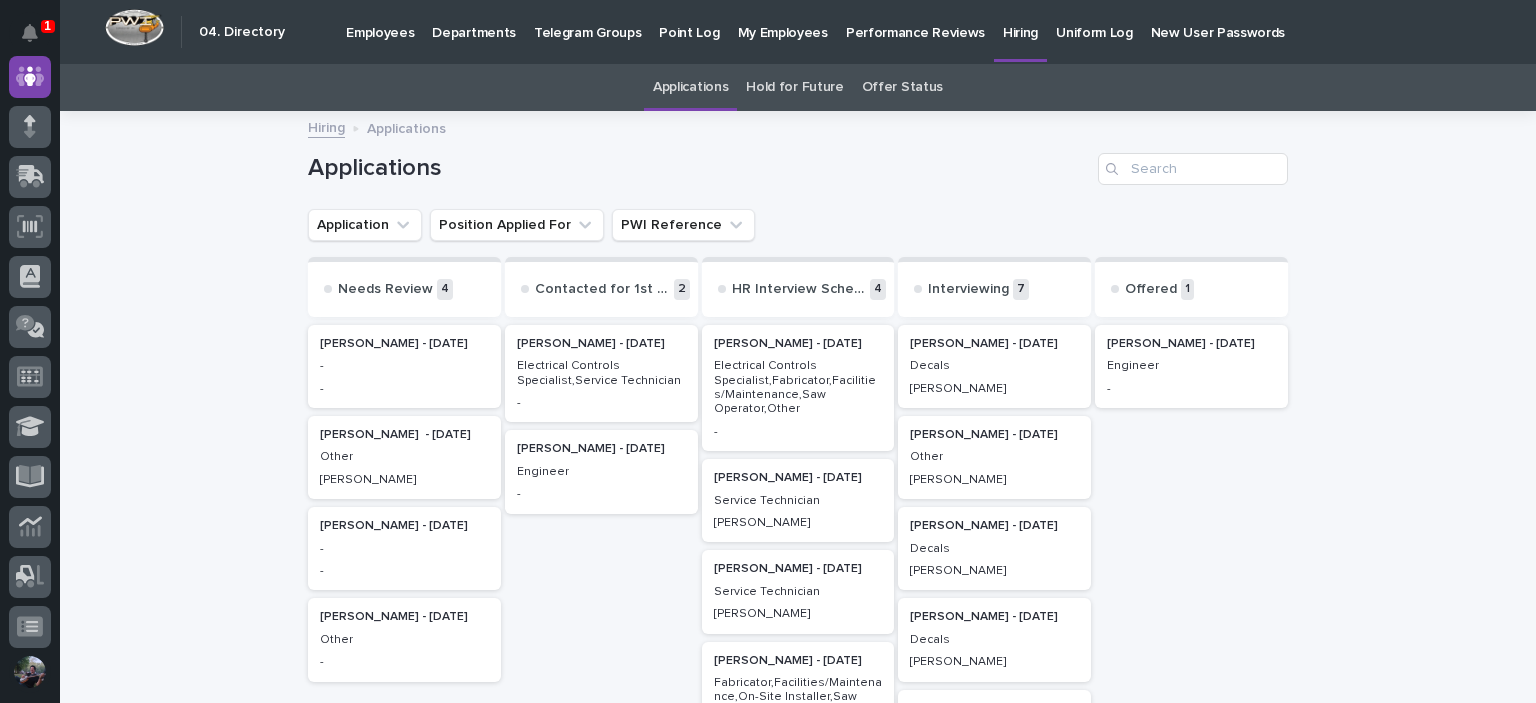 click on "Offer Status" at bounding box center [902, 87] 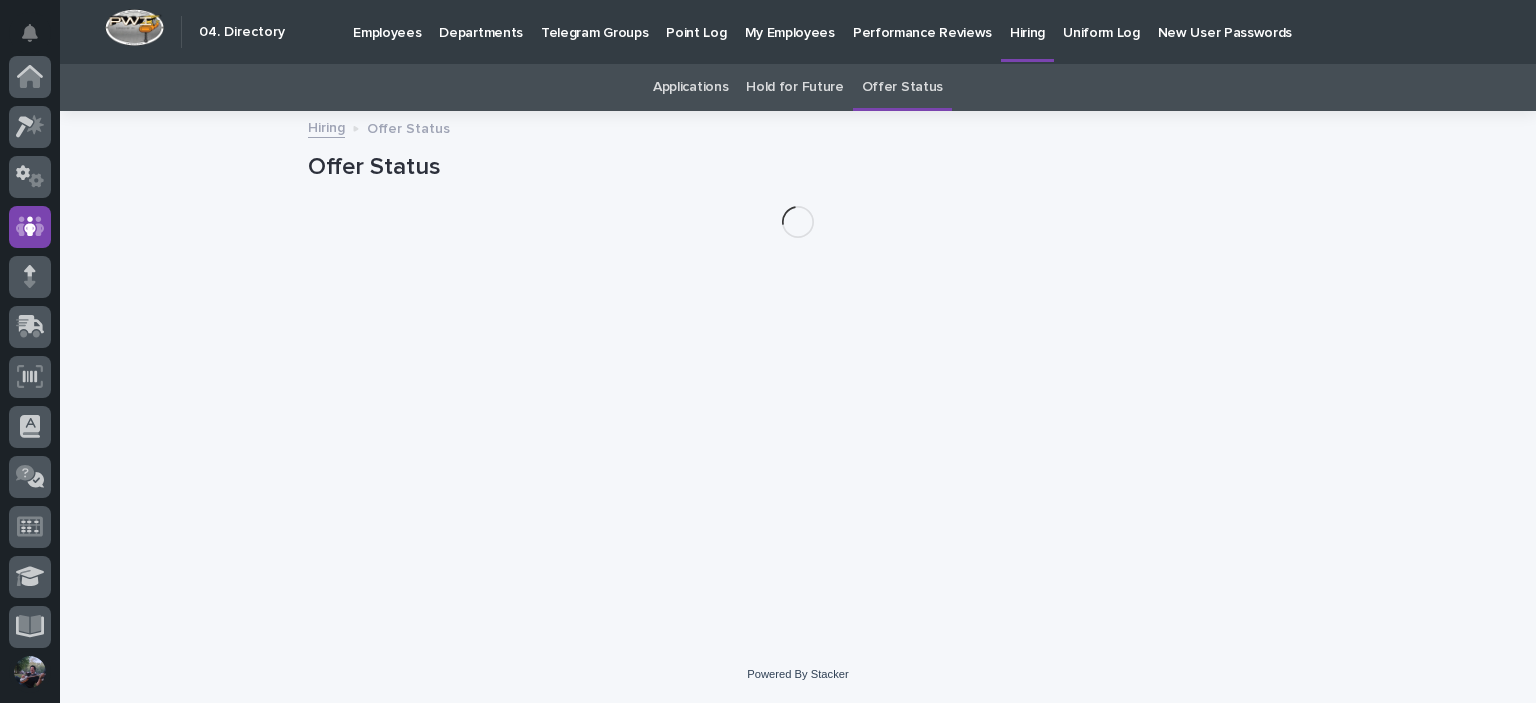 scroll, scrollTop: 150, scrollLeft: 0, axis: vertical 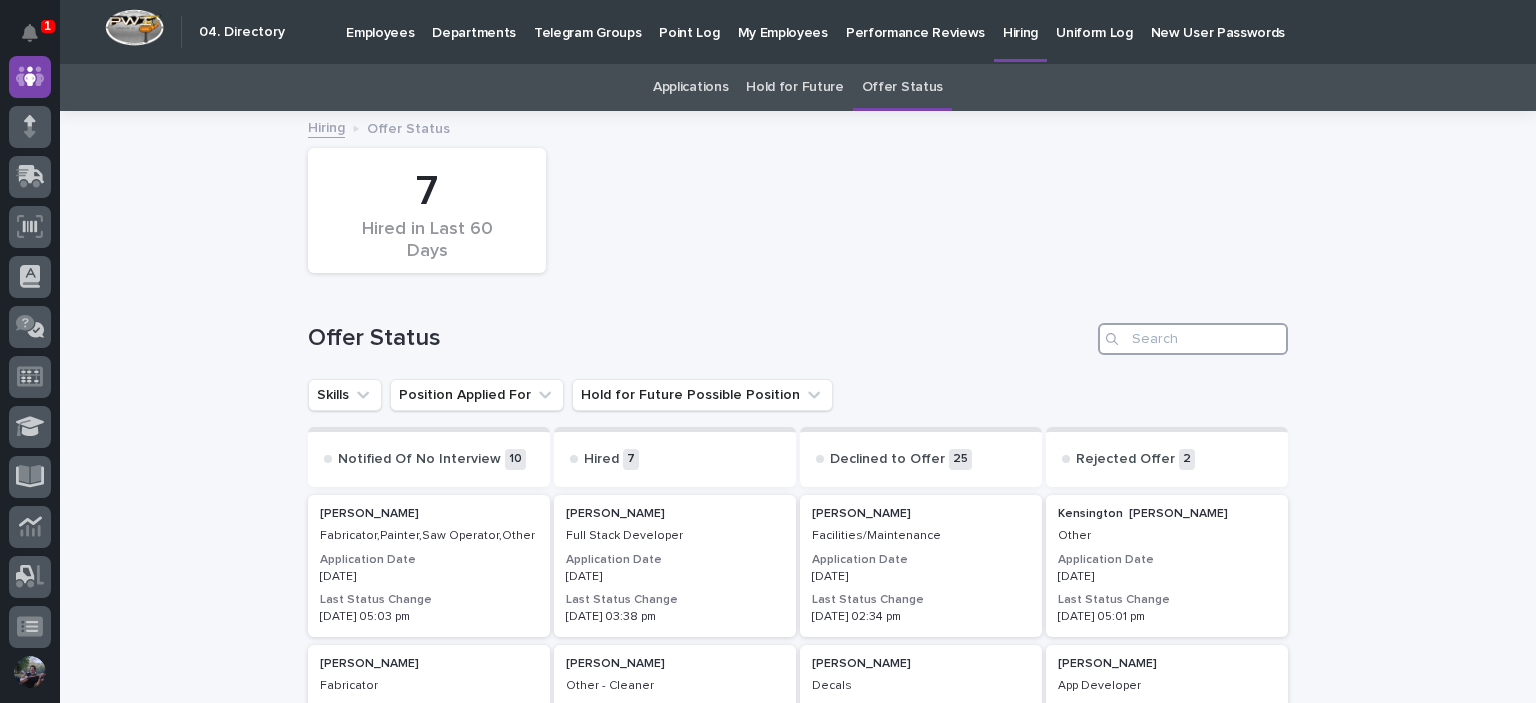 click at bounding box center (1193, 339) 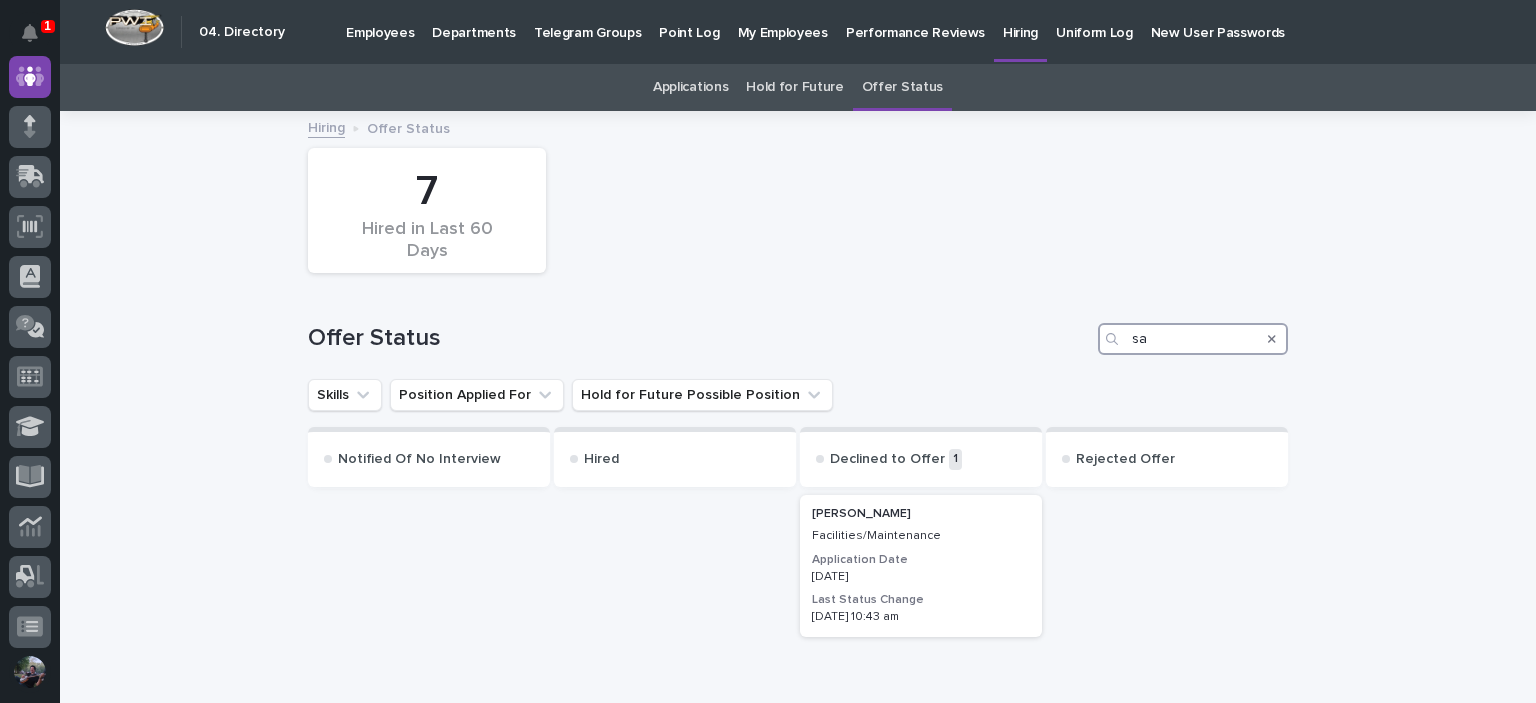 type on "s" 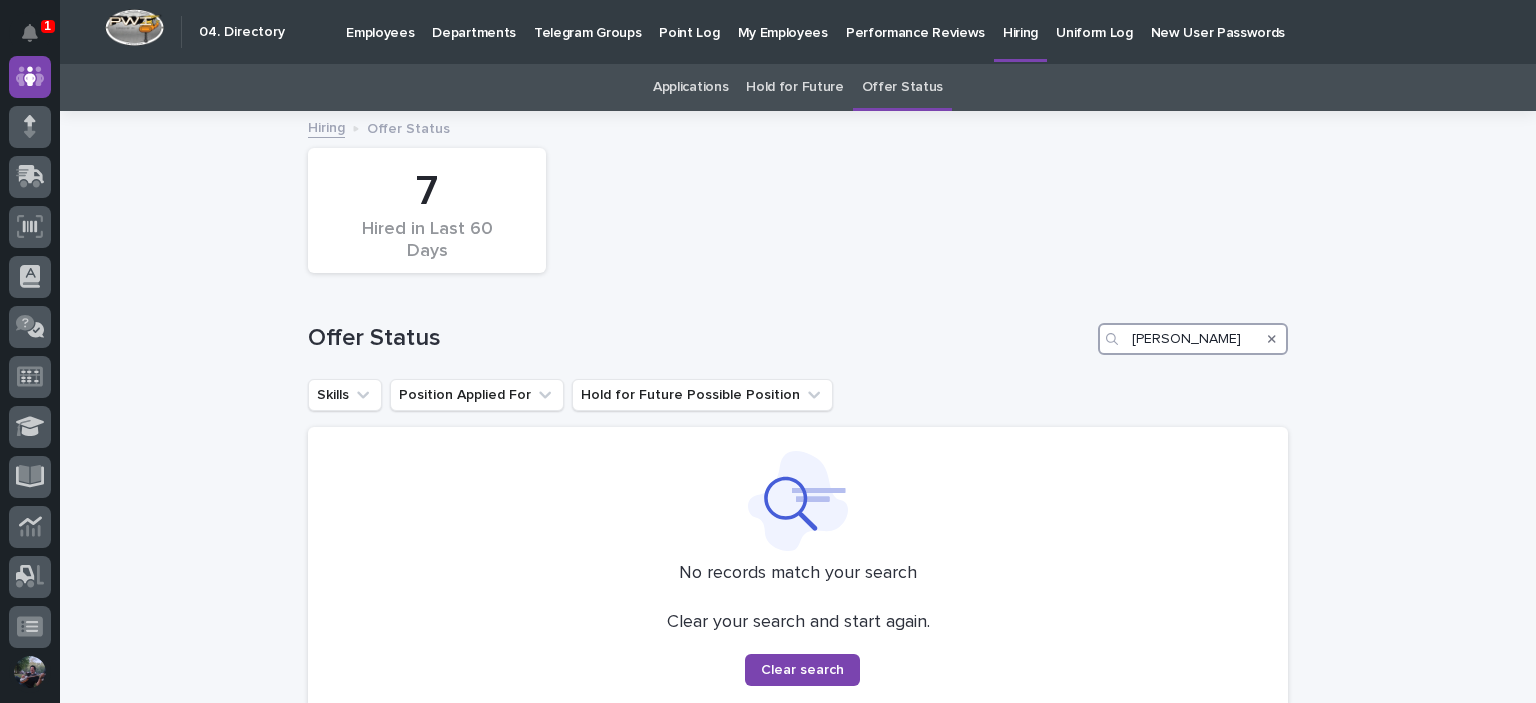 type on "[PERSON_NAME]" 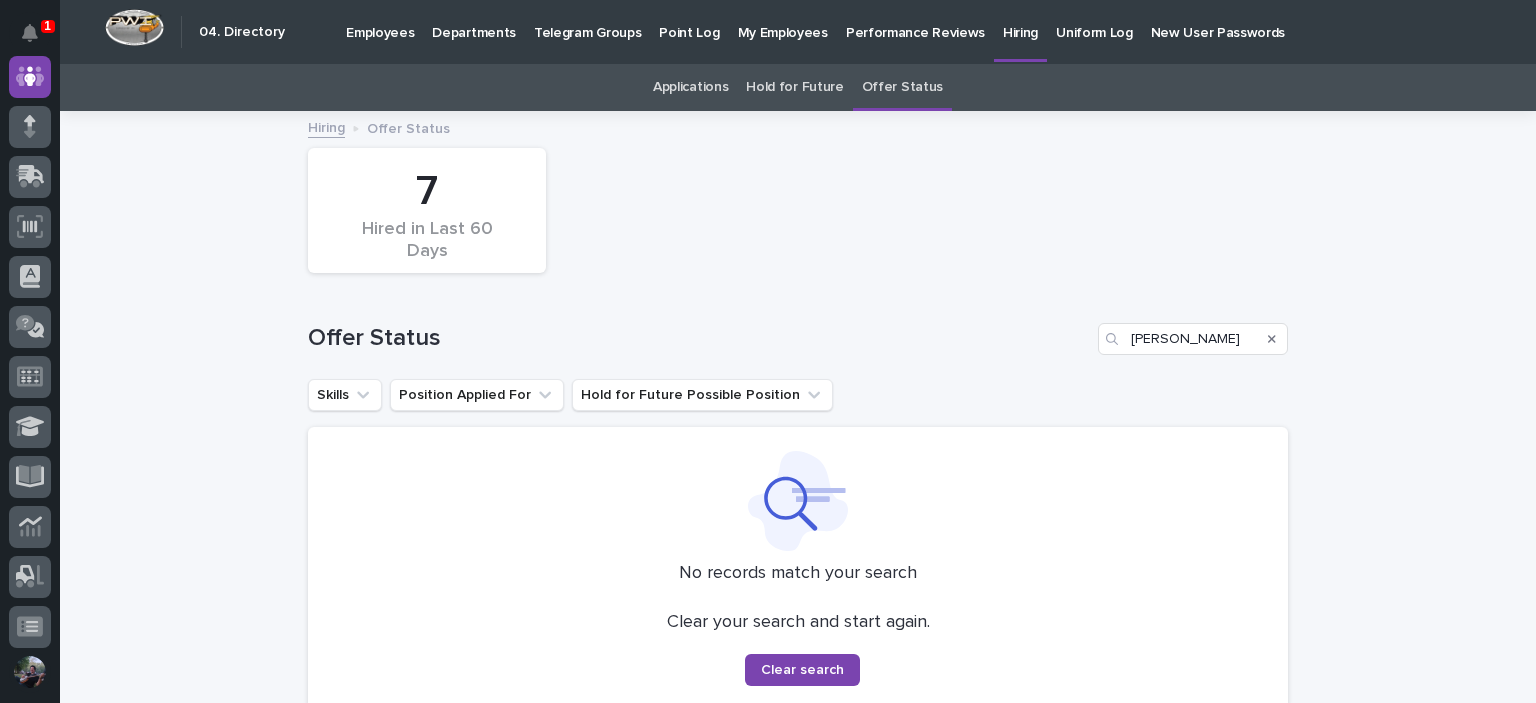 click on "Hold for Future" at bounding box center (794, 87) 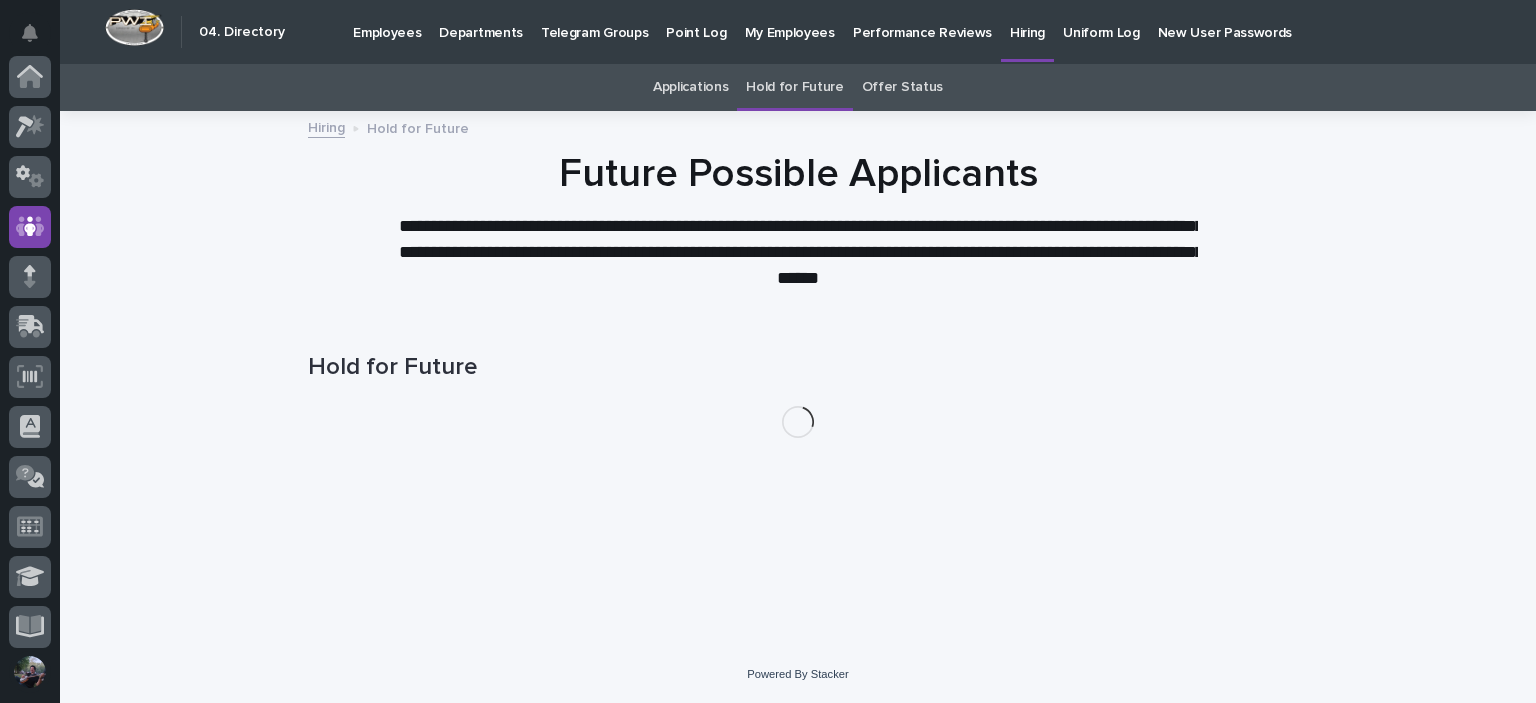 scroll, scrollTop: 150, scrollLeft: 0, axis: vertical 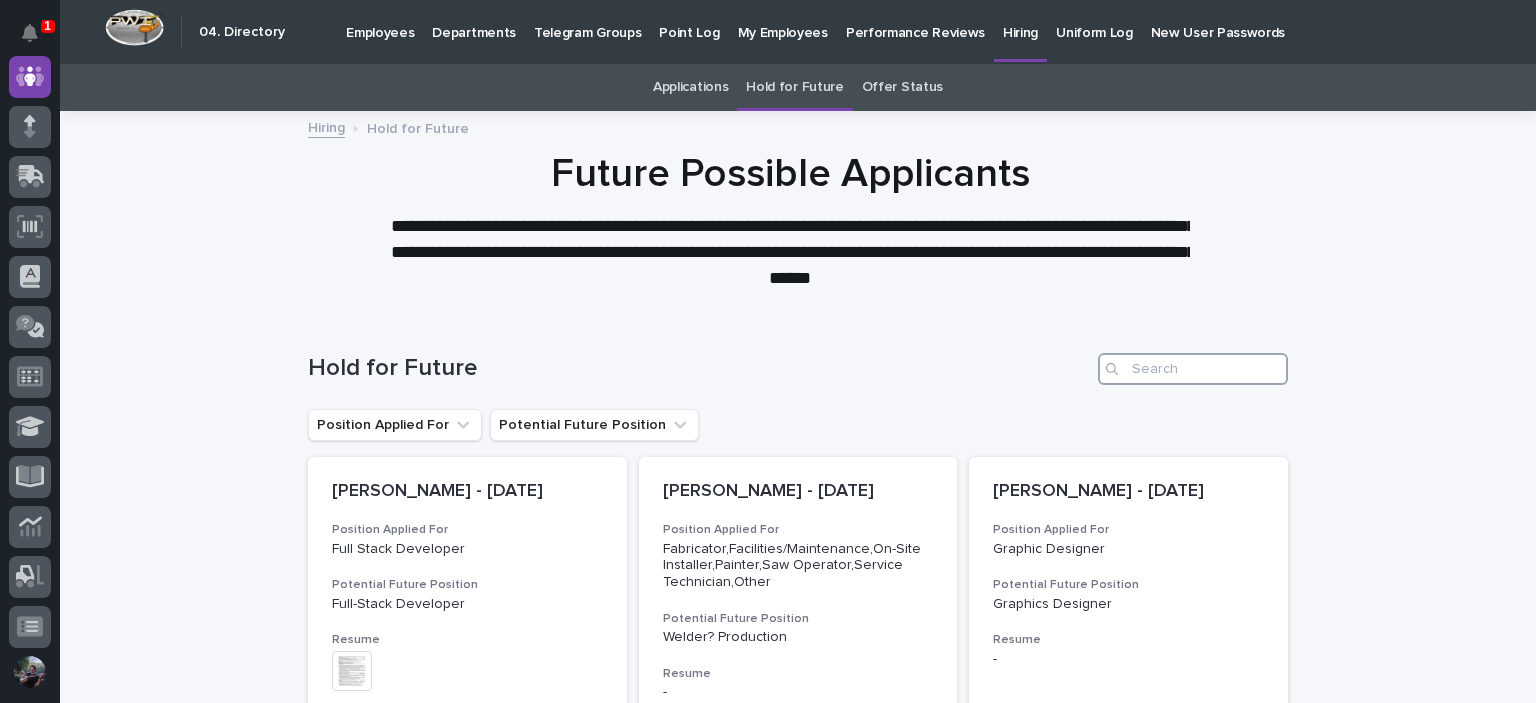 click at bounding box center (1193, 369) 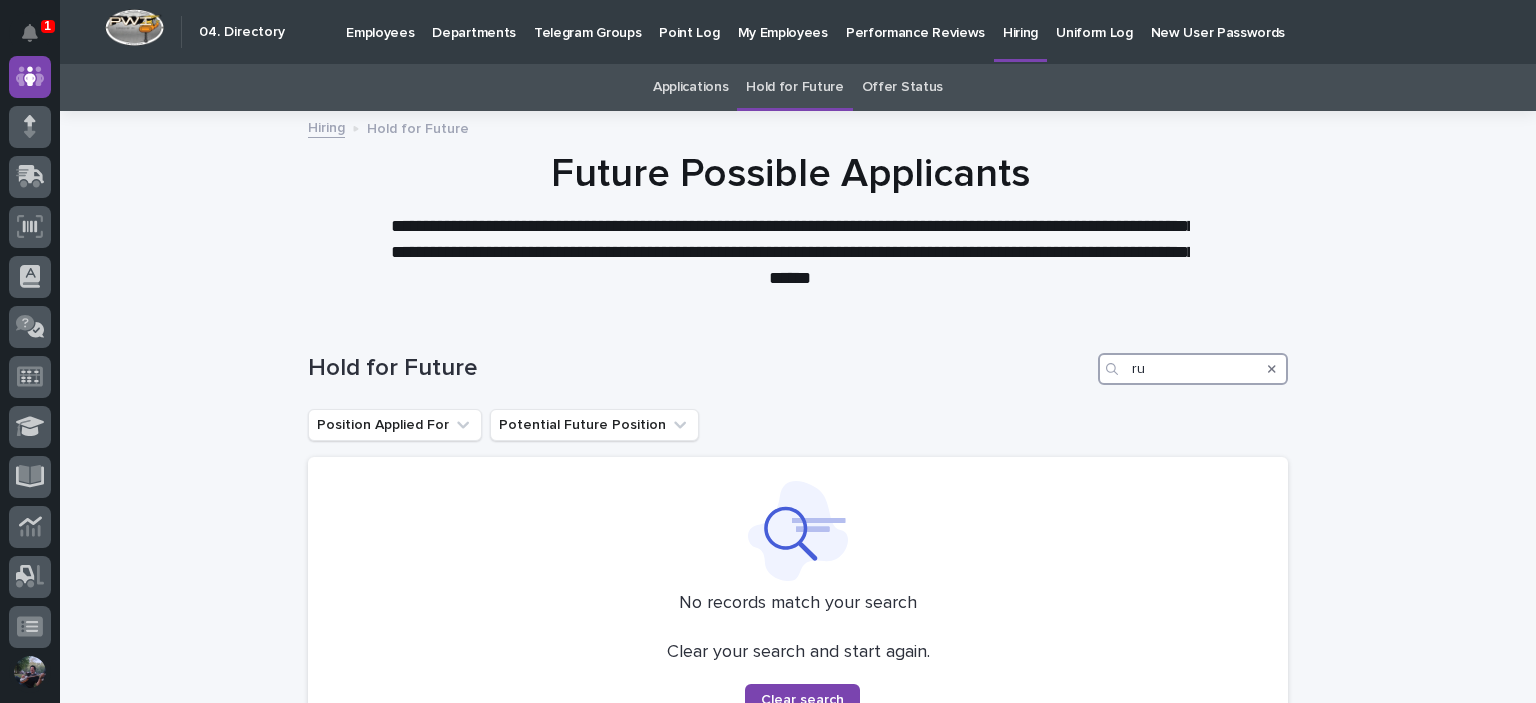 type on "r" 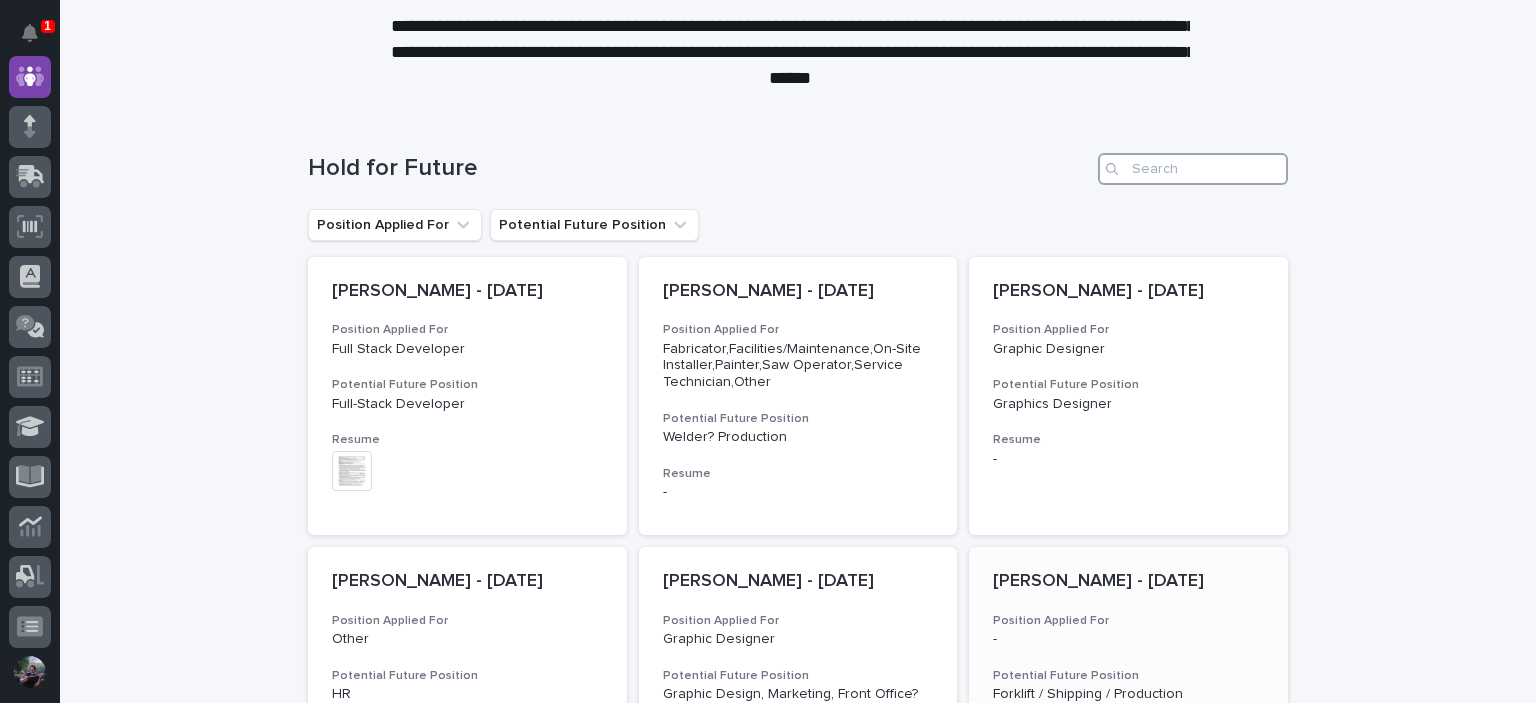 scroll, scrollTop: 0, scrollLeft: 0, axis: both 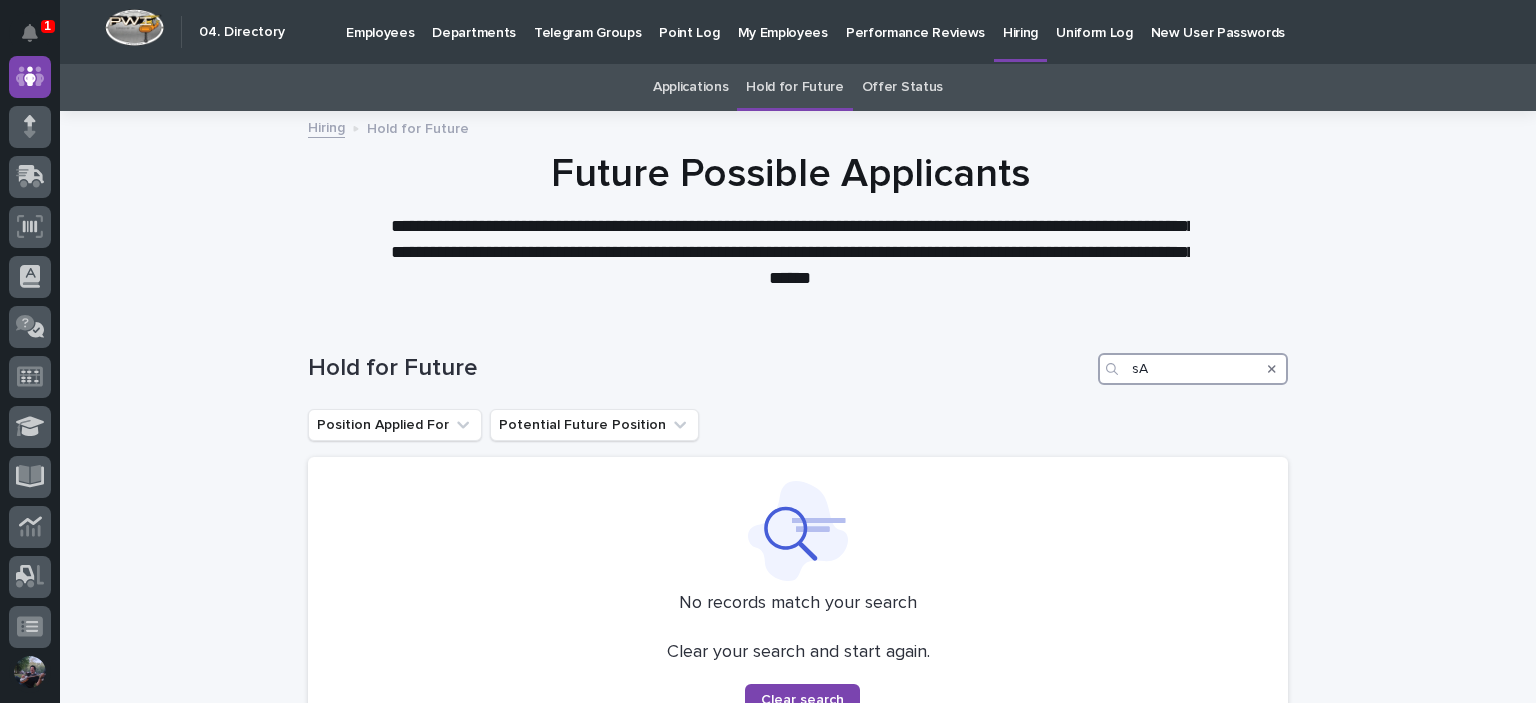 type on "s" 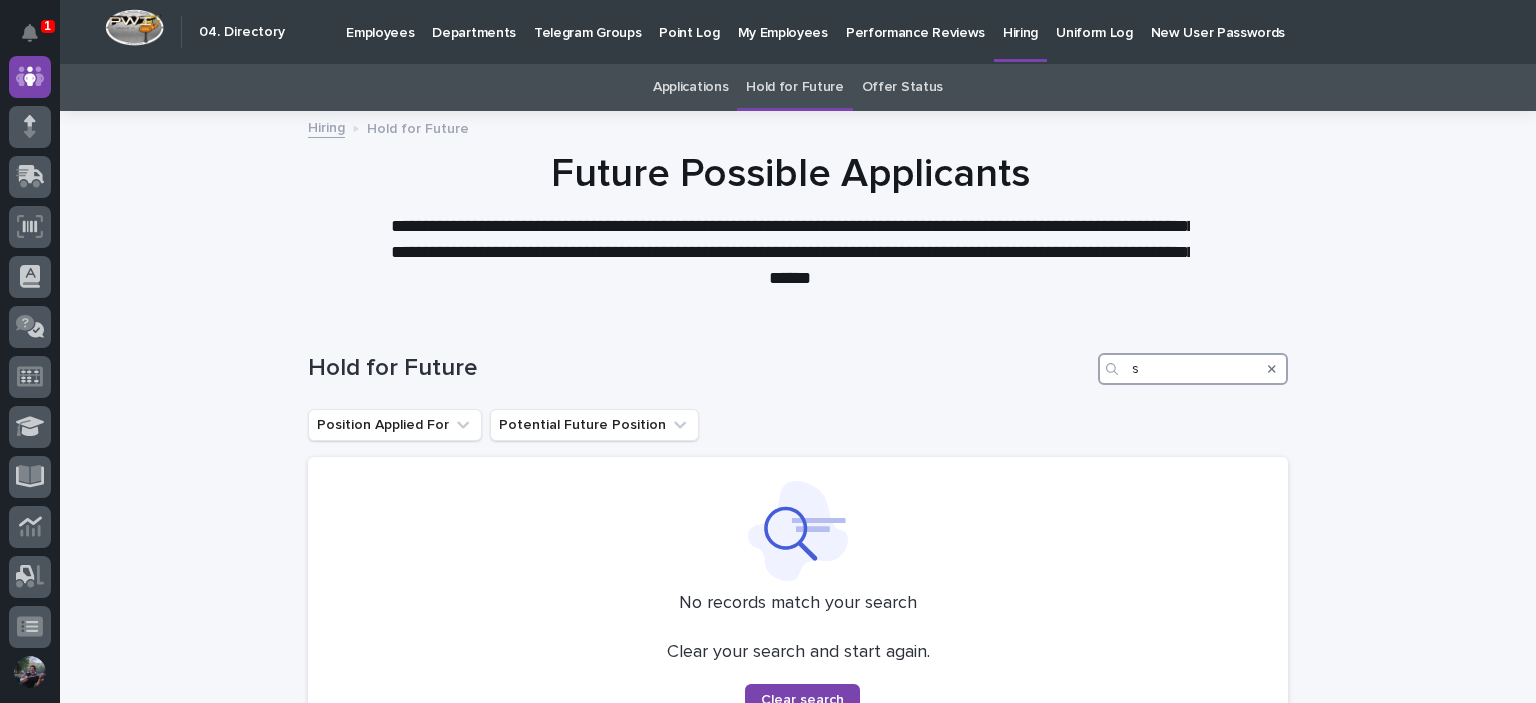 type 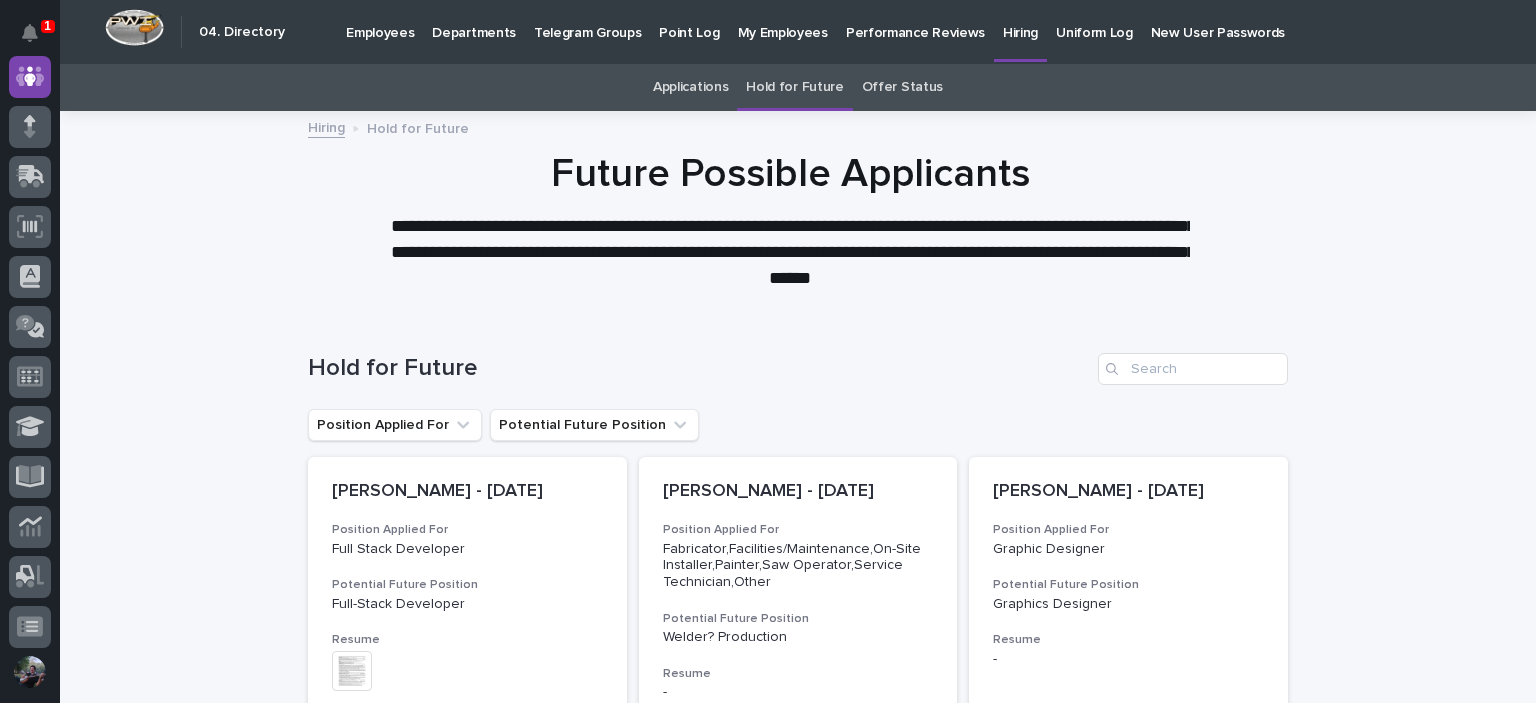click on "Applications" at bounding box center [690, 87] 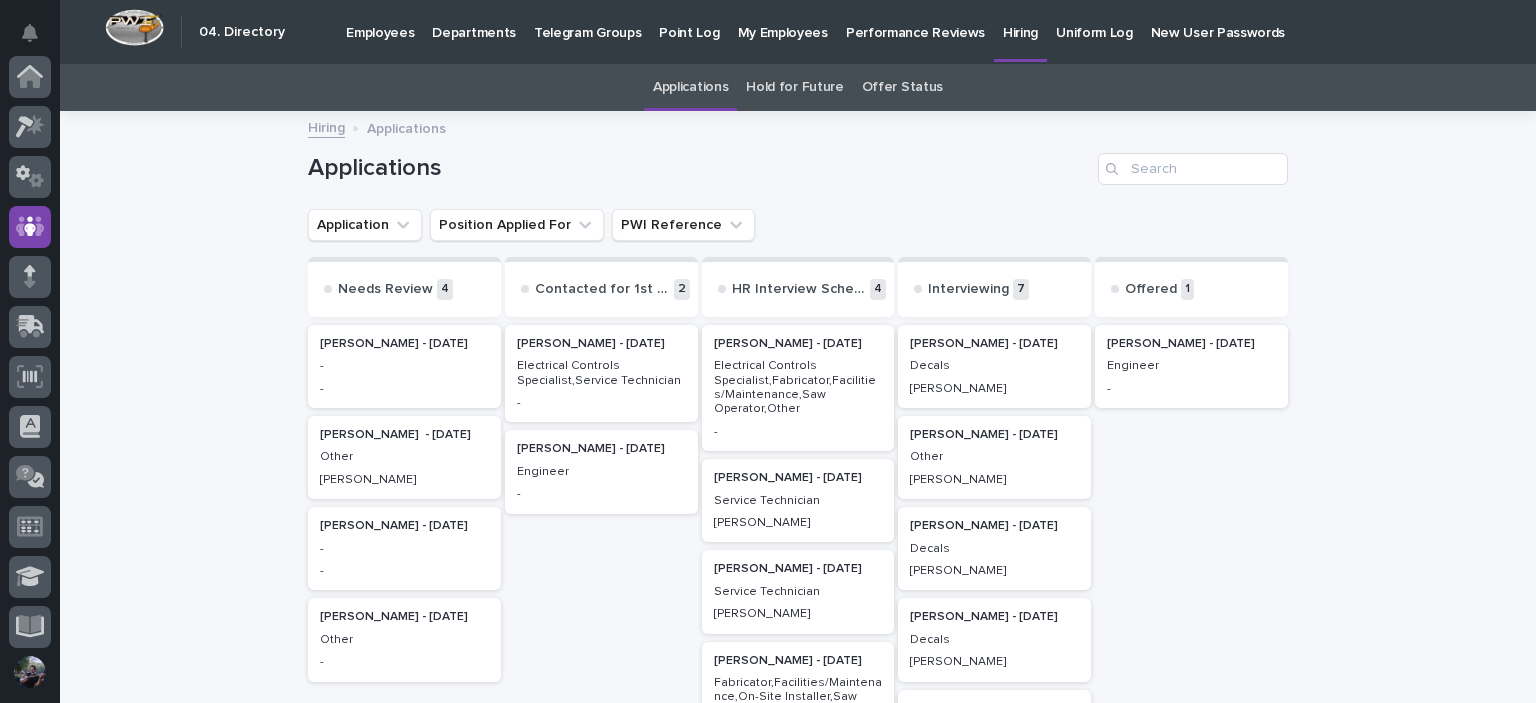 scroll, scrollTop: 150, scrollLeft: 0, axis: vertical 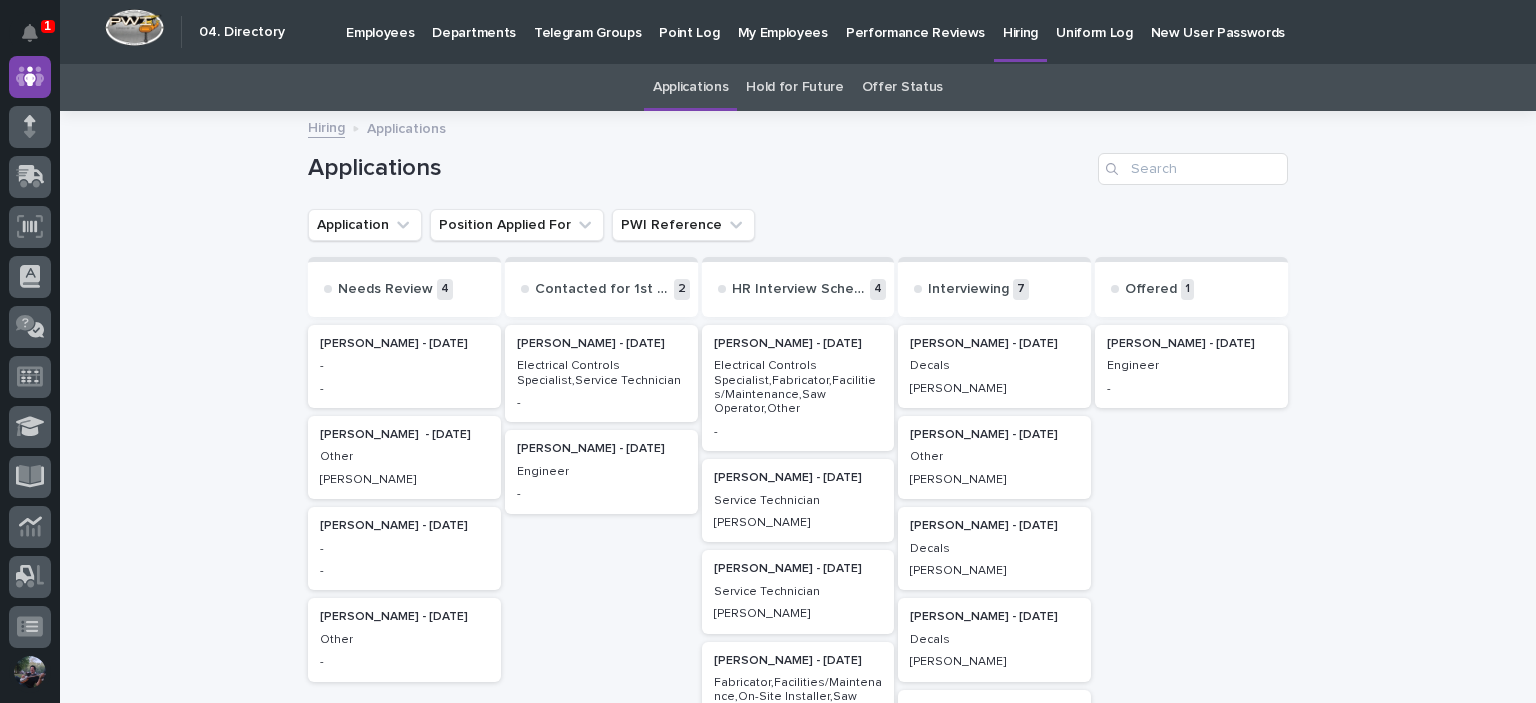 click on "Offer Status" at bounding box center (902, 87) 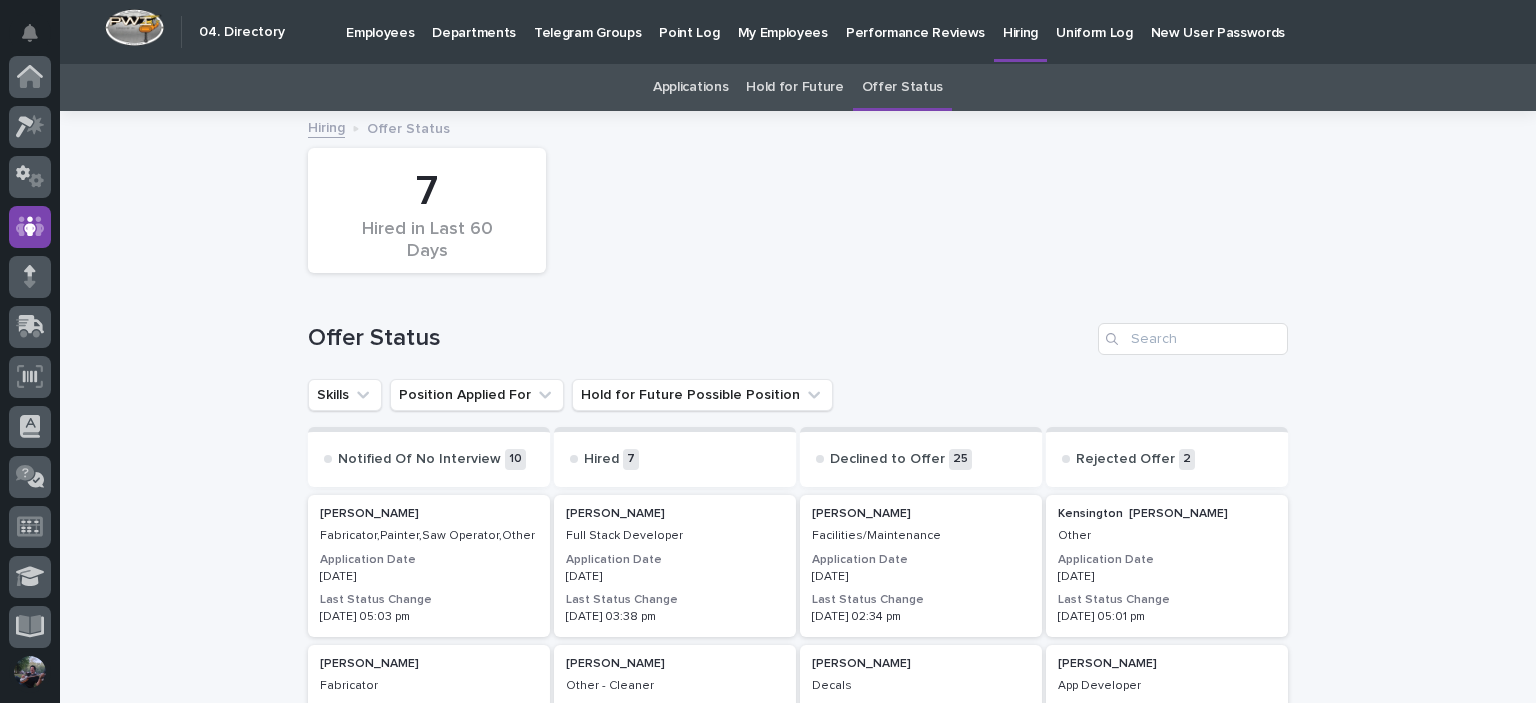 scroll, scrollTop: 150, scrollLeft: 0, axis: vertical 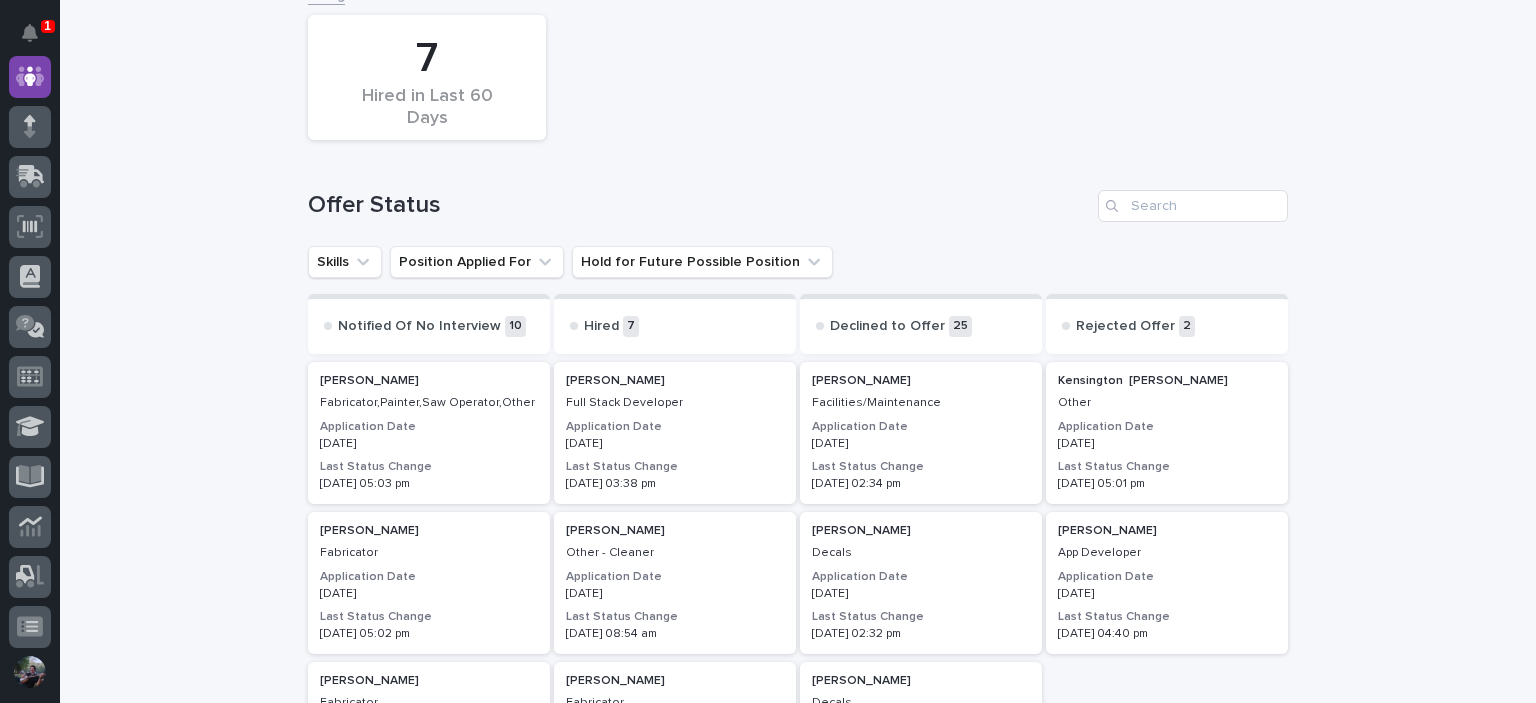 click on "Hired" at bounding box center [601, 326] 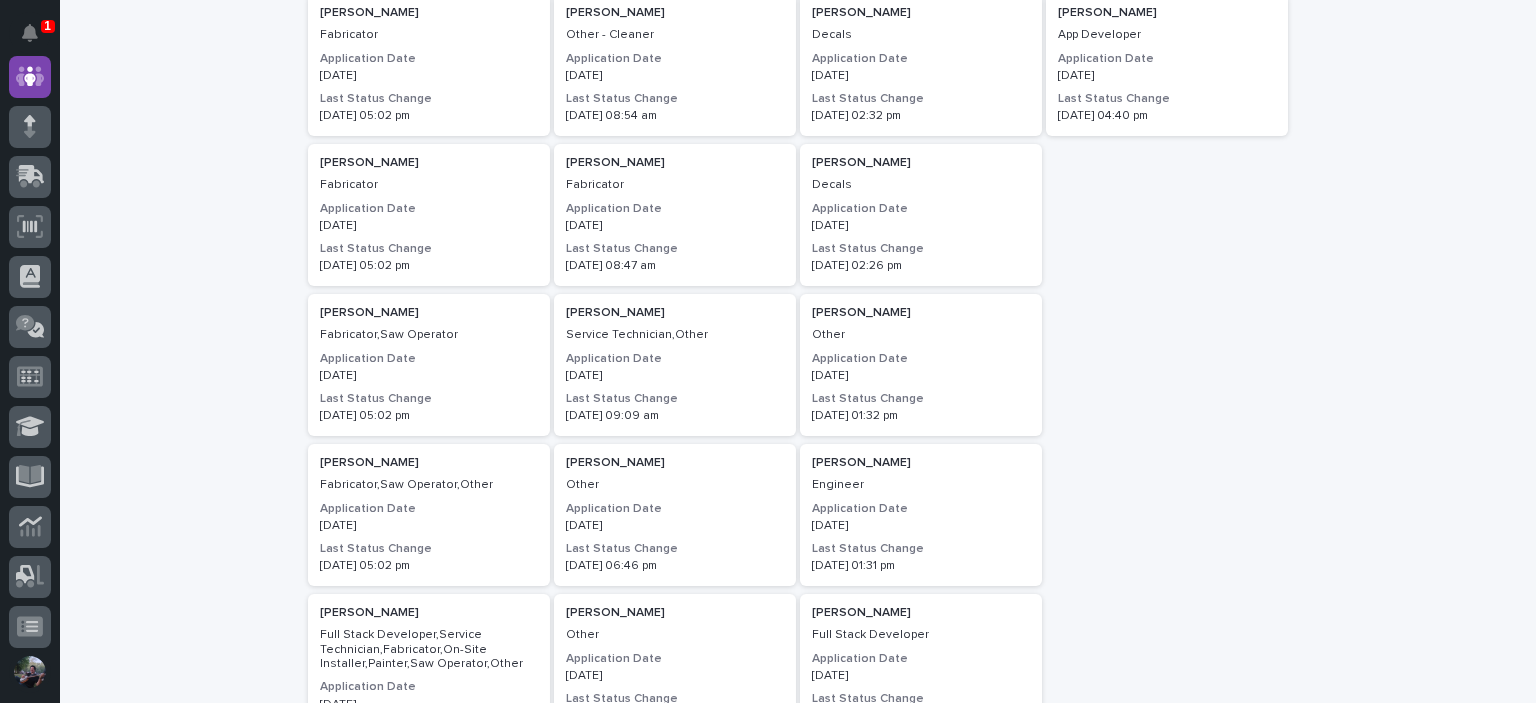 scroll, scrollTop: 666, scrollLeft: 0, axis: vertical 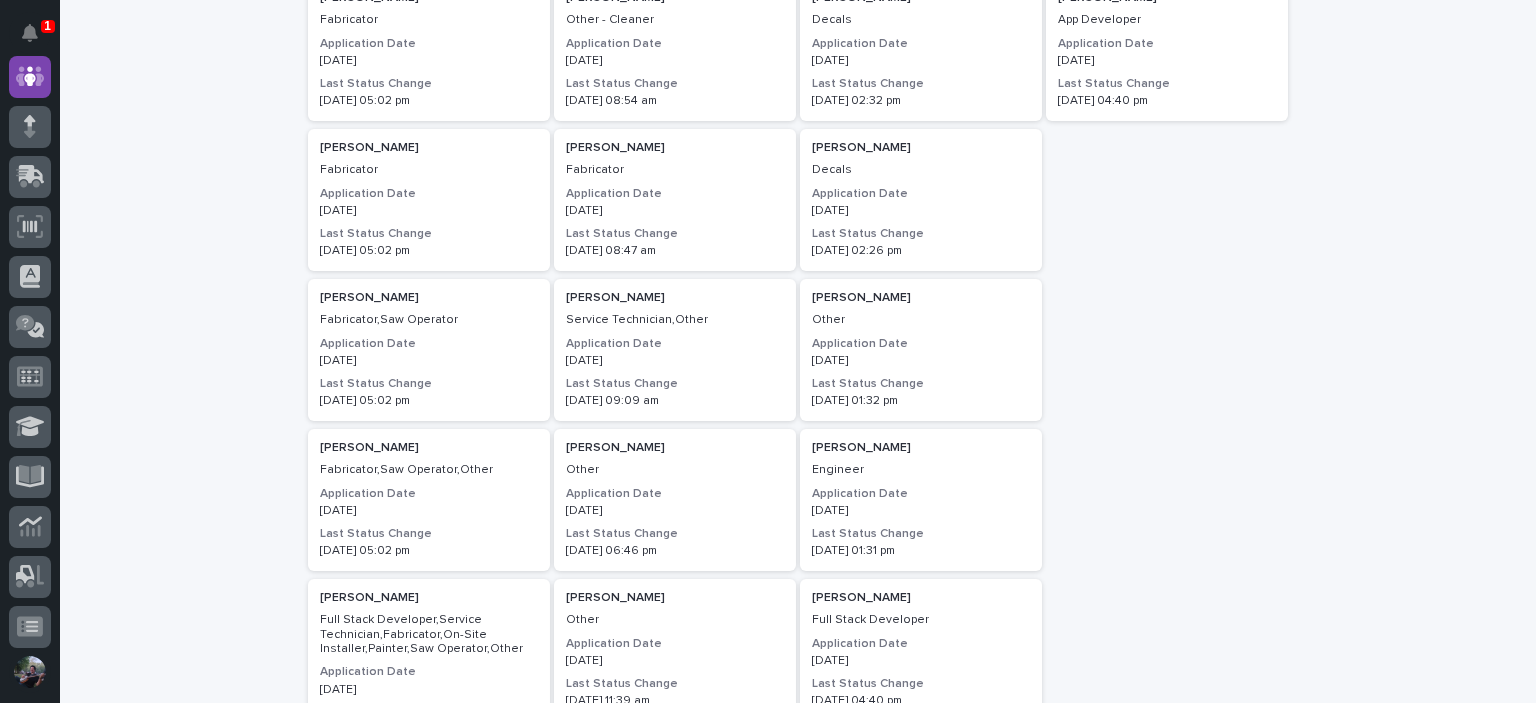 click on "[PERSON_NAME]  Other Application Date [DATE] Last Status Change [DATE] 06:46 pm" at bounding box center [675, 500] 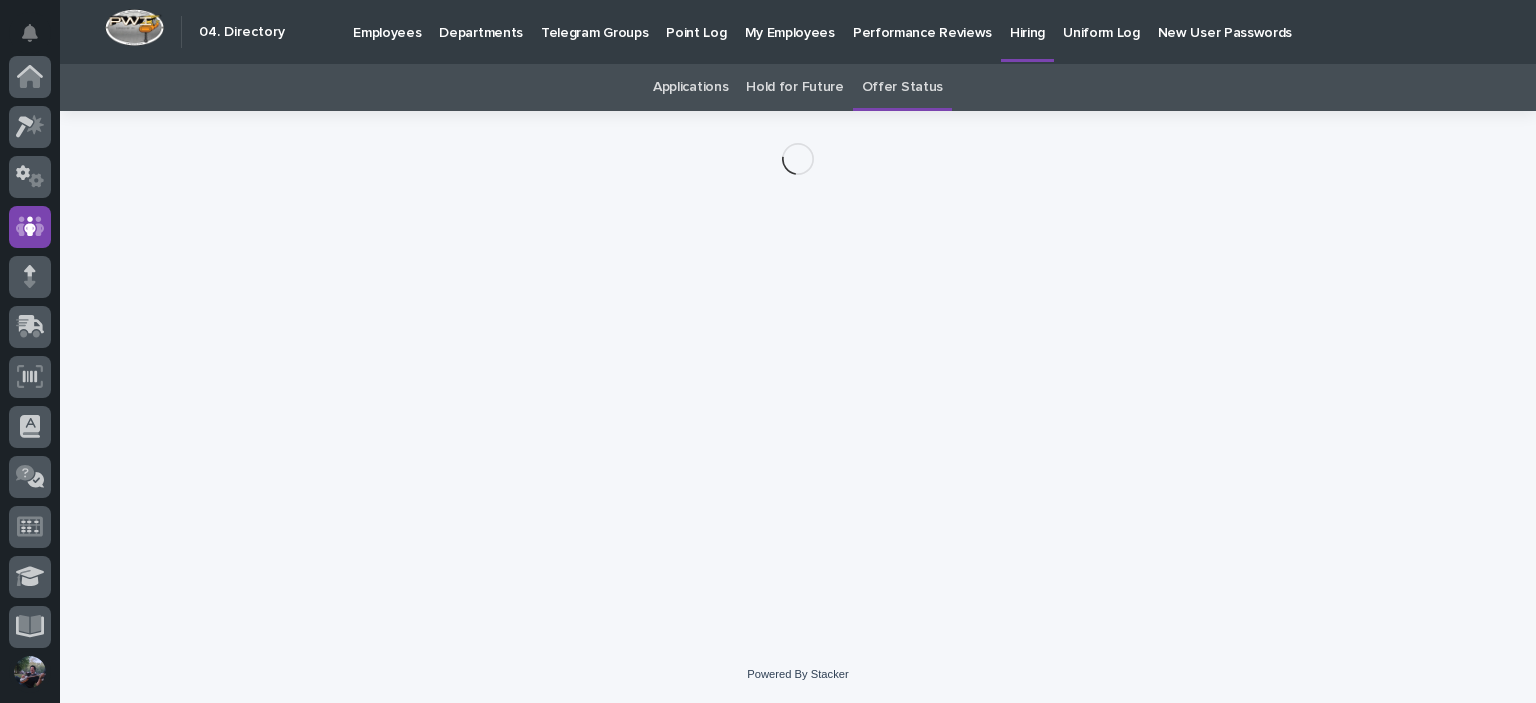 scroll, scrollTop: 150, scrollLeft: 0, axis: vertical 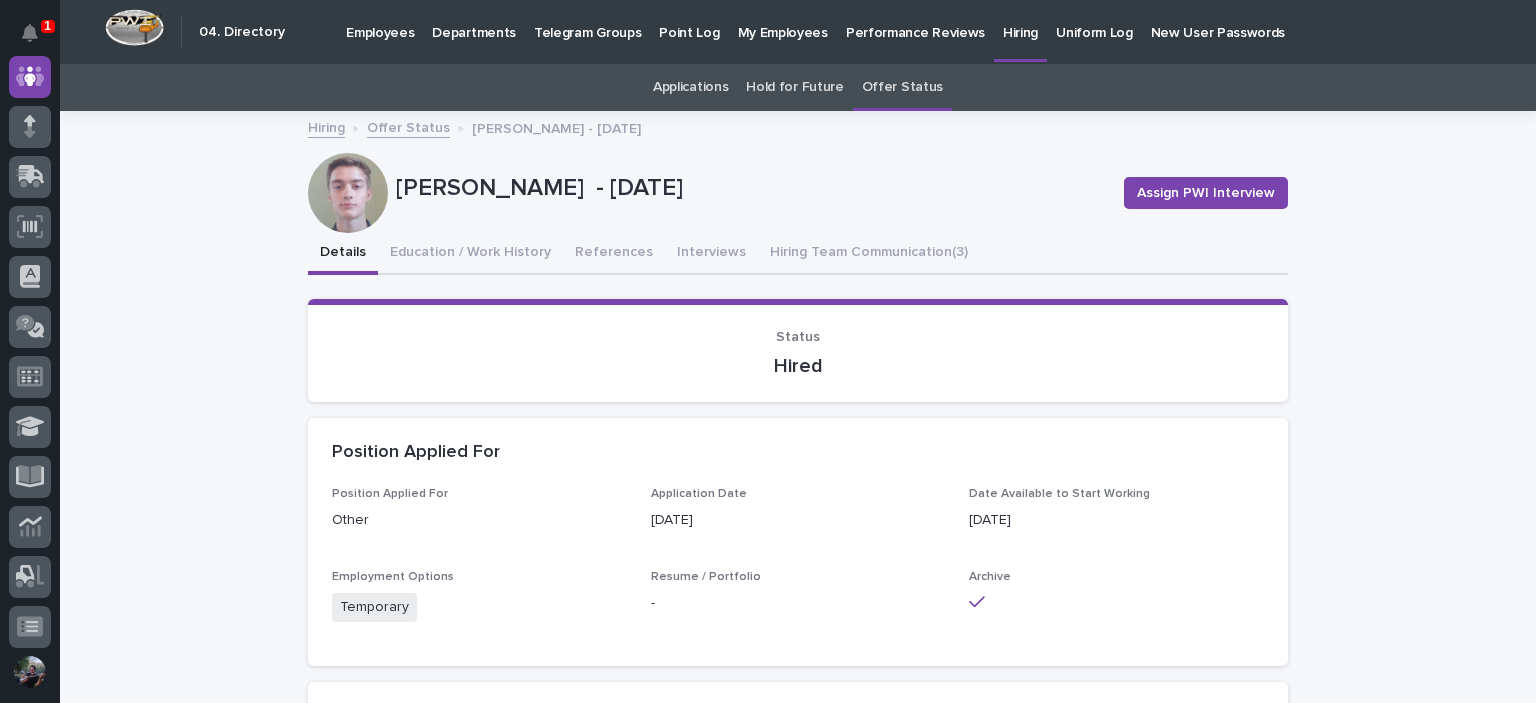 click on "[PERSON_NAME]  - [DATE] Assign PWI Interview" at bounding box center (798, 193) 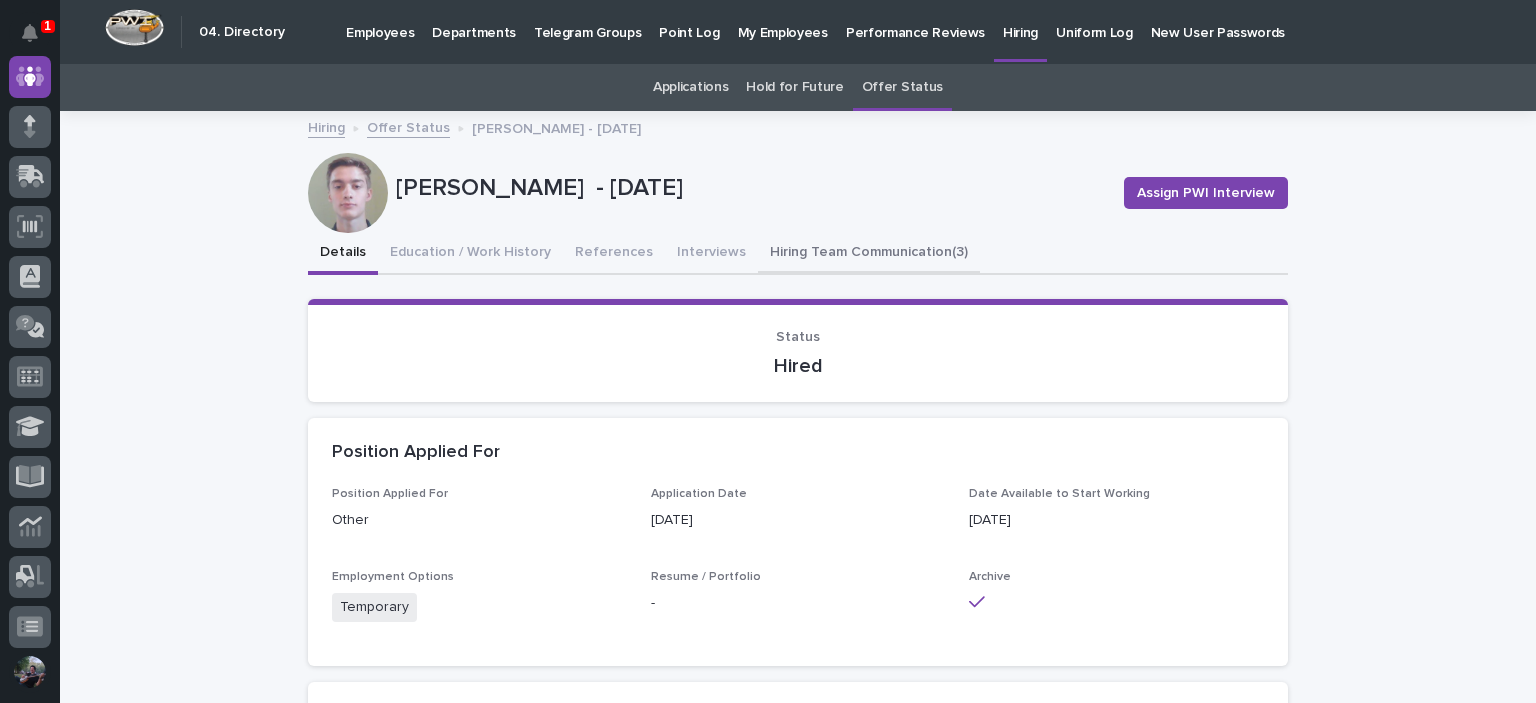 click on "Hiring Team Communication  (3)" at bounding box center [869, 254] 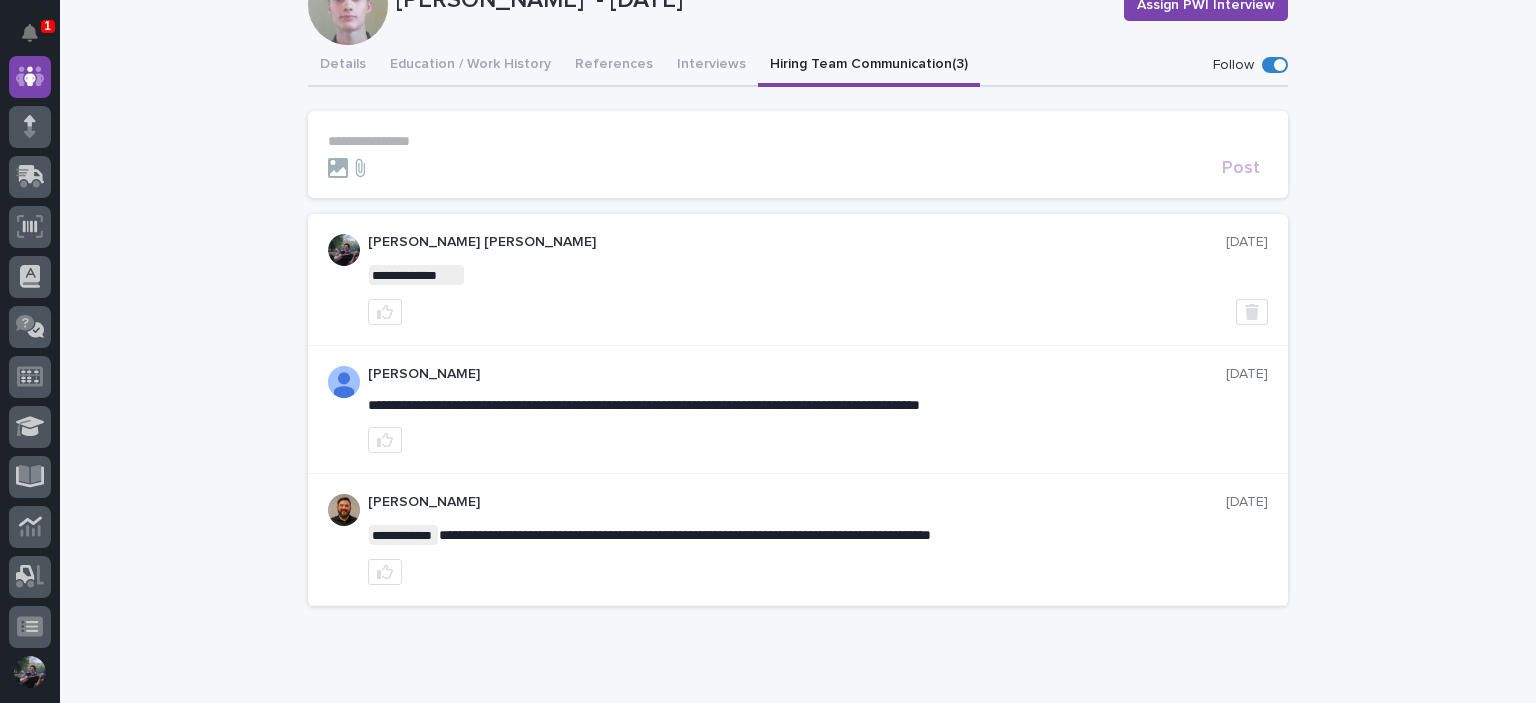 scroll, scrollTop: 200, scrollLeft: 0, axis: vertical 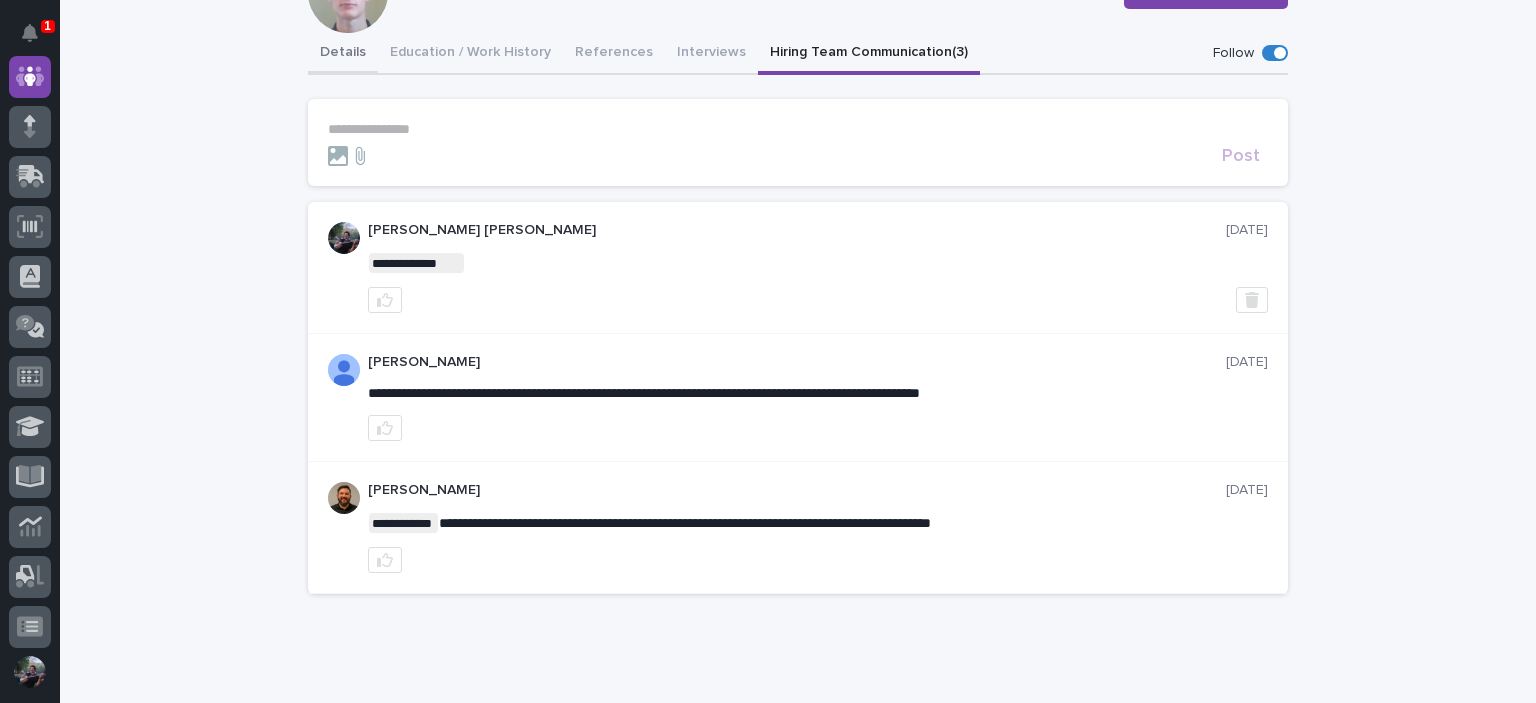 click on "**********" at bounding box center (798, 321) 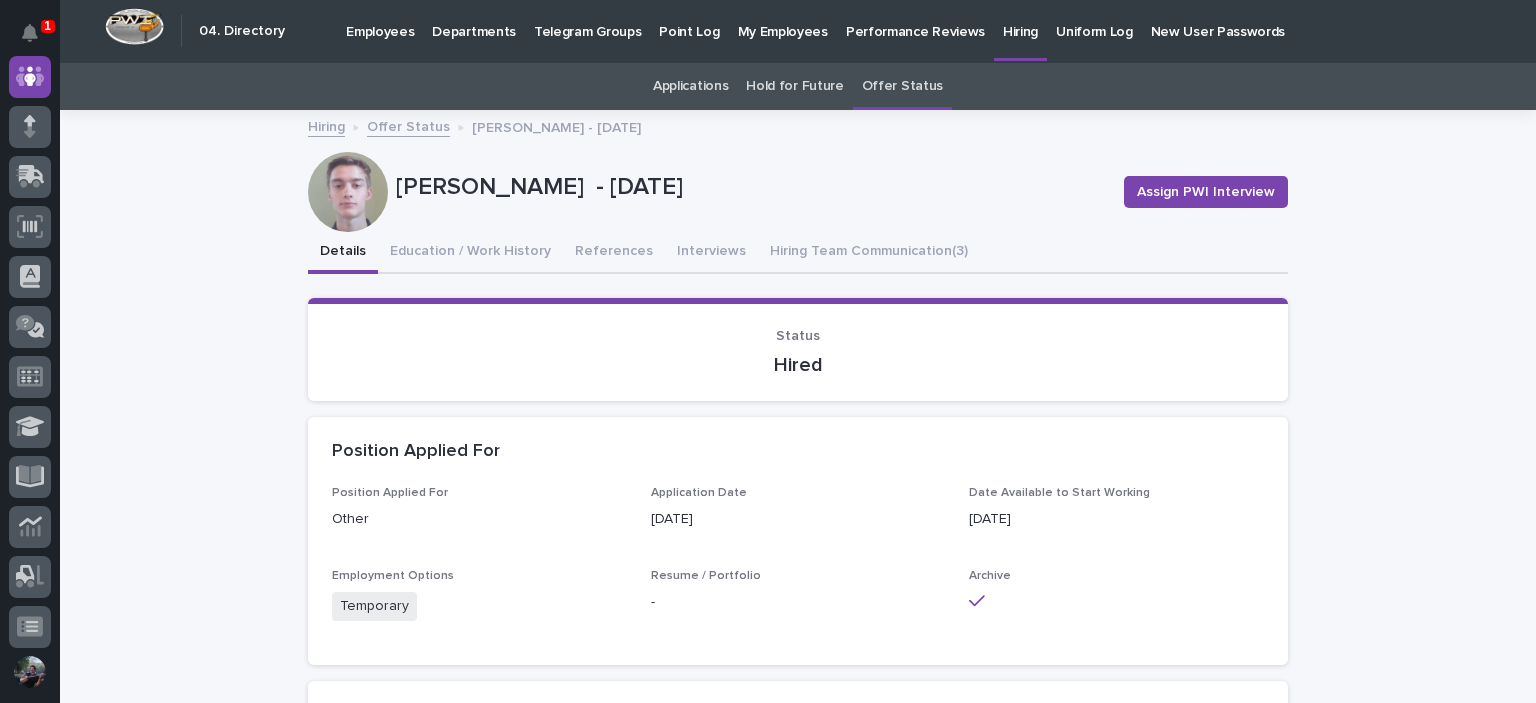 scroll, scrollTop: 0, scrollLeft: 0, axis: both 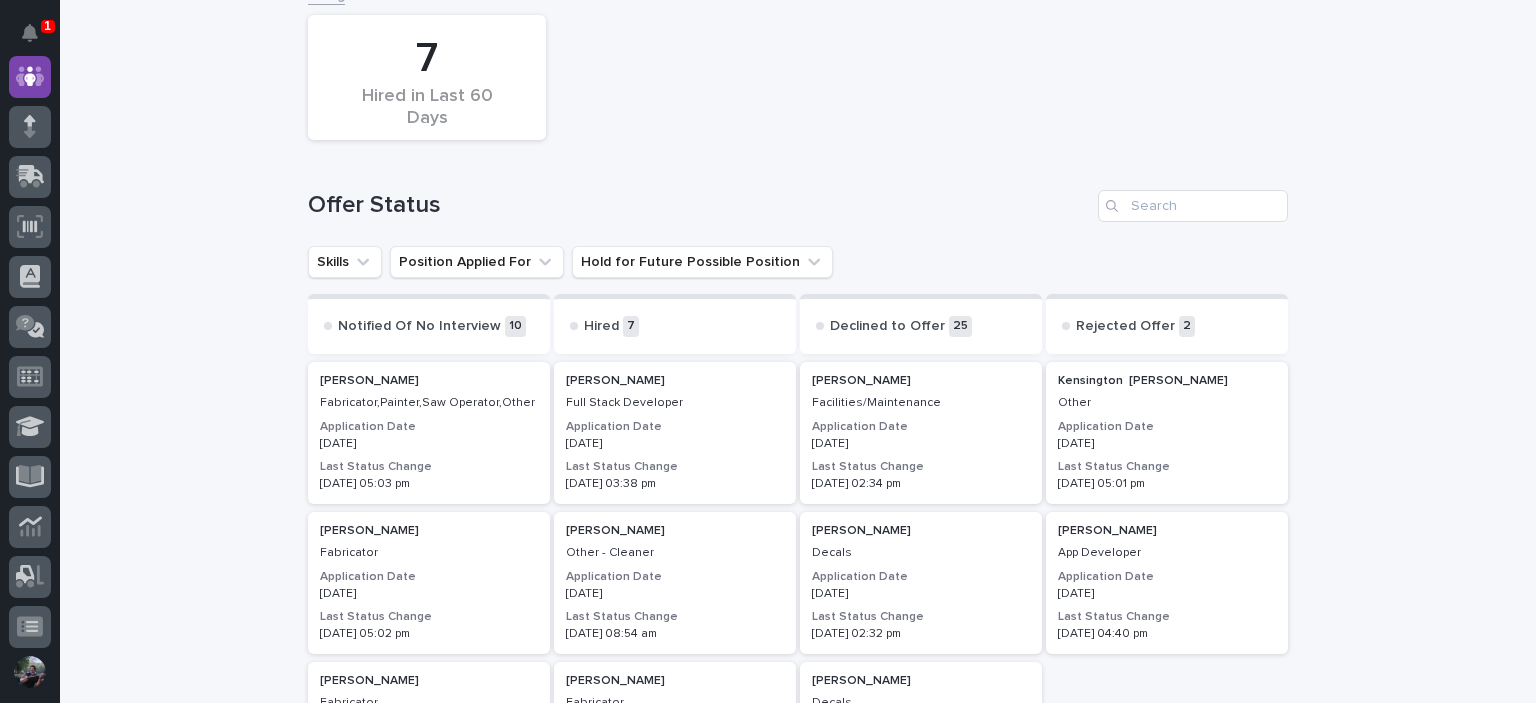 click on "Fabricator,Painter,Saw Operator,Other" at bounding box center (429, 403) 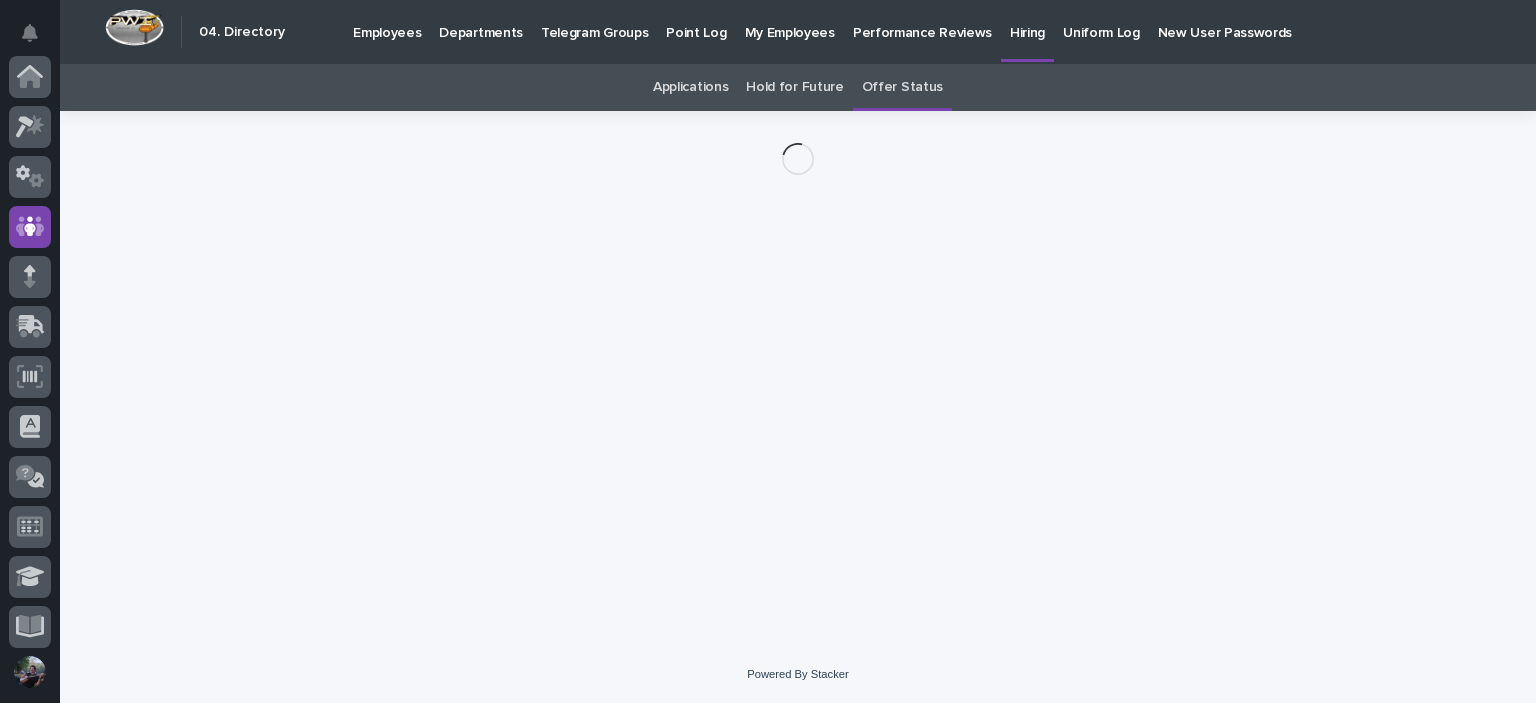 scroll, scrollTop: 150, scrollLeft: 0, axis: vertical 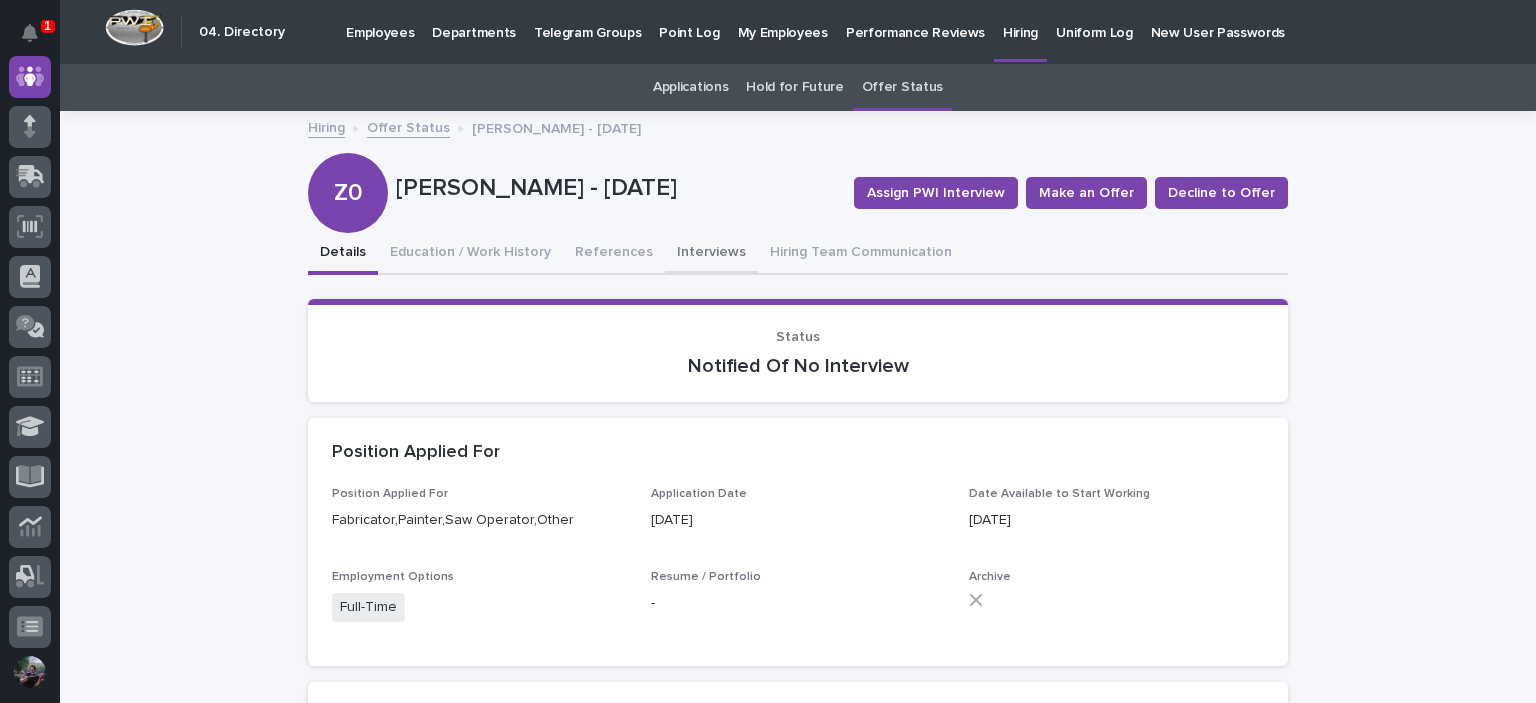 click on "Interviews" at bounding box center [711, 254] 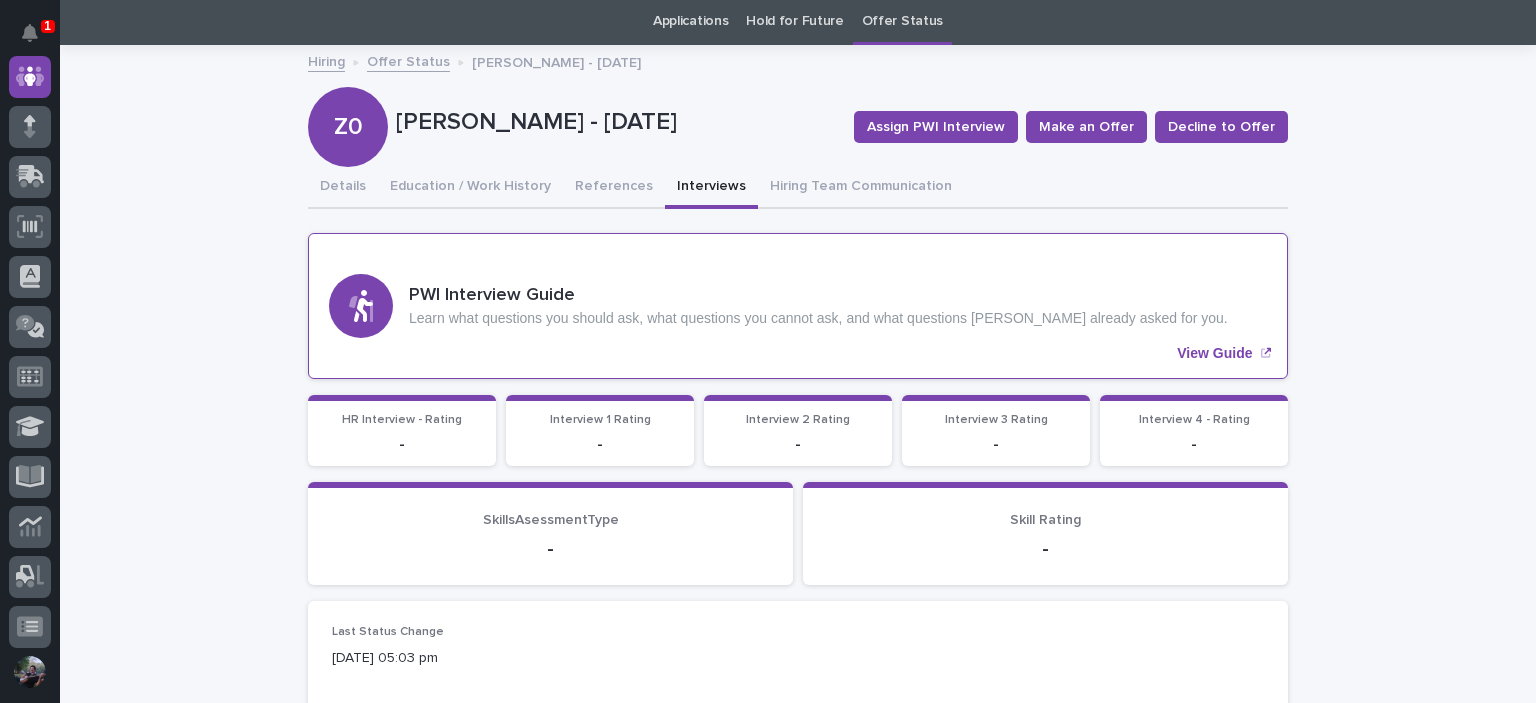 scroll, scrollTop: 0, scrollLeft: 0, axis: both 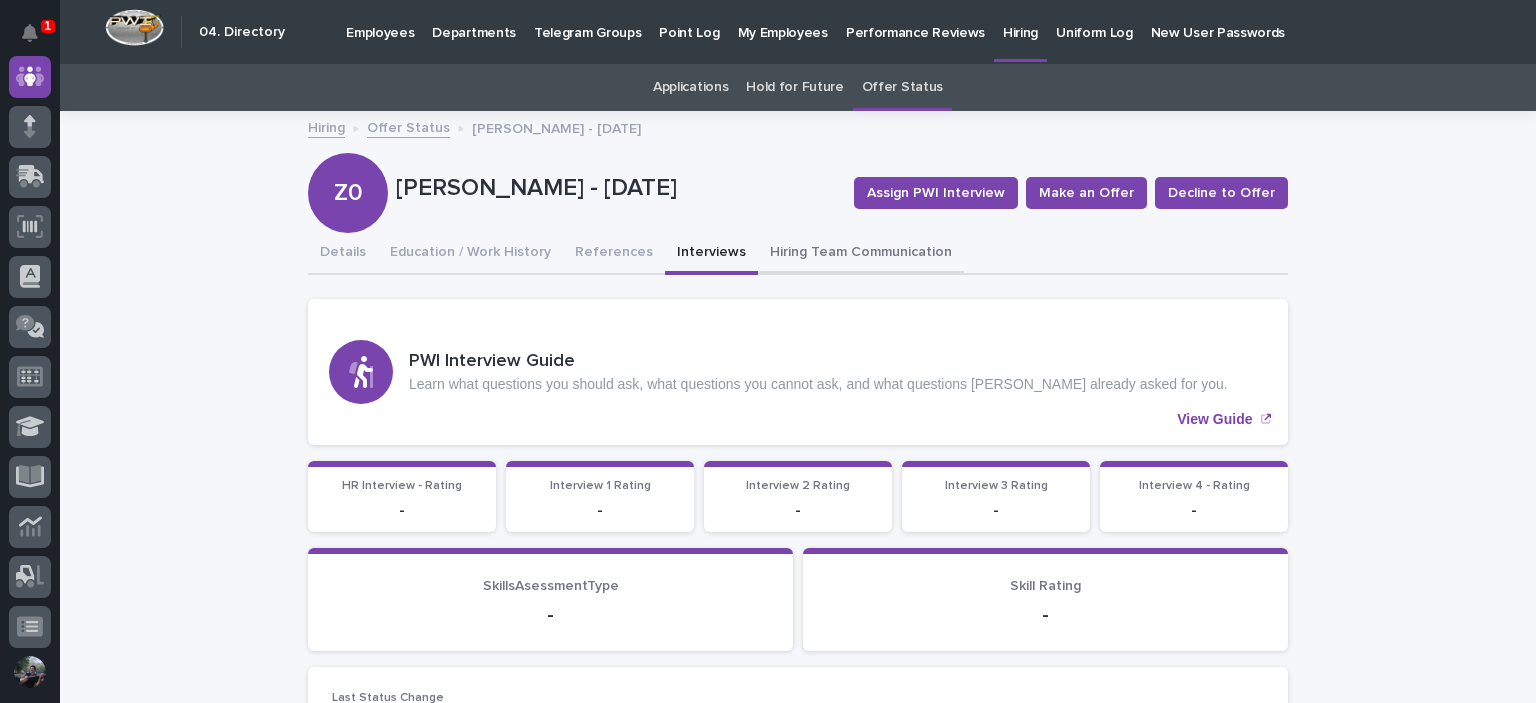 click on "Hiring Team Communication" at bounding box center [861, 254] 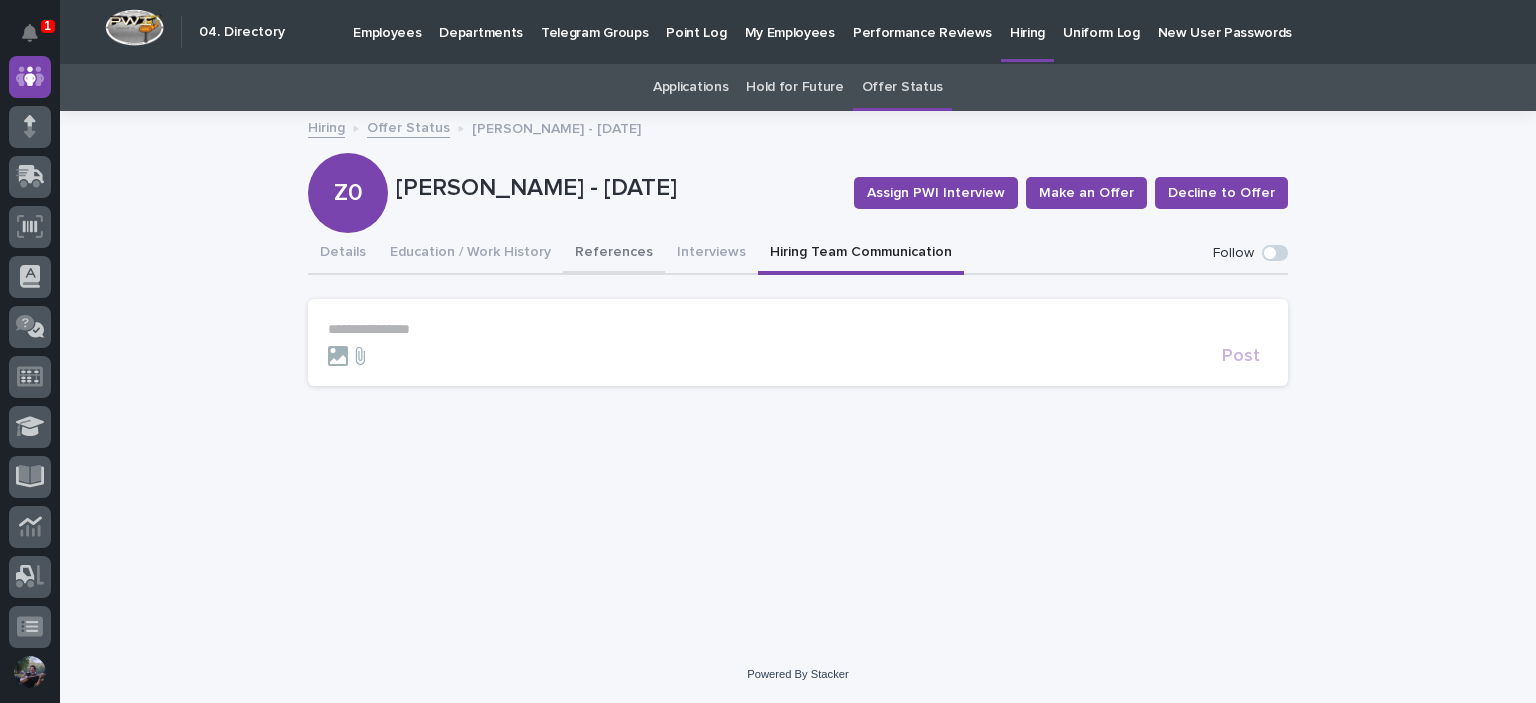 click on "References" at bounding box center (614, 254) 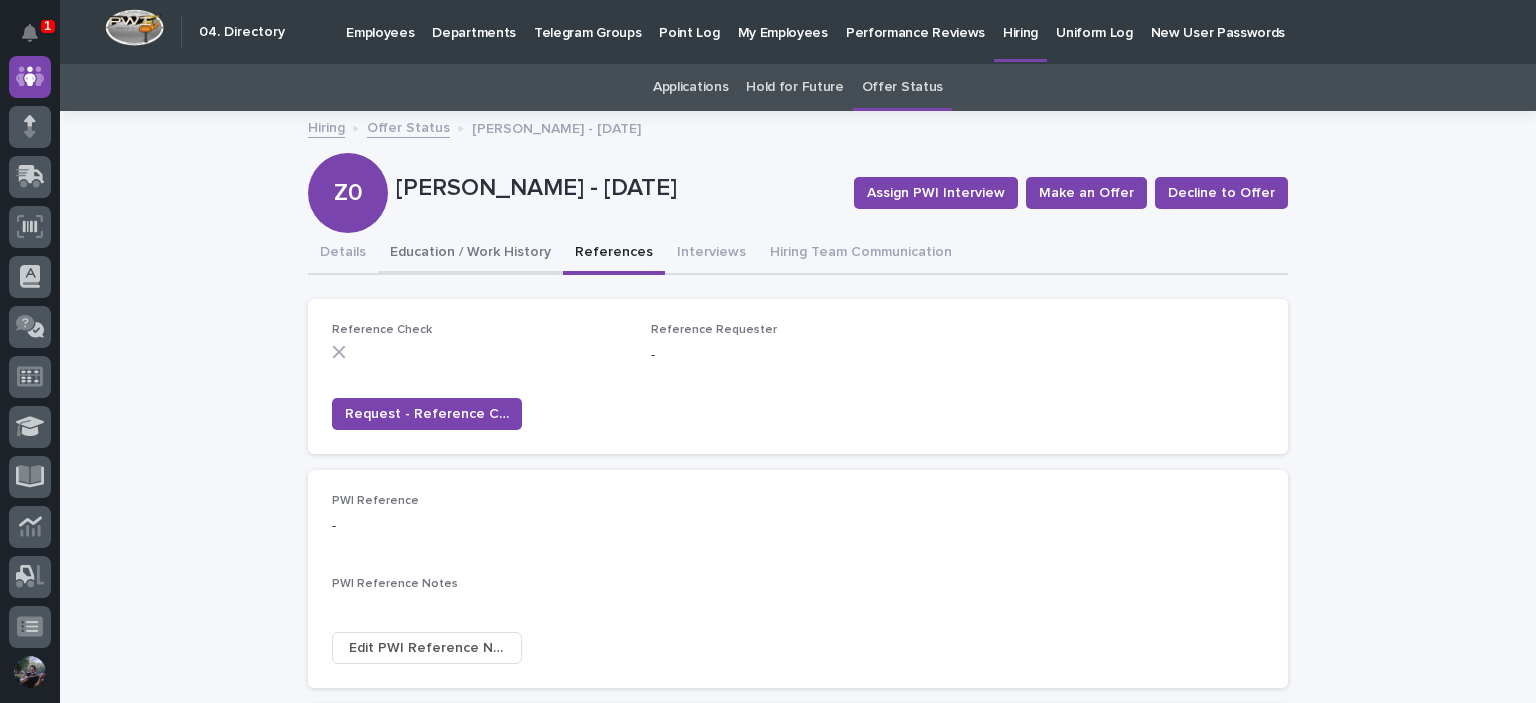 click on "Education / Work History" at bounding box center (470, 254) 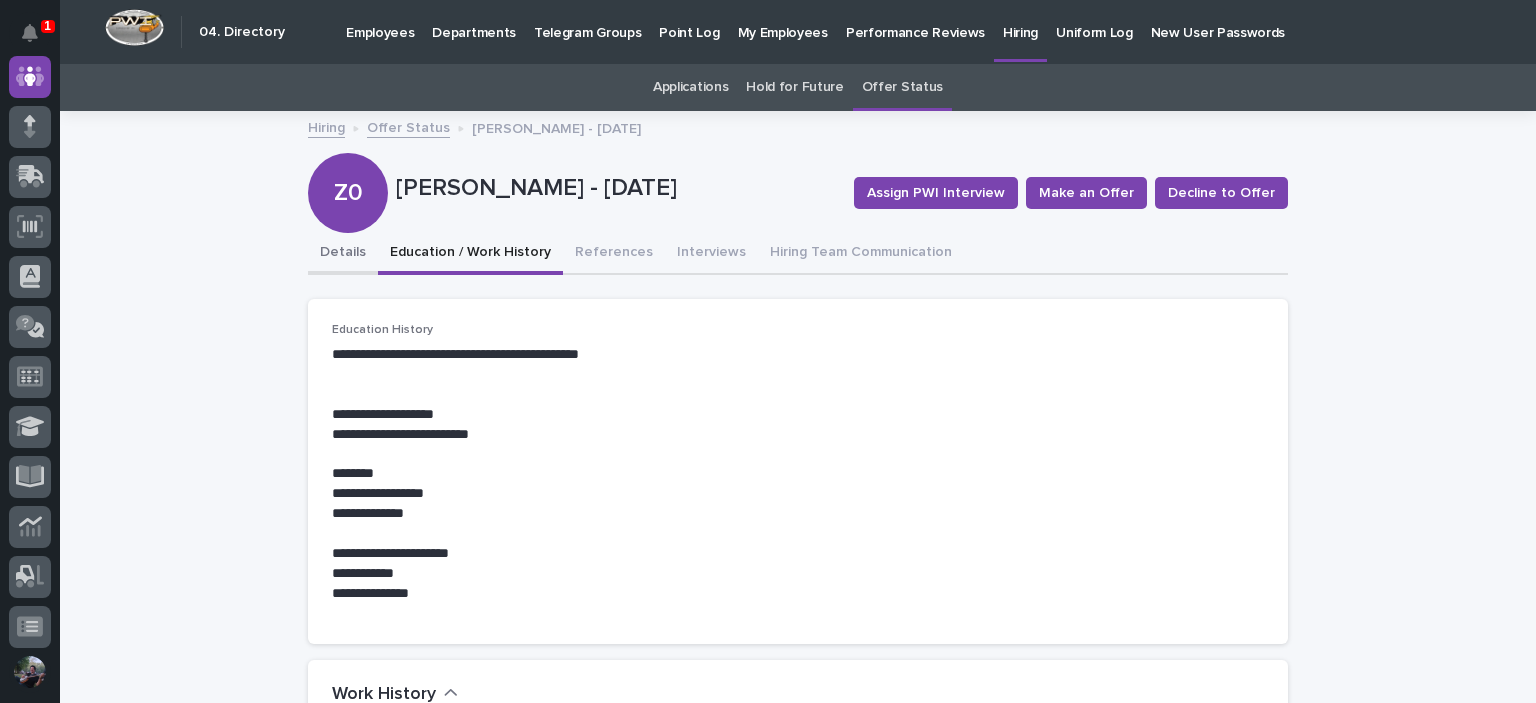 click on "Details" at bounding box center (343, 254) 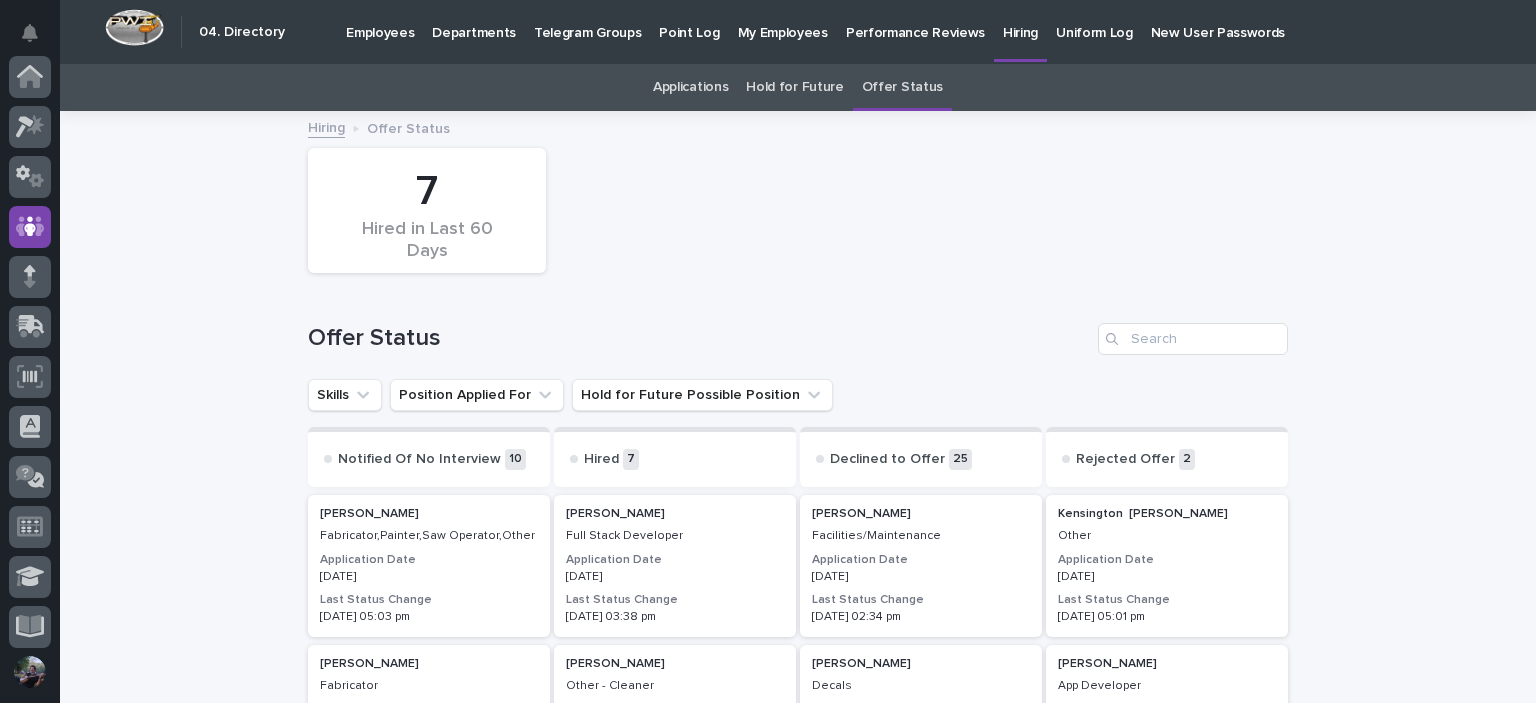 scroll, scrollTop: 150, scrollLeft: 0, axis: vertical 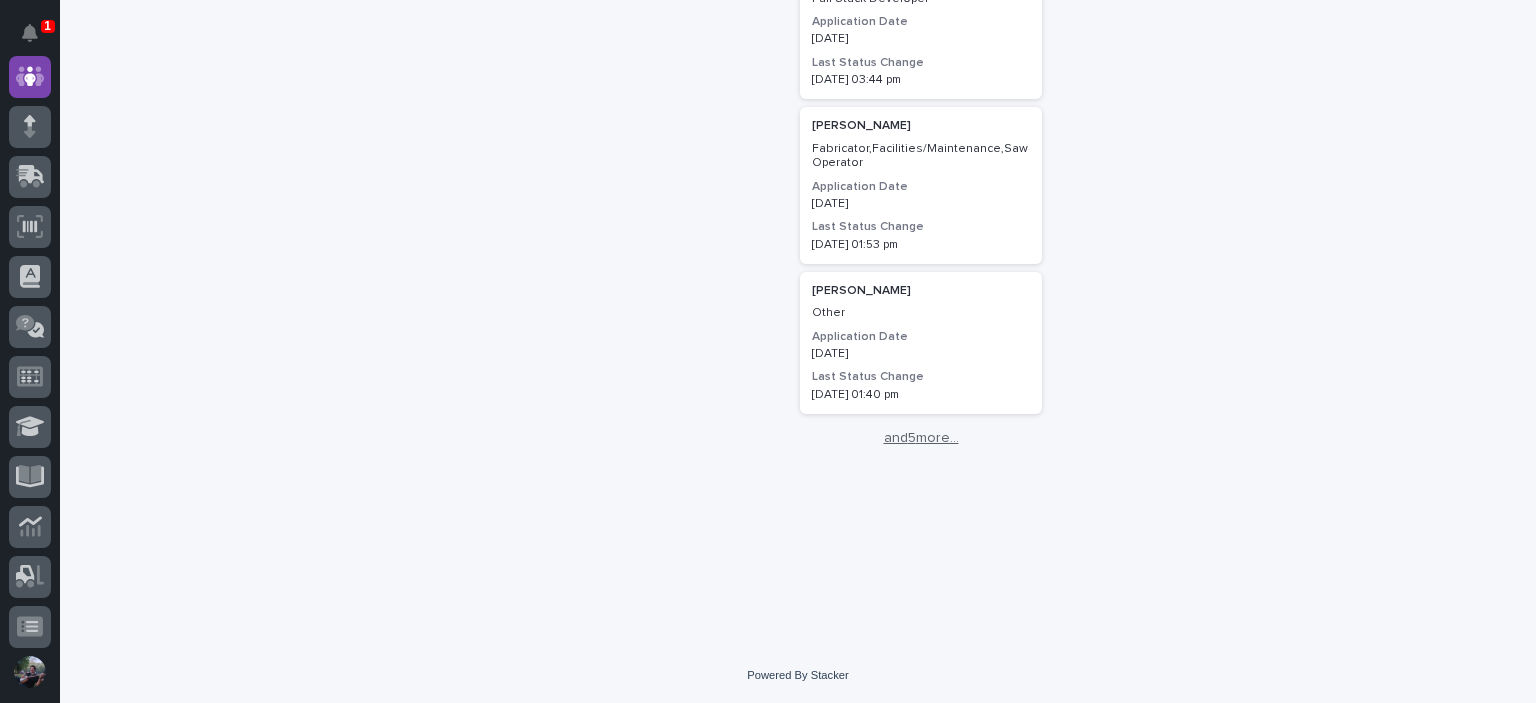 click on "and  5  more..." at bounding box center (921, 438) 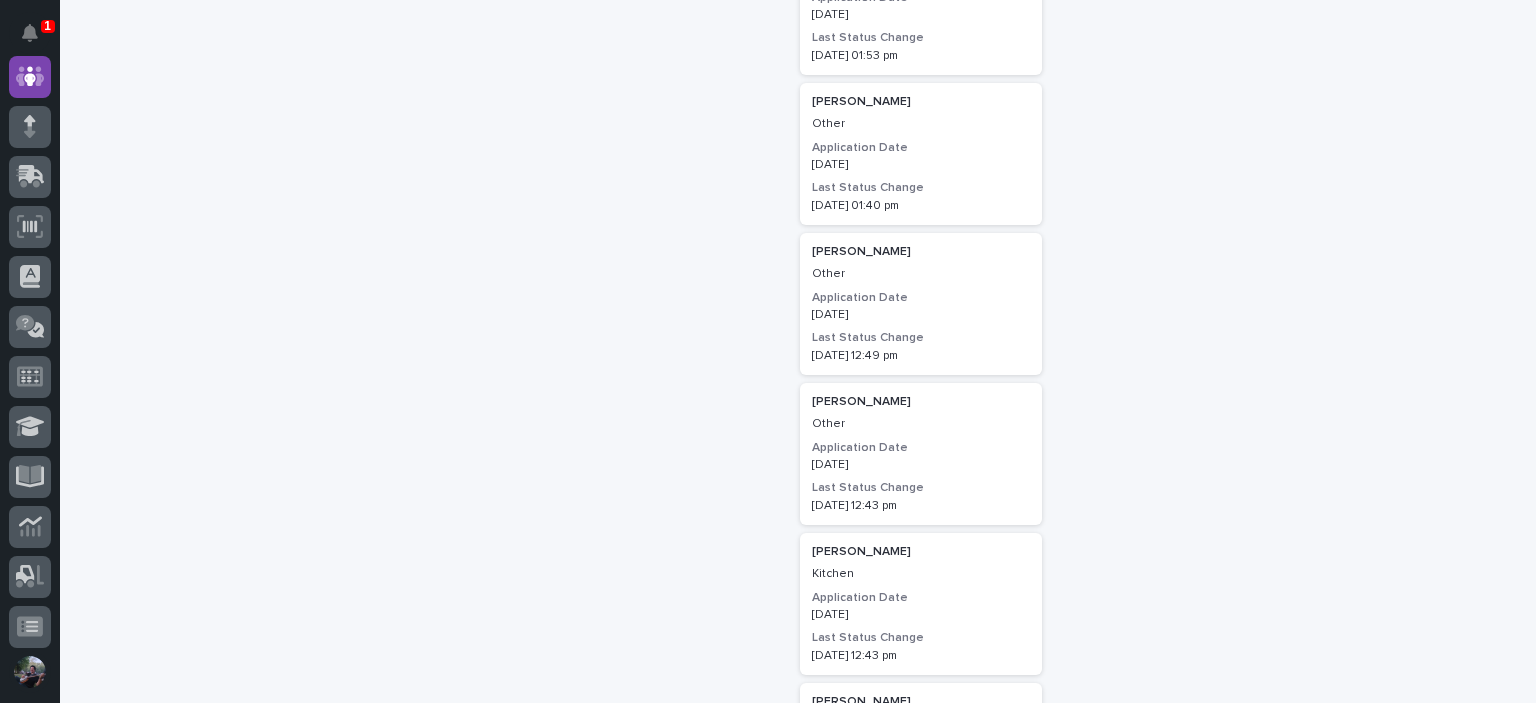 scroll, scrollTop: 3435, scrollLeft: 0, axis: vertical 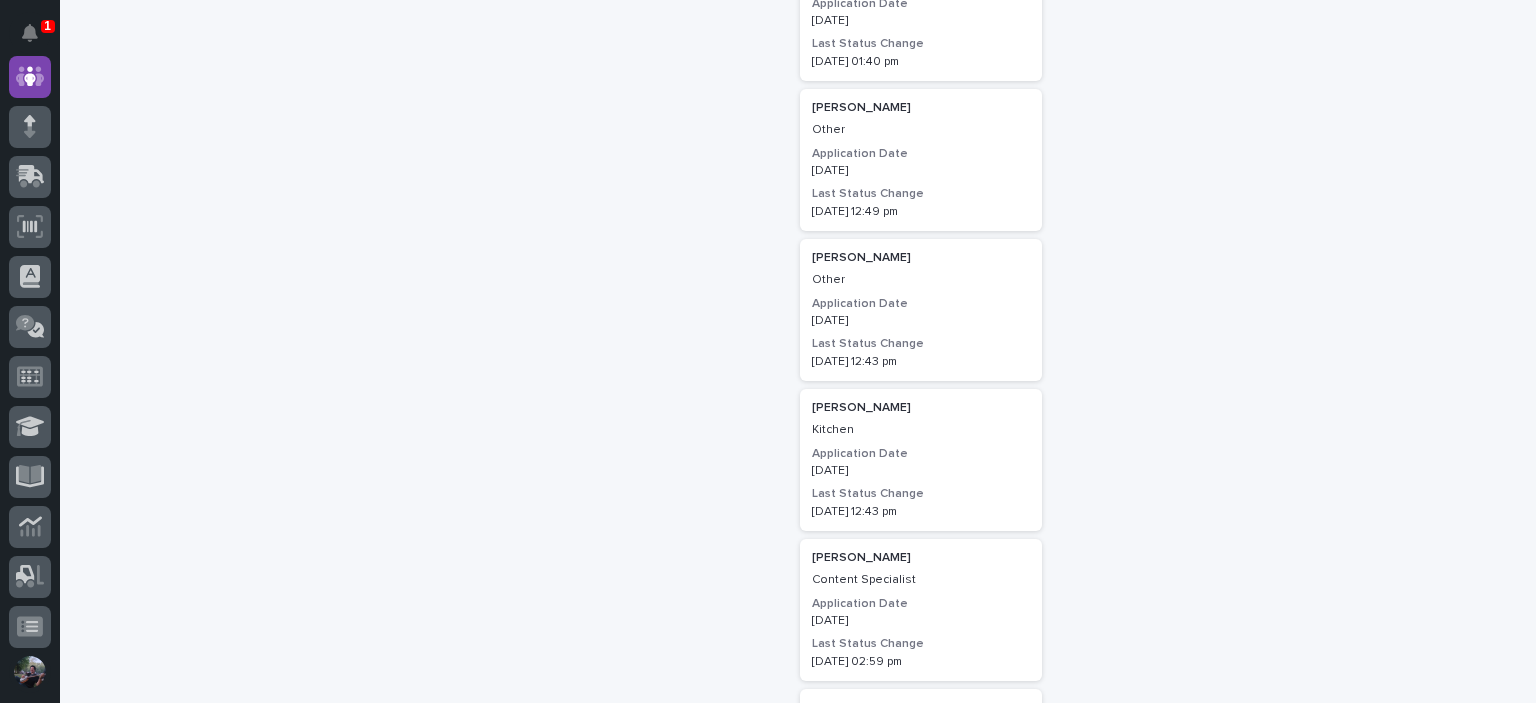 click on "[PERSON_NAME] Other Application Date [DATE] Last Status Change [DATE] 12:49 pm" at bounding box center [921, 160] 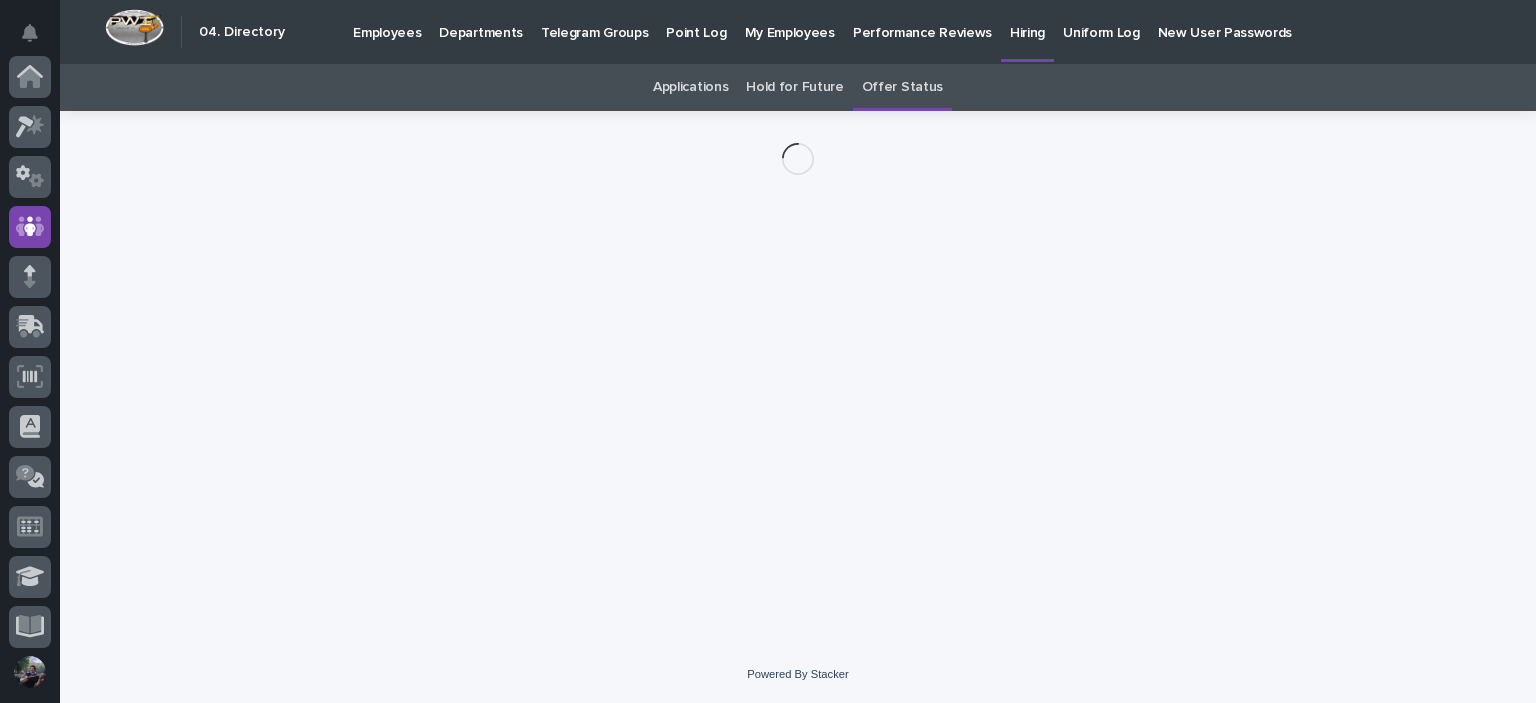 scroll, scrollTop: 150, scrollLeft: 0, axis: vertical 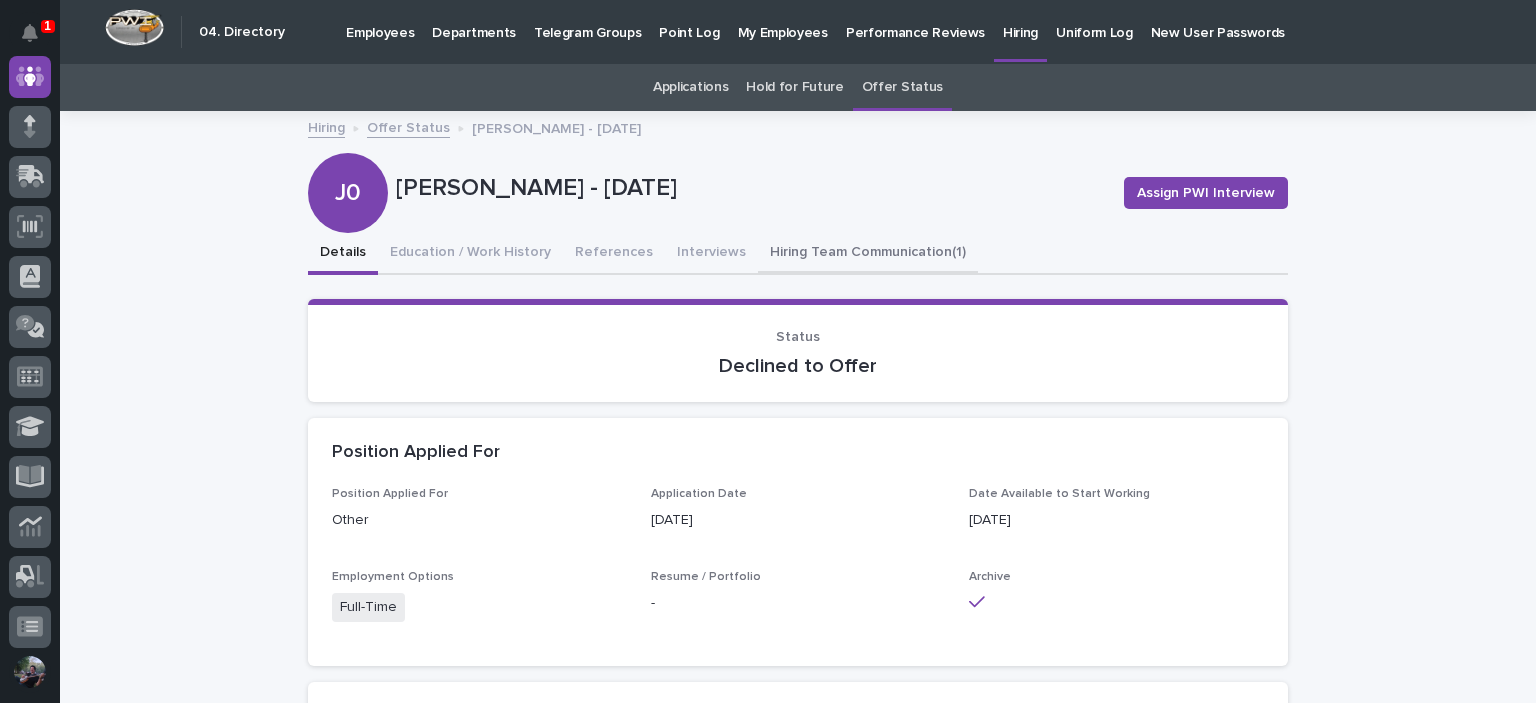 click on "Hiring Team Communication  (1)" at bounding box center [868, 254] 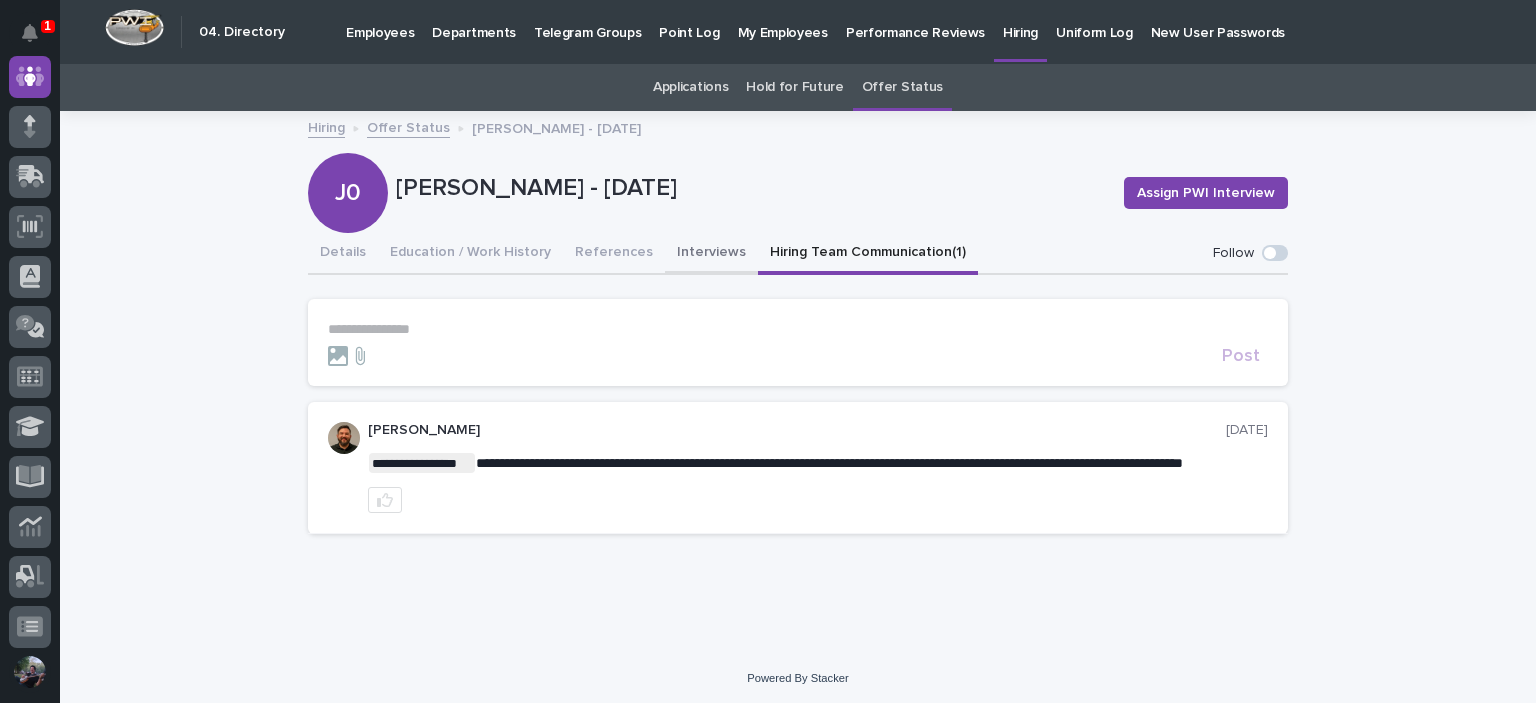 click on "Interviews" at bounding box center [711, 254] 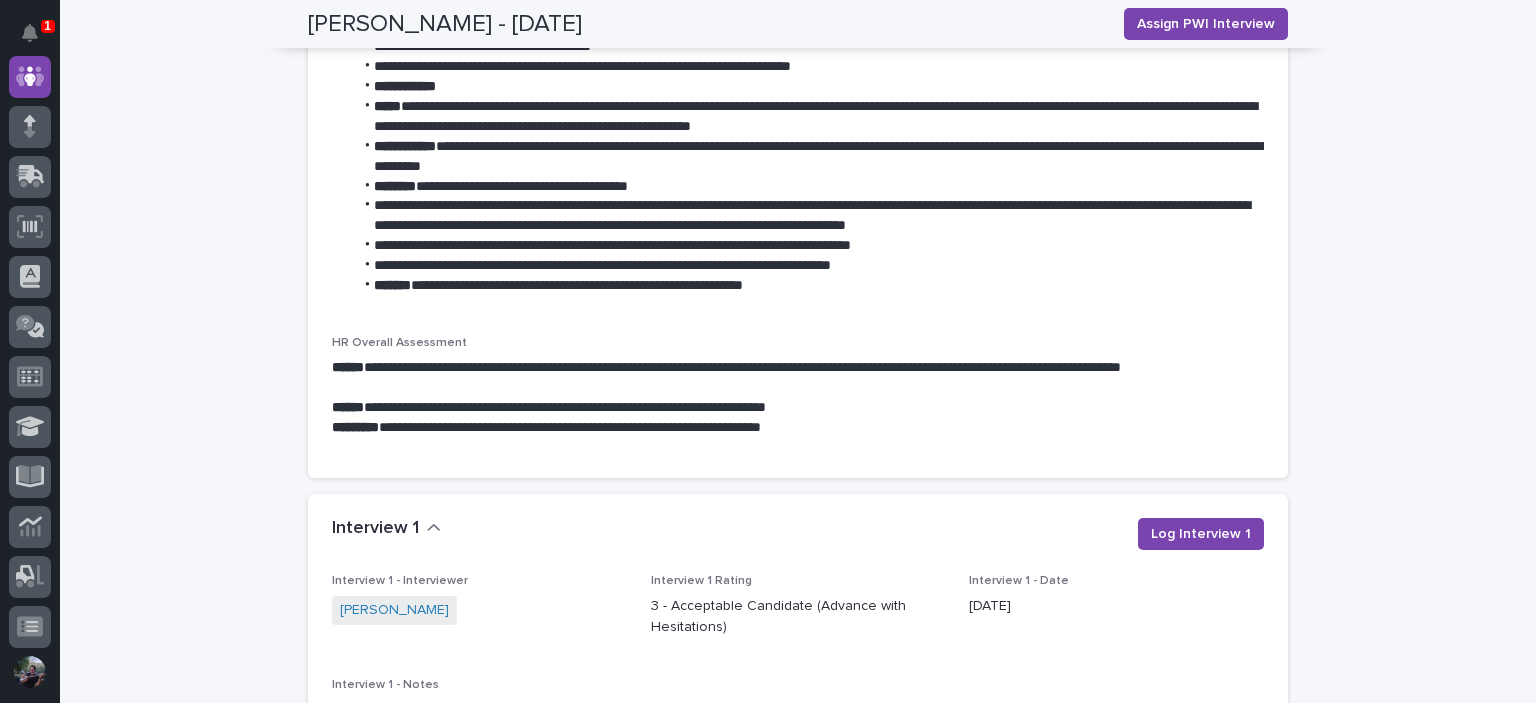 scroll, scrollTop: 1600, scrollLeft: 0, axis: vertical 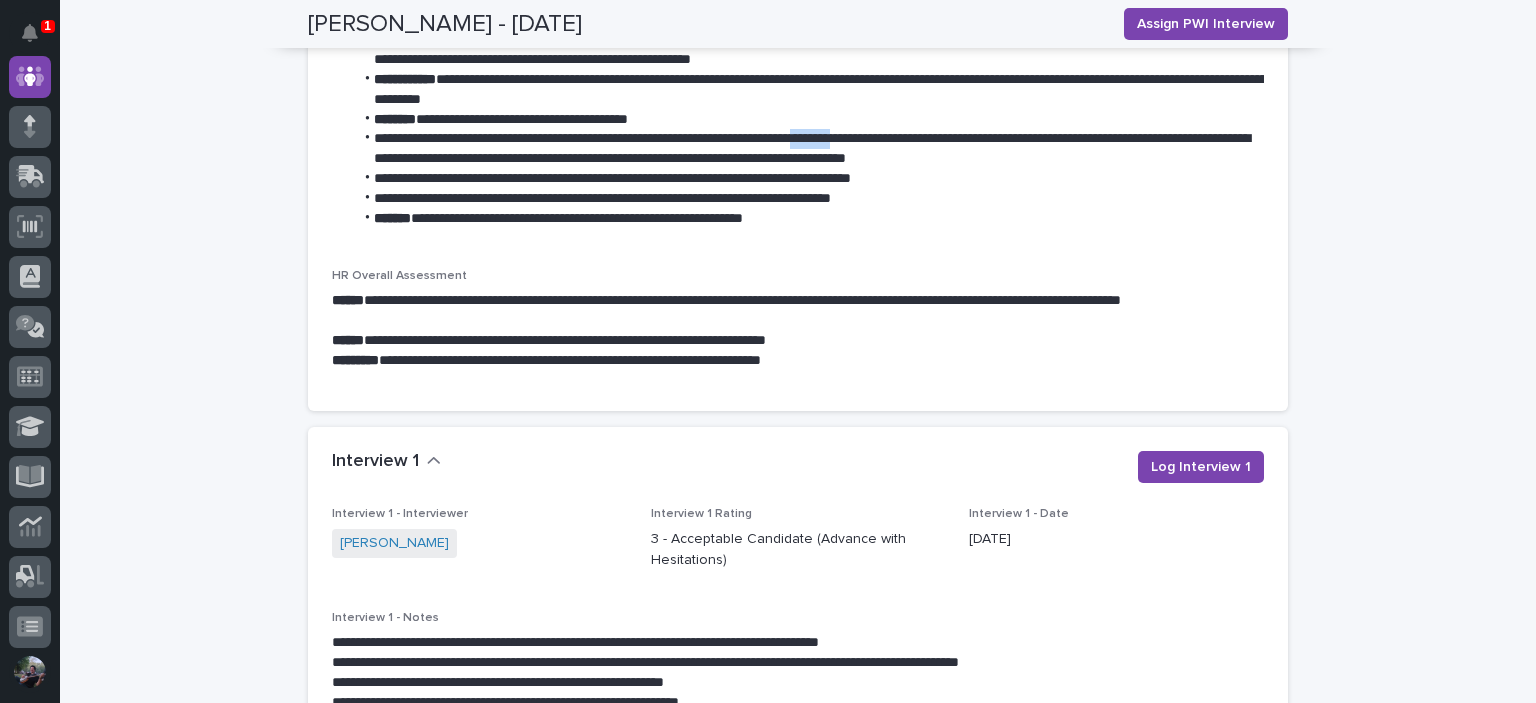 drag, startPoint x: 862, startPoint y: 137, endPoint x: 903, endPoint y: 141, distance: 41.19466 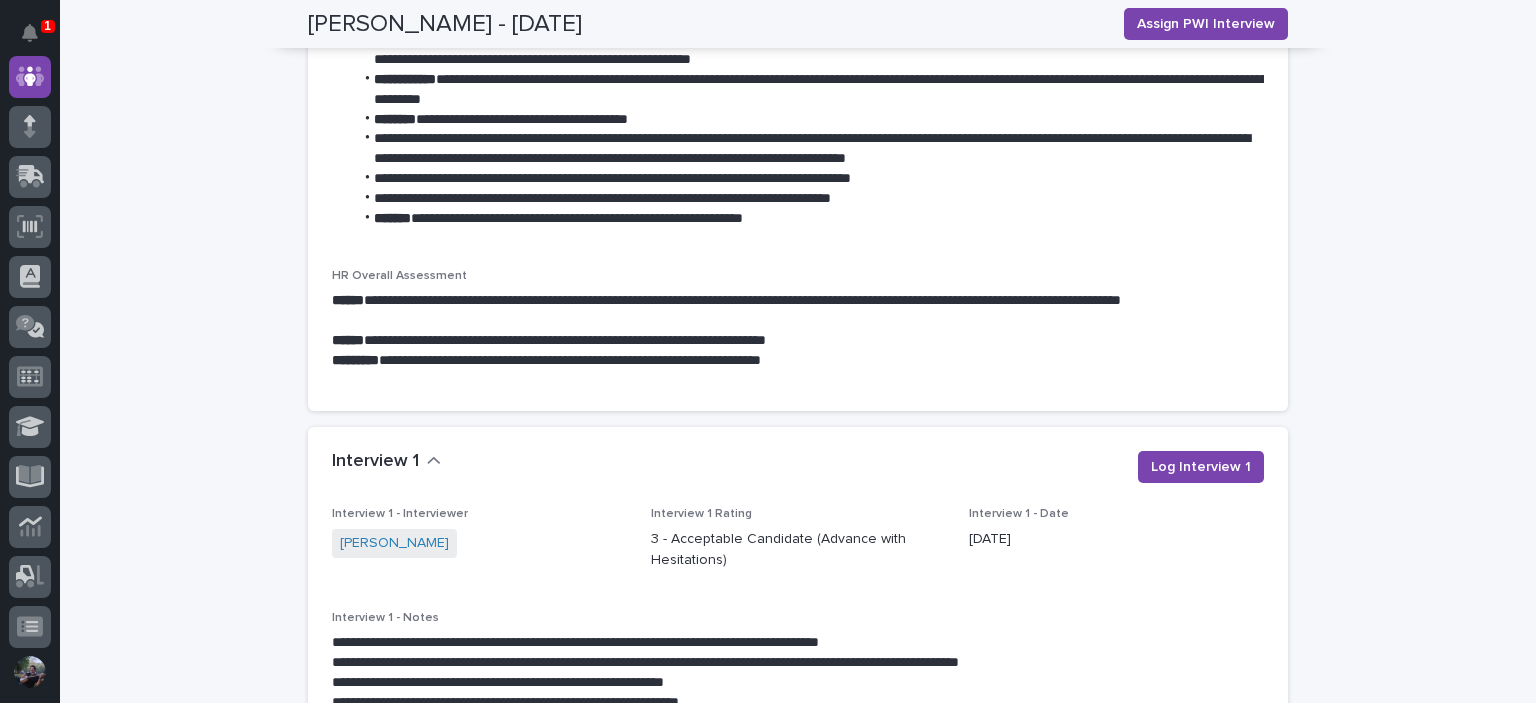 click on "**********" at bounding box center [808, 179] 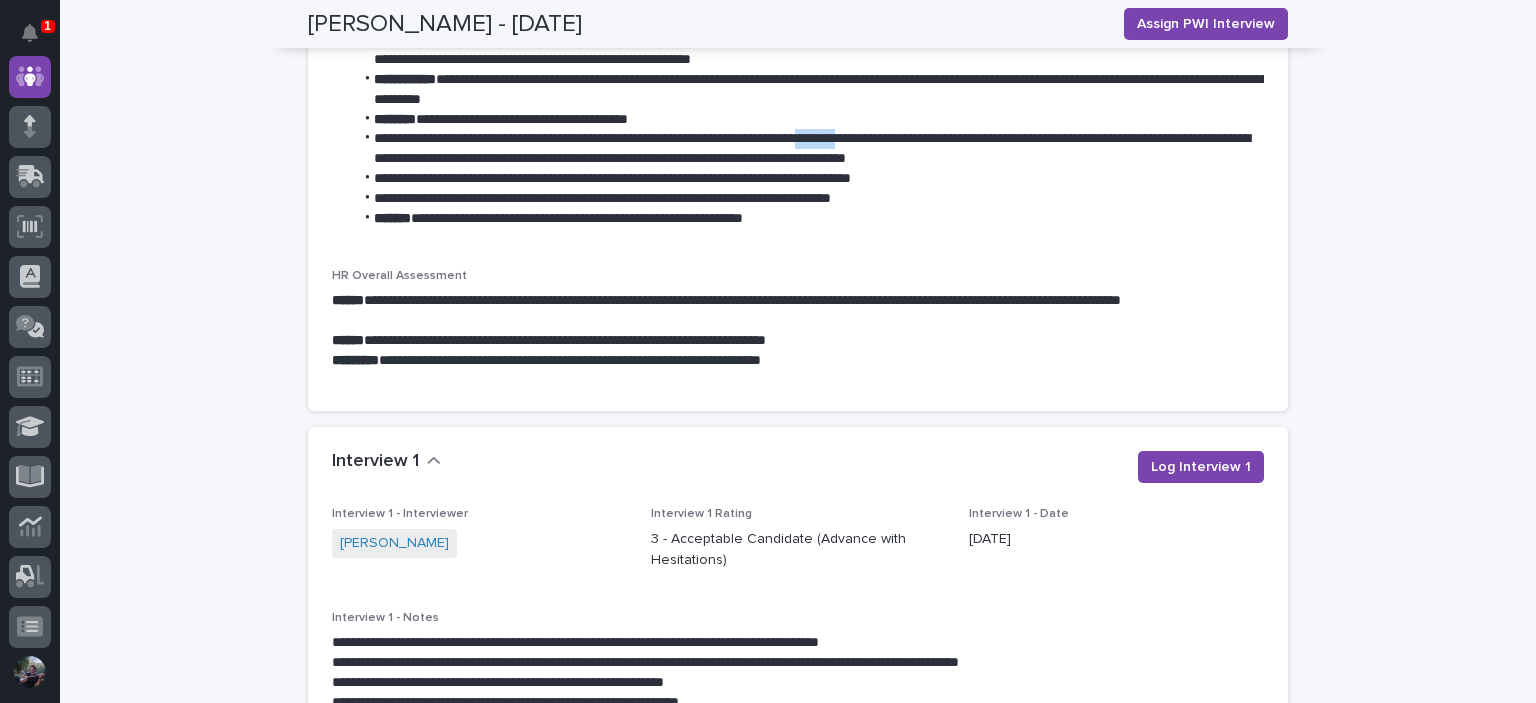 drag, startPoint x: 866, startPoint y: 137, endPoint x: 909, endPoint y: 147, distance: 44.14748 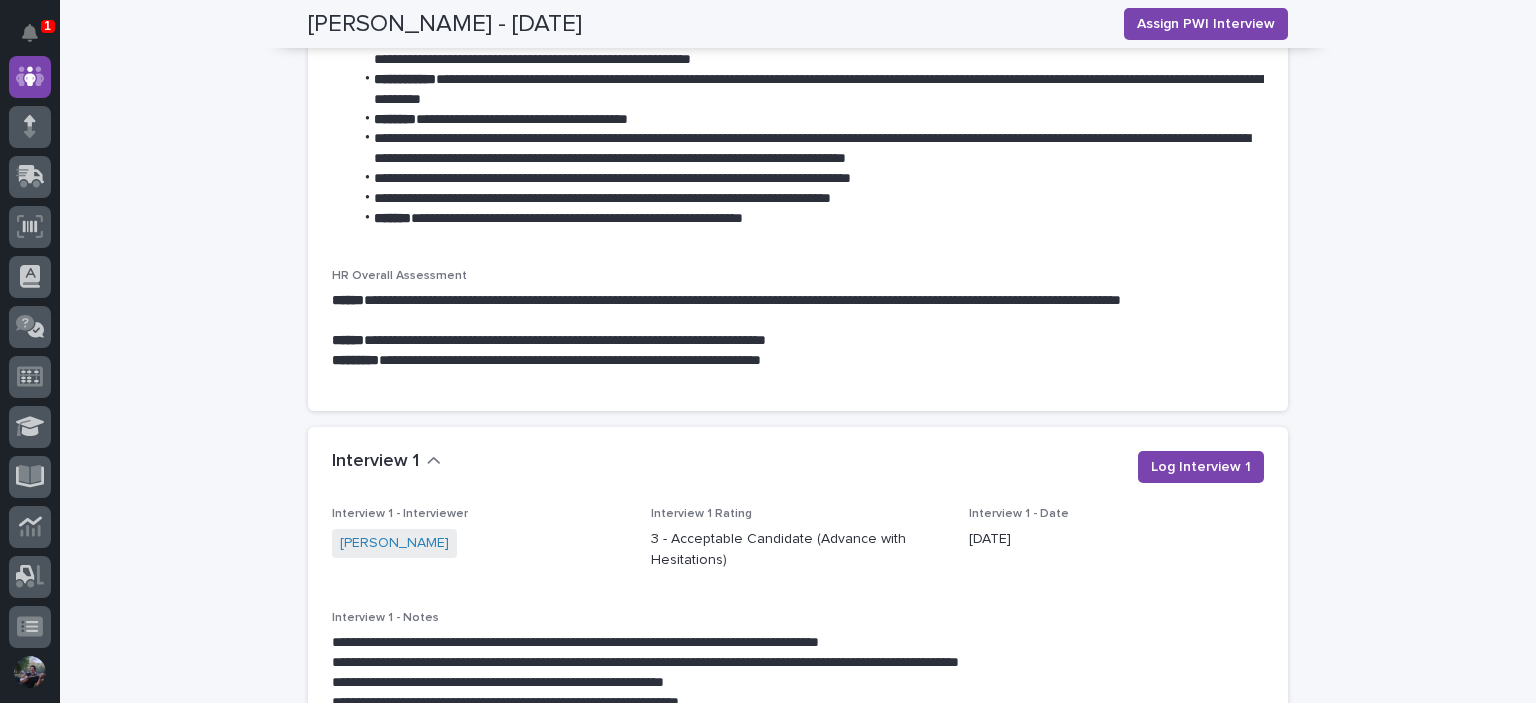 click on "**********" at bounding box center [808, 179] 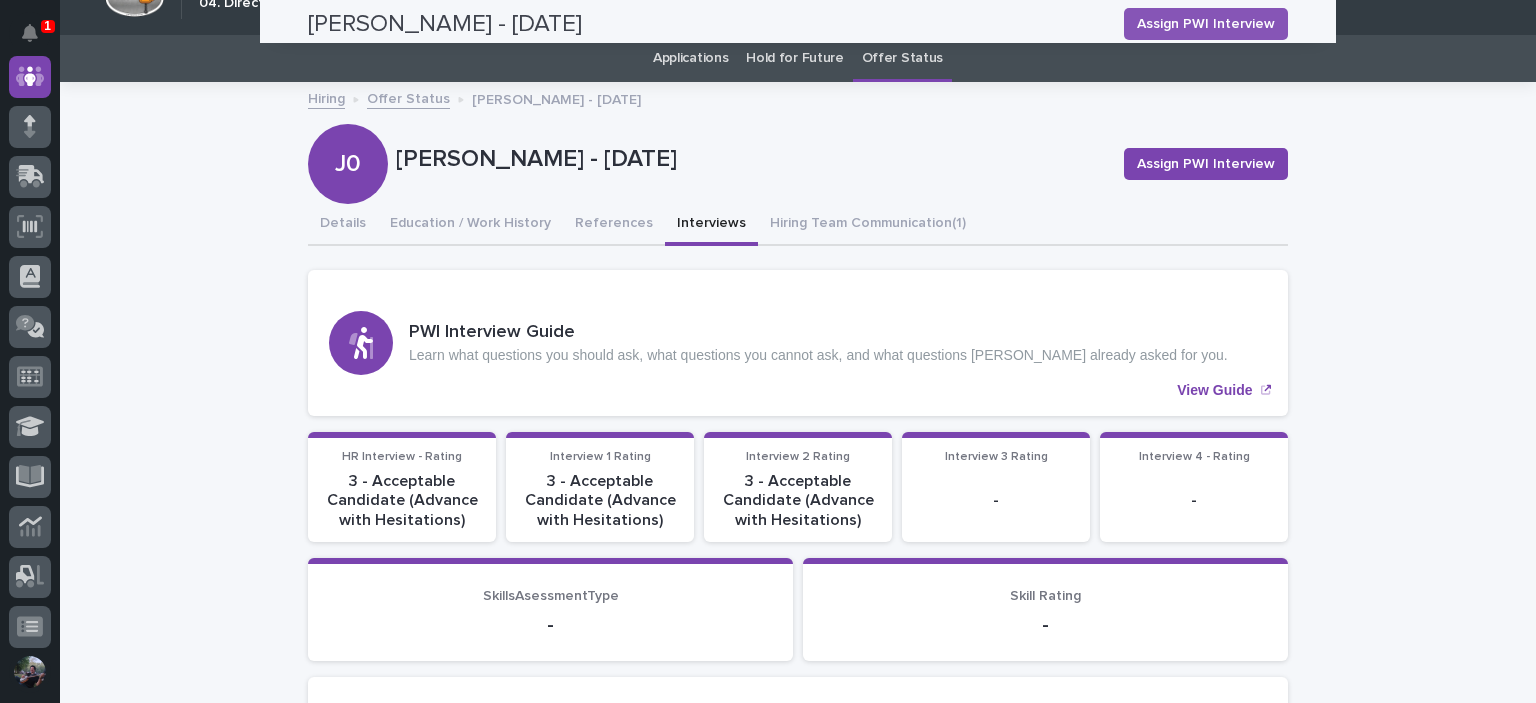 scroll, scrollTop: 0, scrollLeft: 0, axis: both 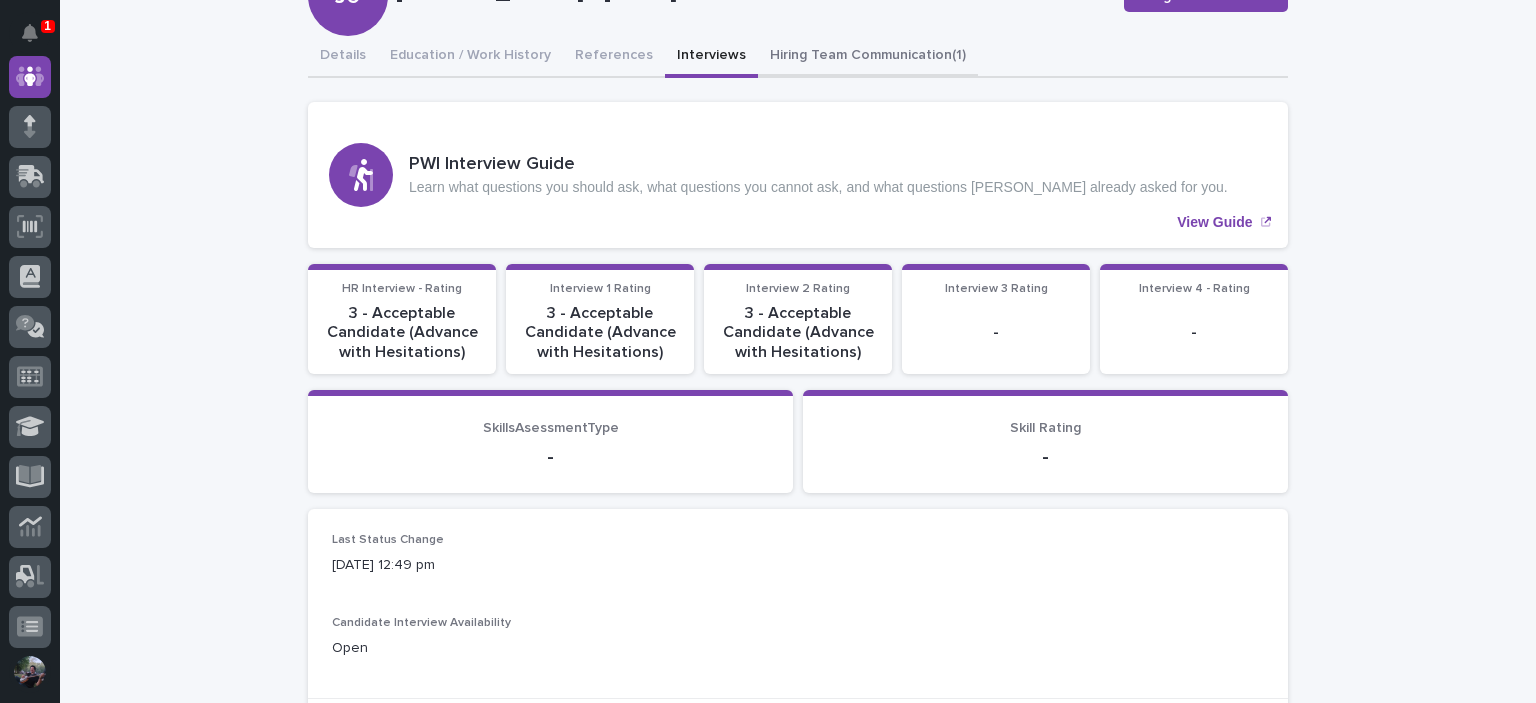 click on "1 My Settings Log Out " 04. Directory " was added to your   account Open 04. Directory Employees Departments Telegram Groups Point Log My Employees Performance Reviews Hiring Uniform Log New User Passwords Applications Hold for Future Offer Status Hiring Offer Status [PERSON_NAME] - [DATE] Loading... Saving… Loading... Saving… [PERSON_NAME] - [DATE] Assign PWI Interview J0 [PERSON_NAME] - [DATE] Assign PWI Interview Sorry, there was an error saving your record. Please try again. Please fill out the required fields below. Details Education / Work History References Interviews Hiring Team Communication  (1) Can't display tree at index  0 Can't display tree at index  1 Can't display tree at index  2 Loading... Saving… Loading... Saving… Loading... Saving… PWI Interview Guide Learn what questions you should ask, what questions you cannot ask, and what questions [PERSON_NAME] already asked for you. View Guide Loading... Saving… HR Interview - Rating Interview 1 Rating Interview 2 Rating - - - - -" at bounding box center [798, 1752] 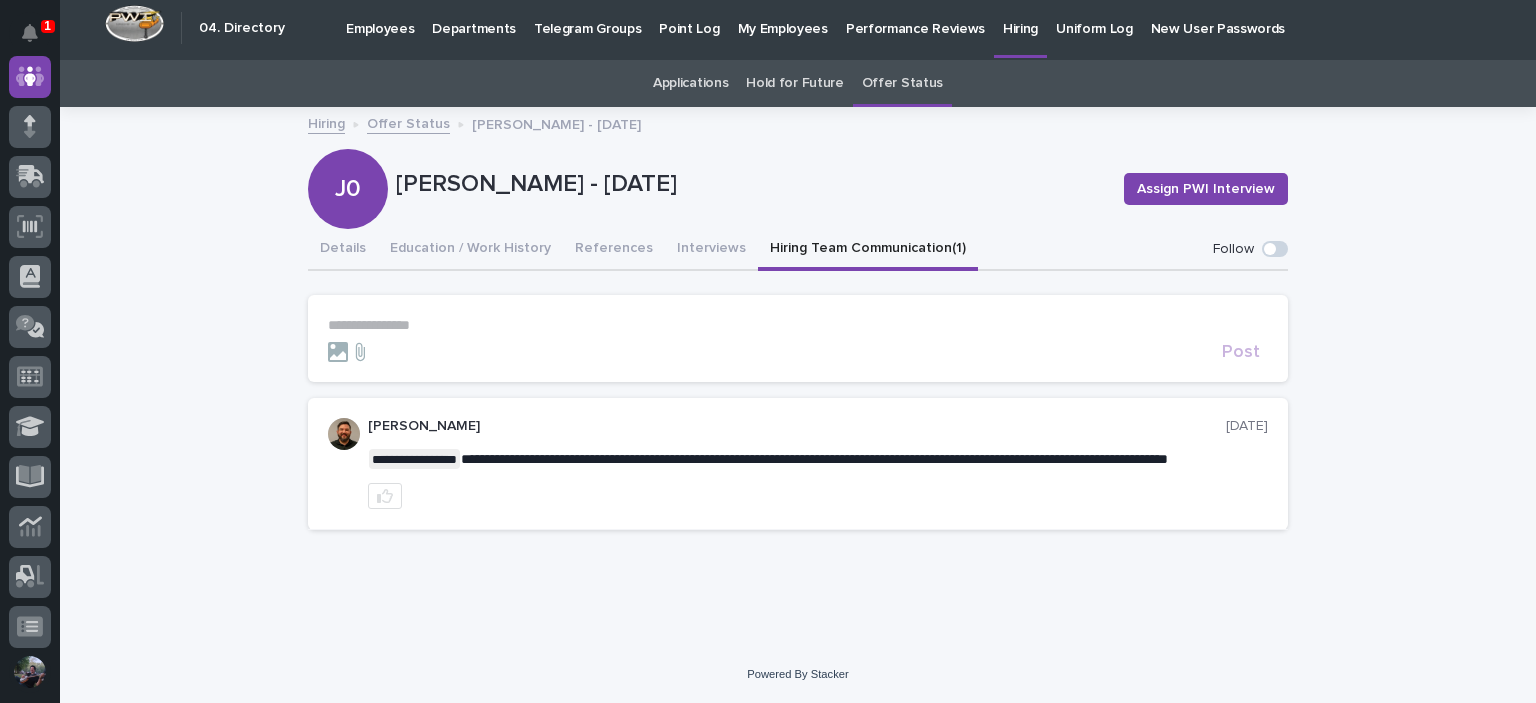 scroll, scrollTop: 19, scrollLeft: 0, axis: vertical 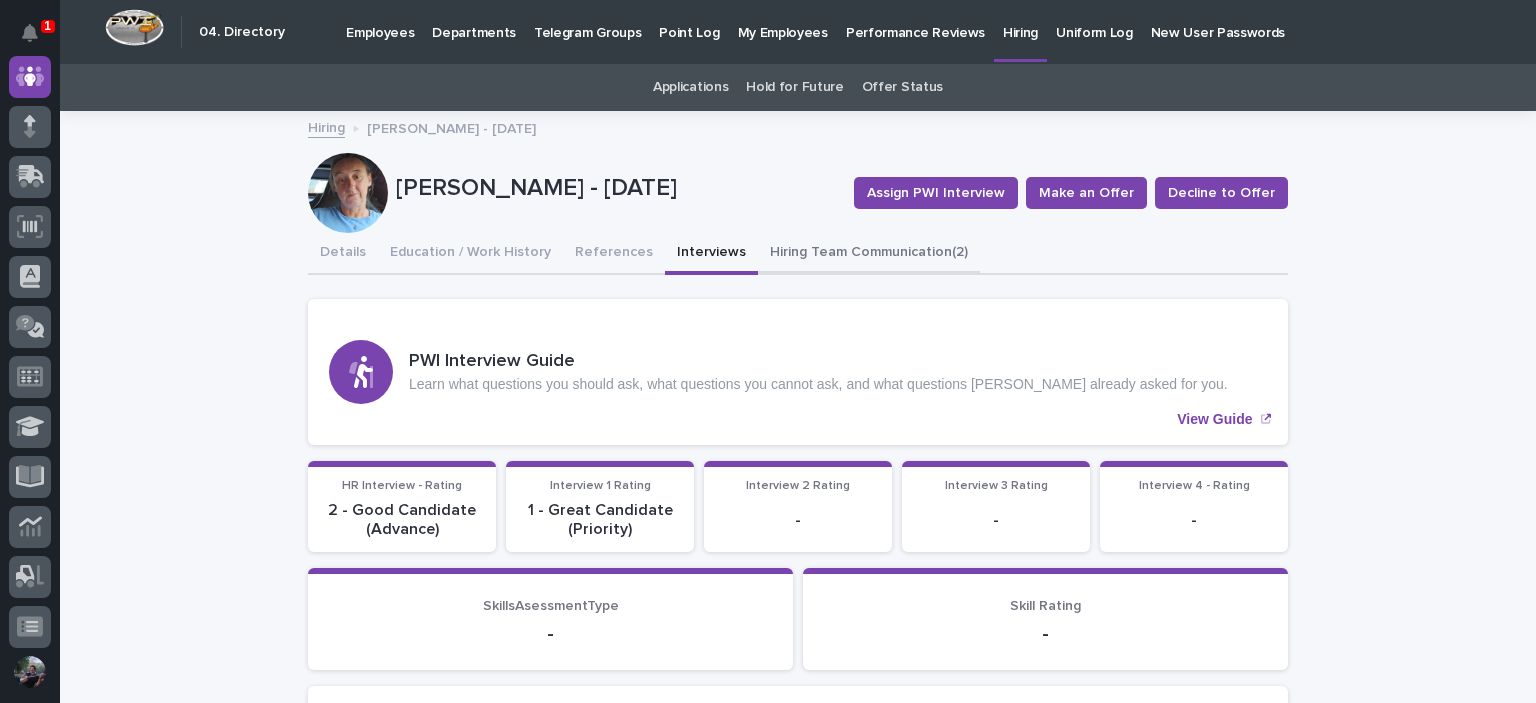 click on "Hiring Team Communication  (2)" at bounding box center [869, 254] 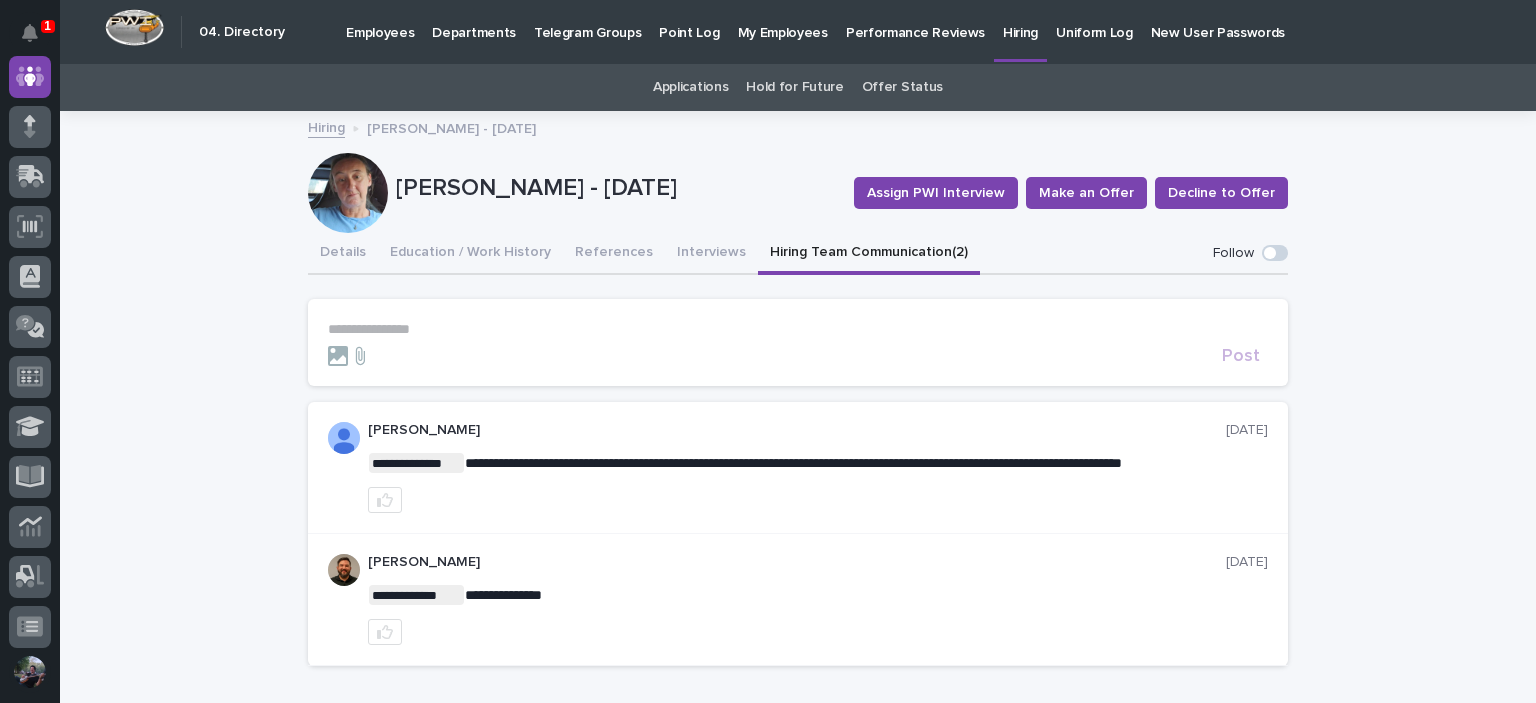 click on "Hiring" at bounding box center (1020, 21) 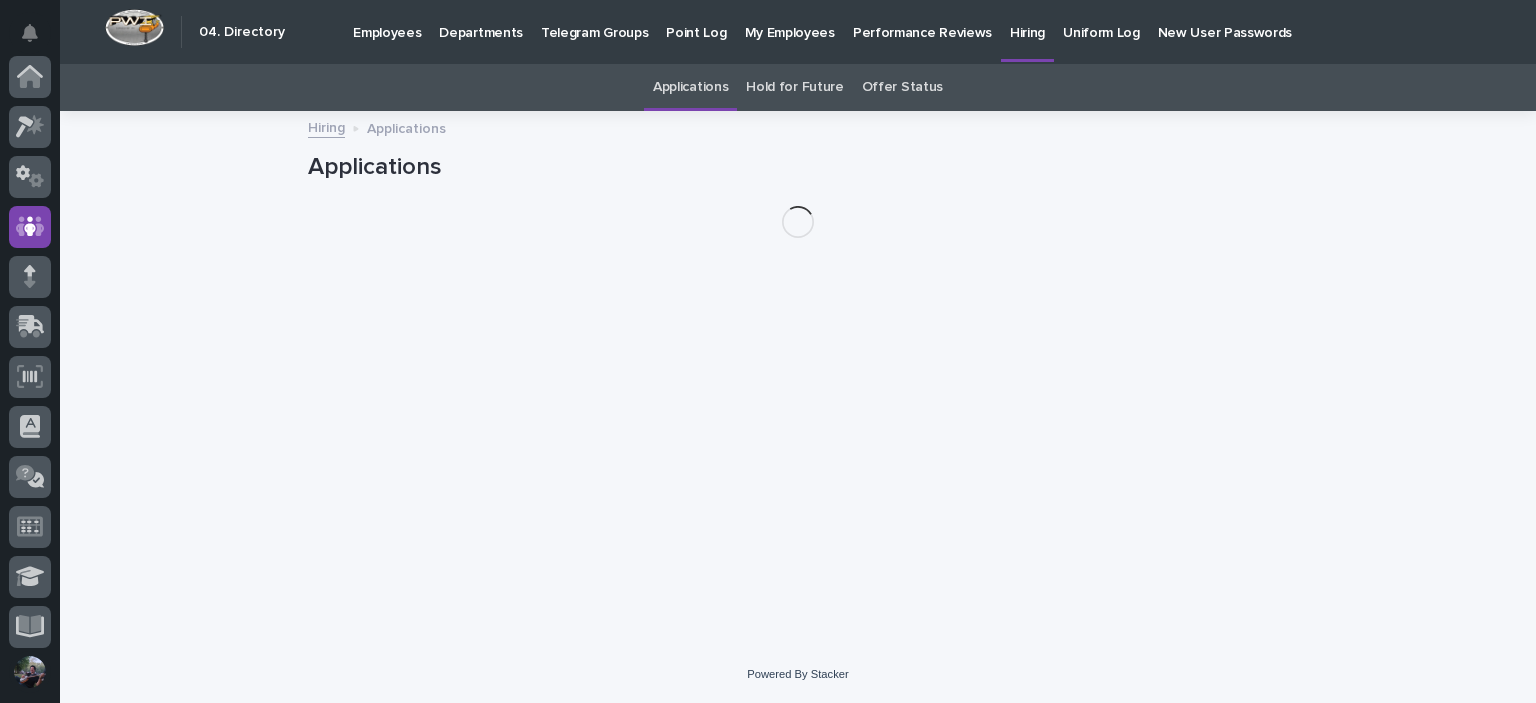 scroll, scrollTop: 150, scrollLeft: 0, axis: vertical 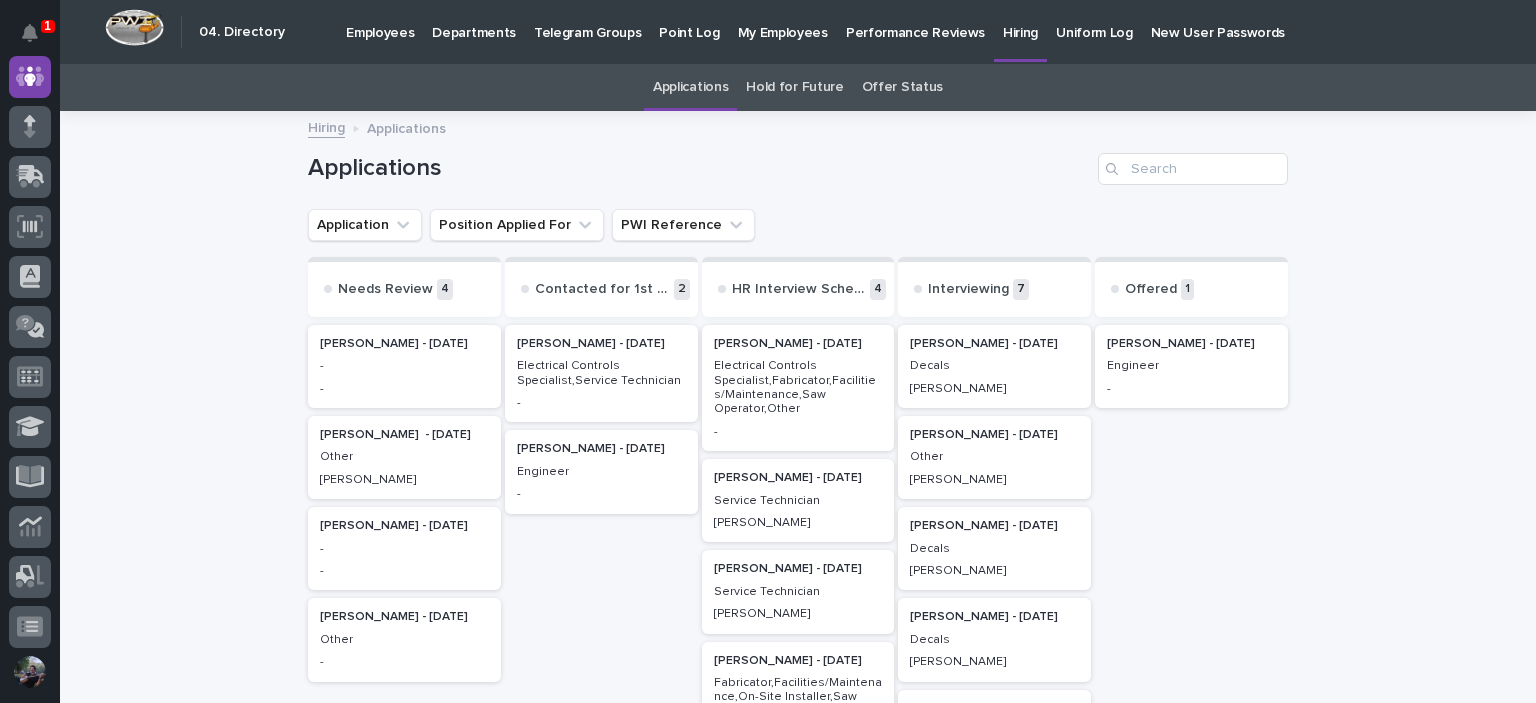 click on "[PERSON_NAME] - [DATE]" at bounding box center (994, 526) 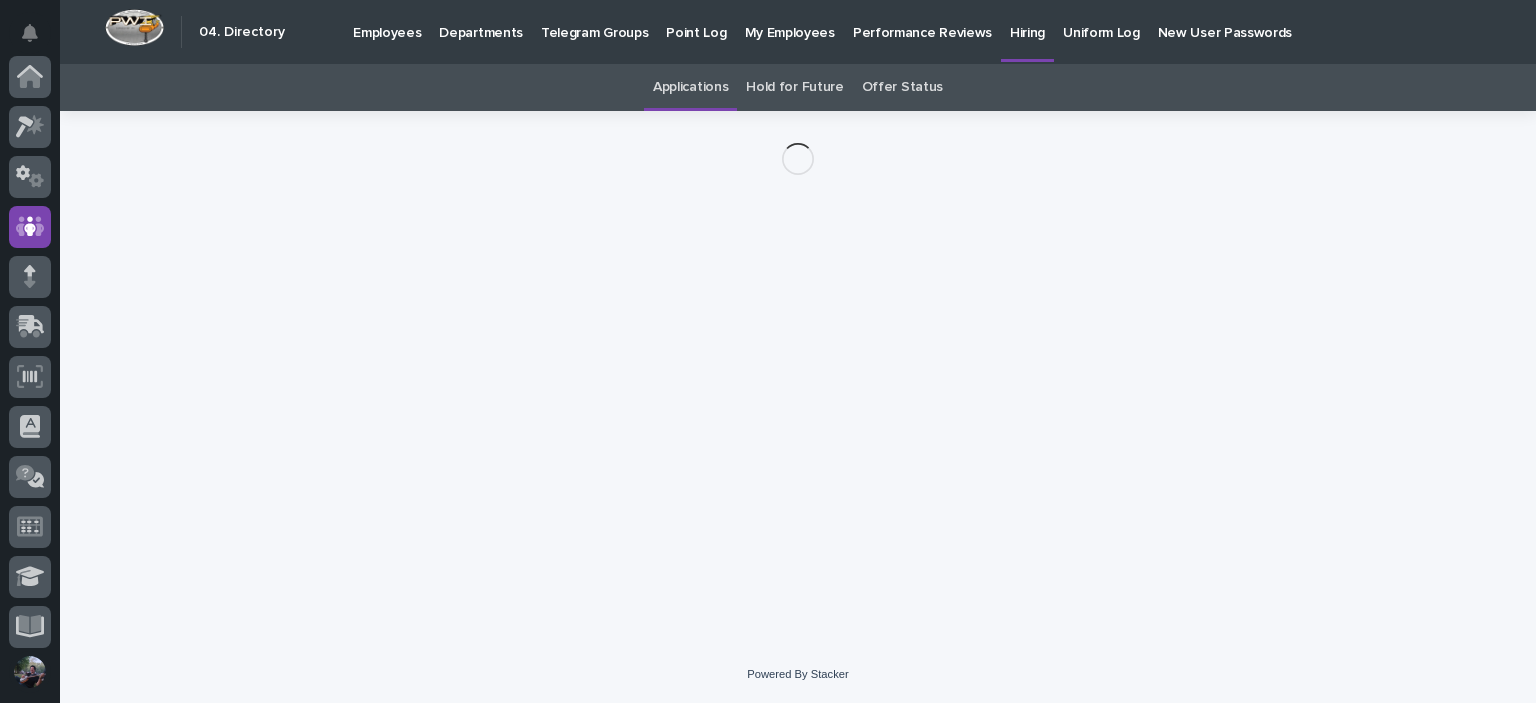 scroll, scrollTop: 150, scrollLeft: 0, axis: vertical 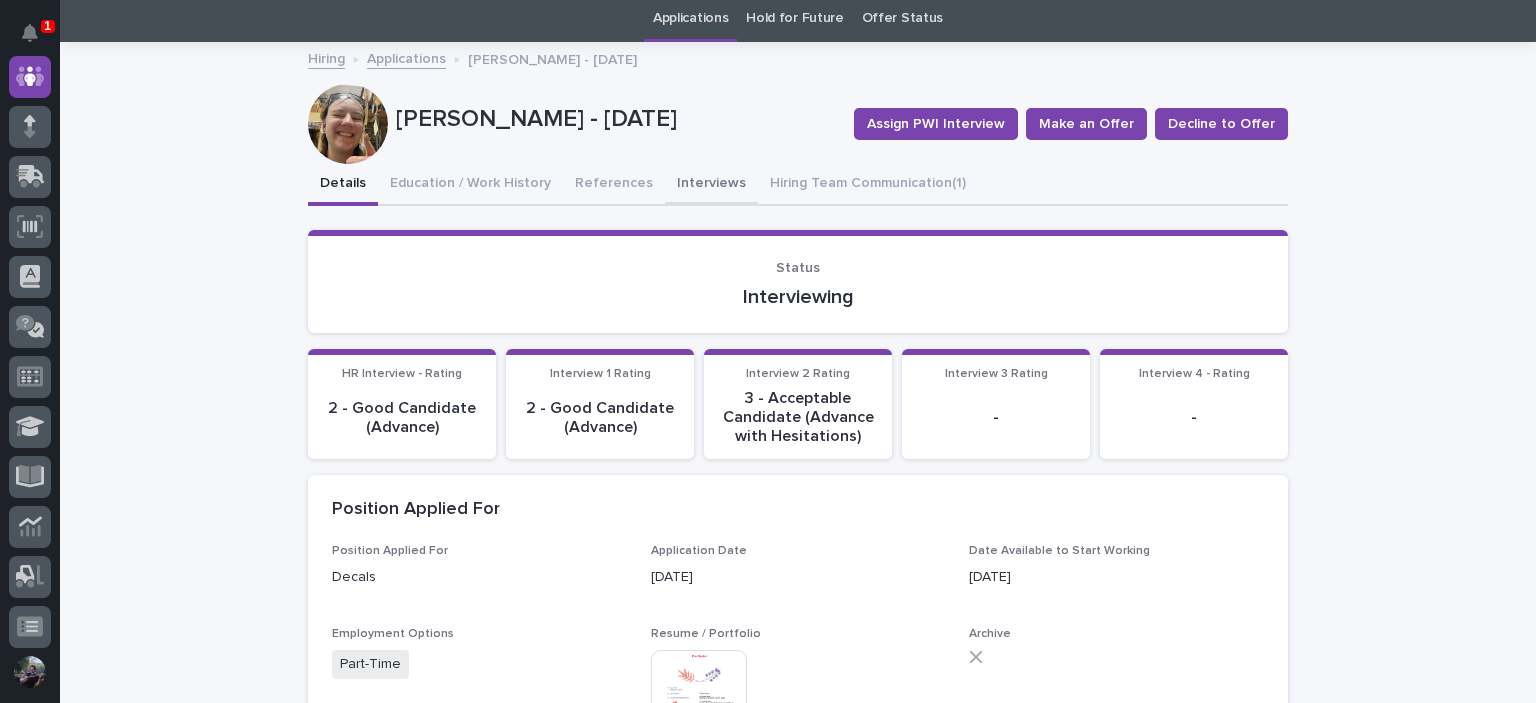 click on "Interviews" at bounding box center [711, 185] 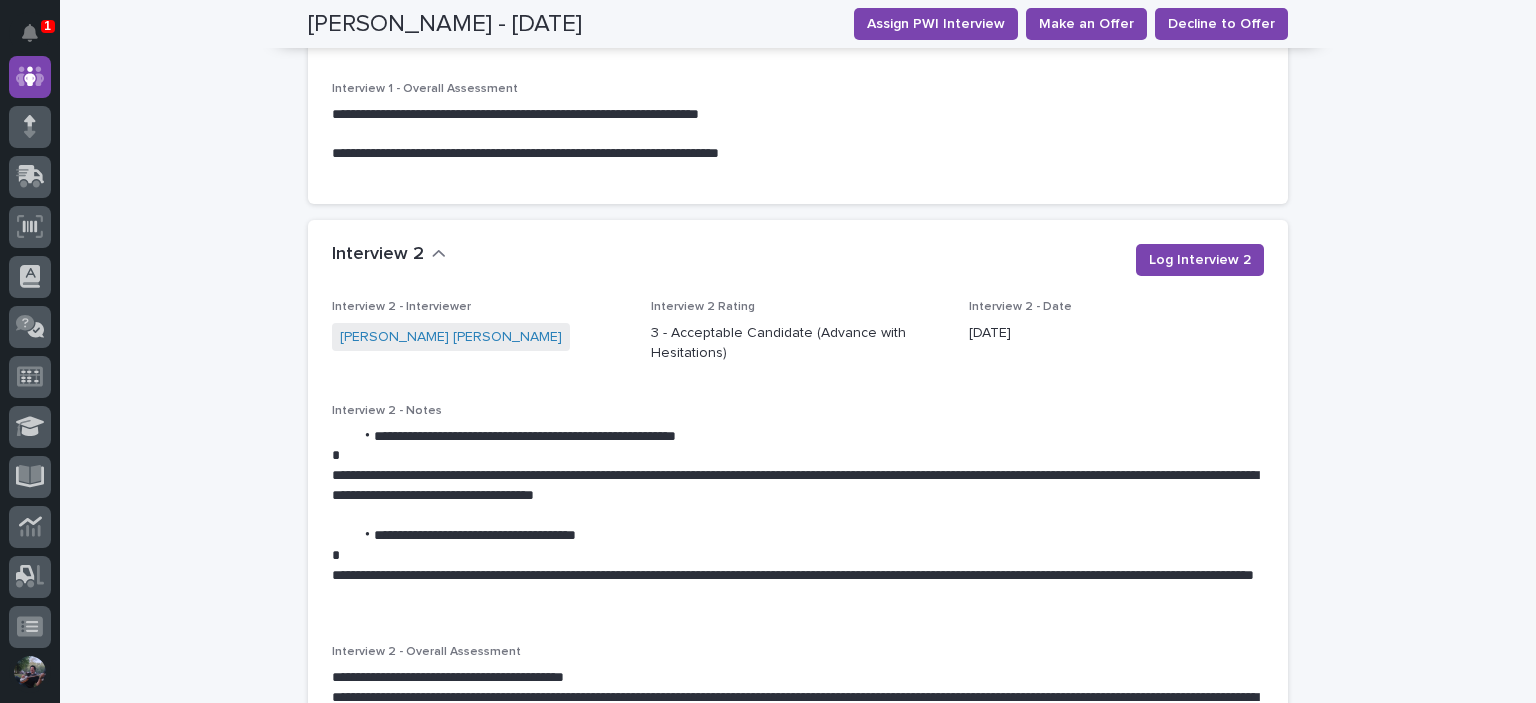 scroll, scrollTop: 2669, scrollLeft: 0, axis: vertical 